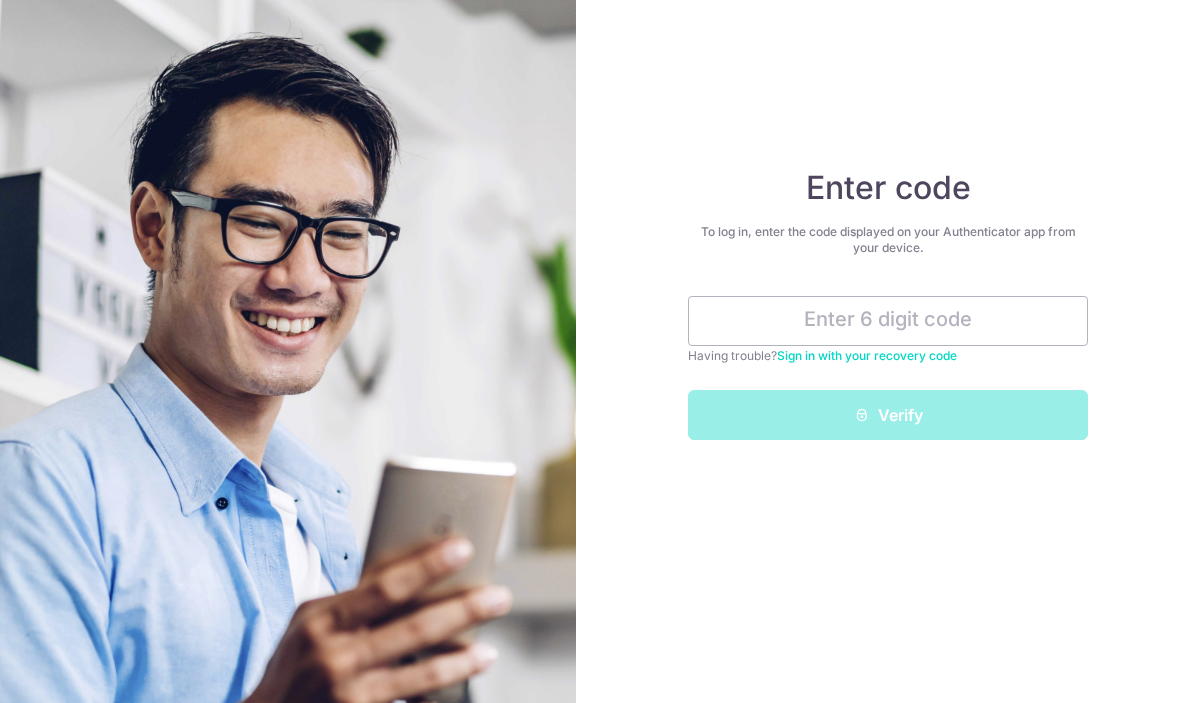 scroll, scrollTop: 0, scrollLeft: 0, axis: both 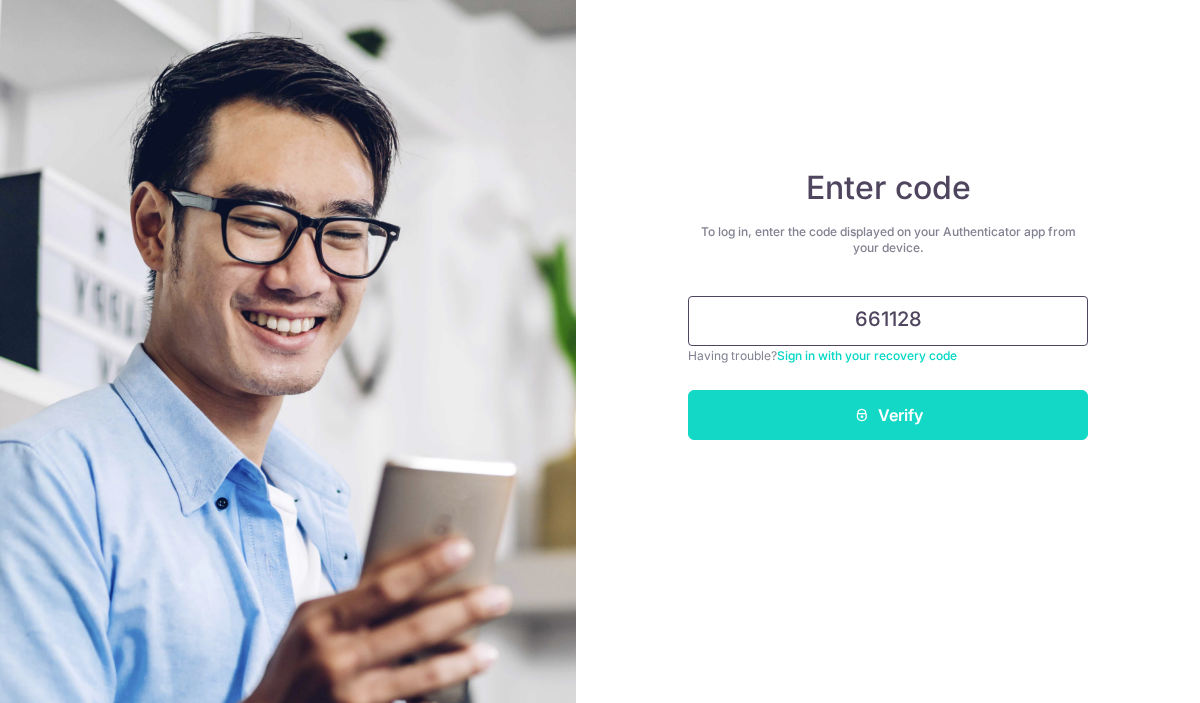 type on "661128" 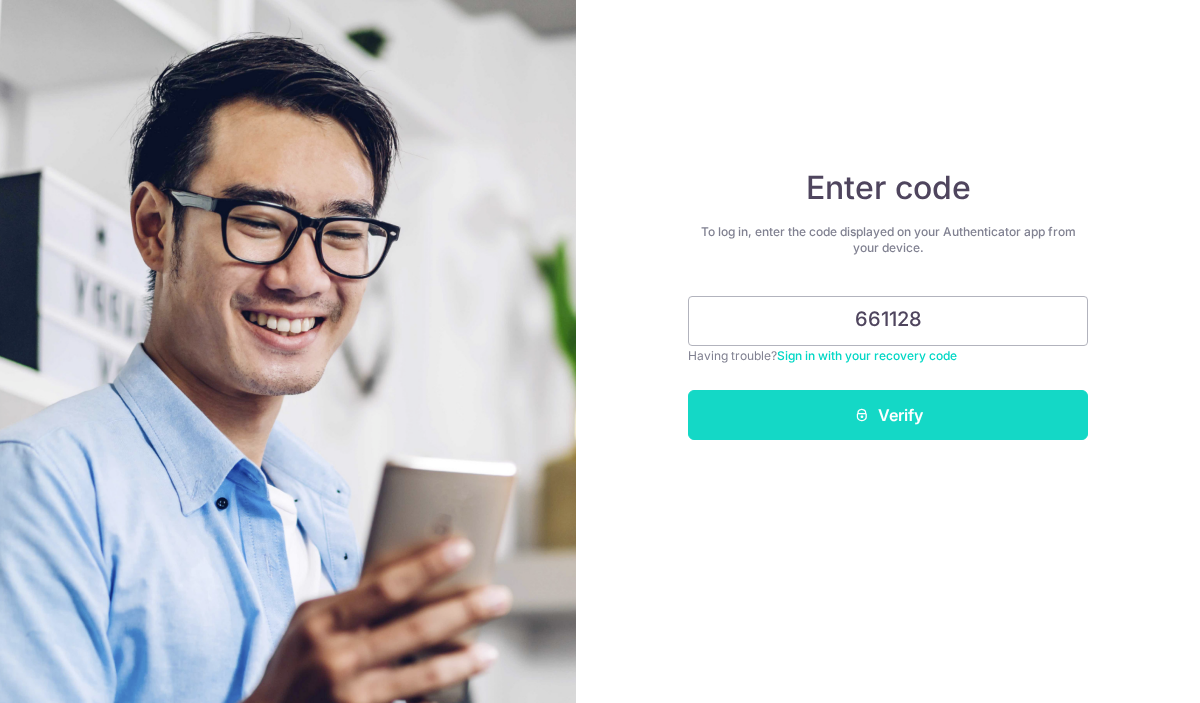 click on "Verify" at bounding box center [888, 415] 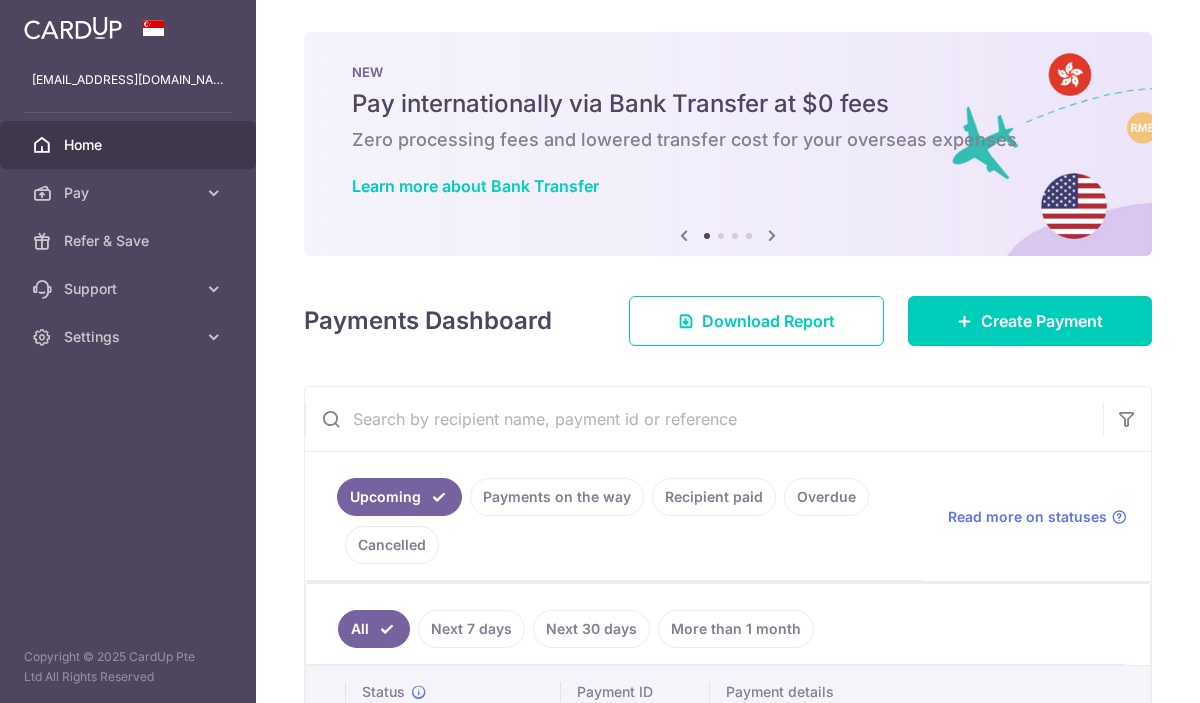 scroll, scrollTop: 0, scrollLeft: 0, axis: both 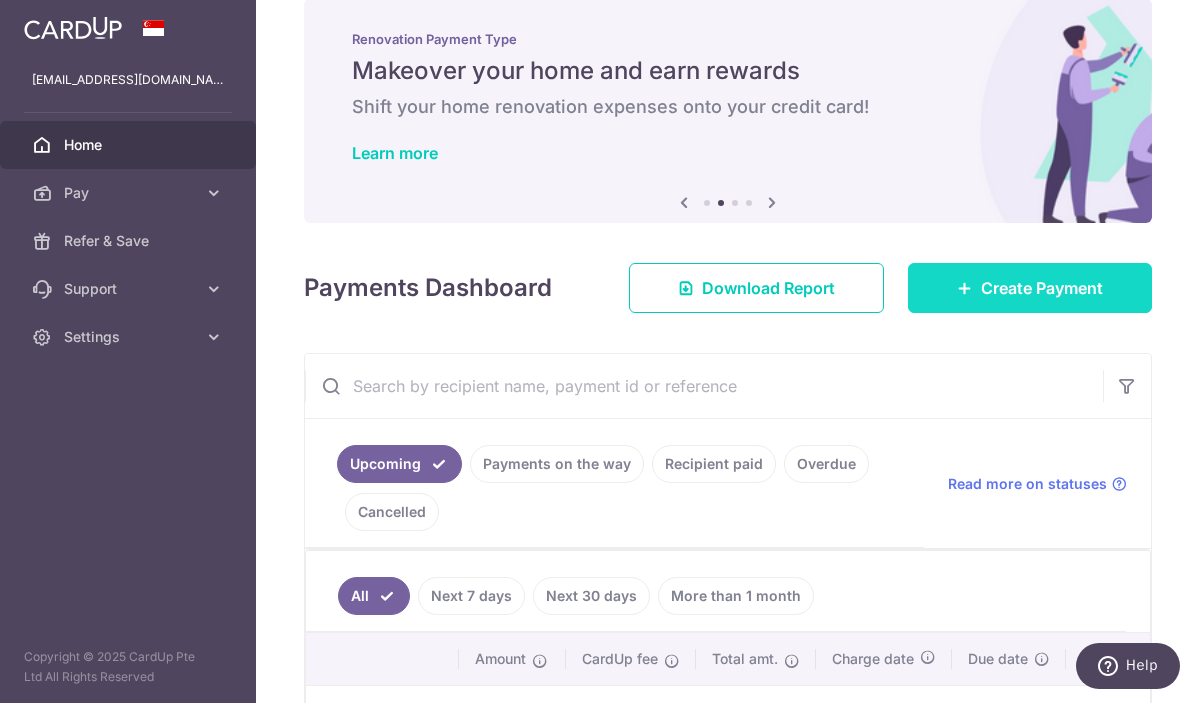click on "Create Payment" at bounding box center [1042, 288] 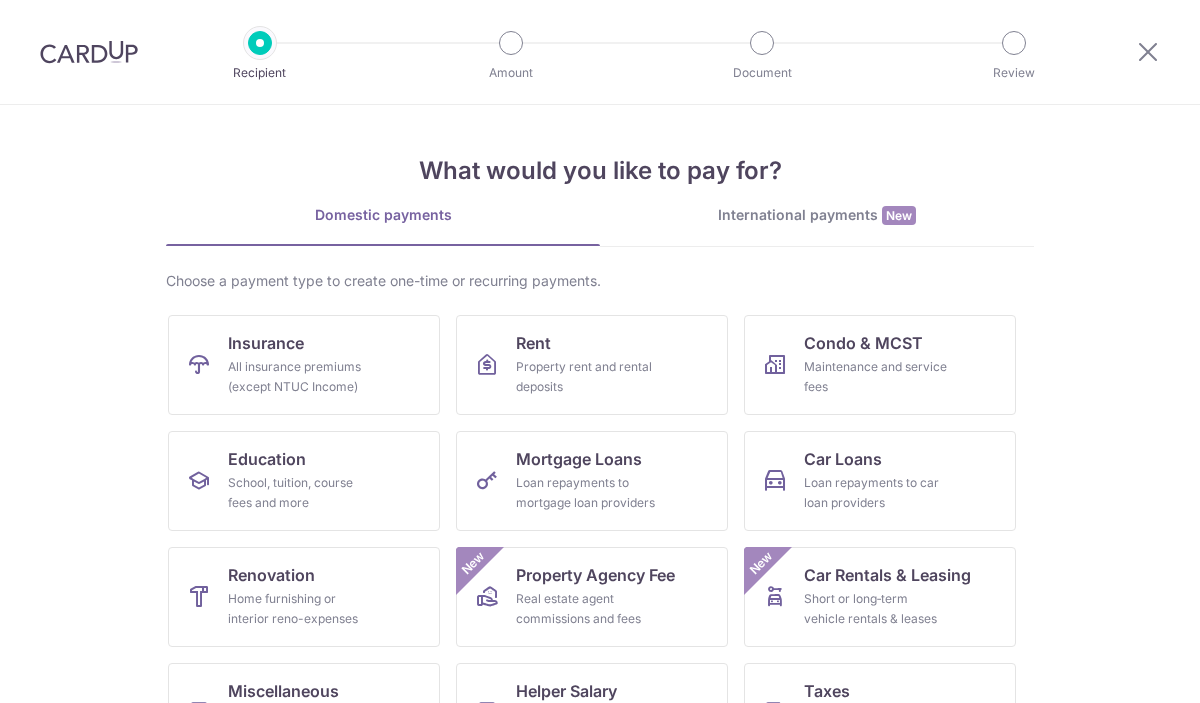 scroll, scrollTop: 0, scrollLeft: 0, axis: both 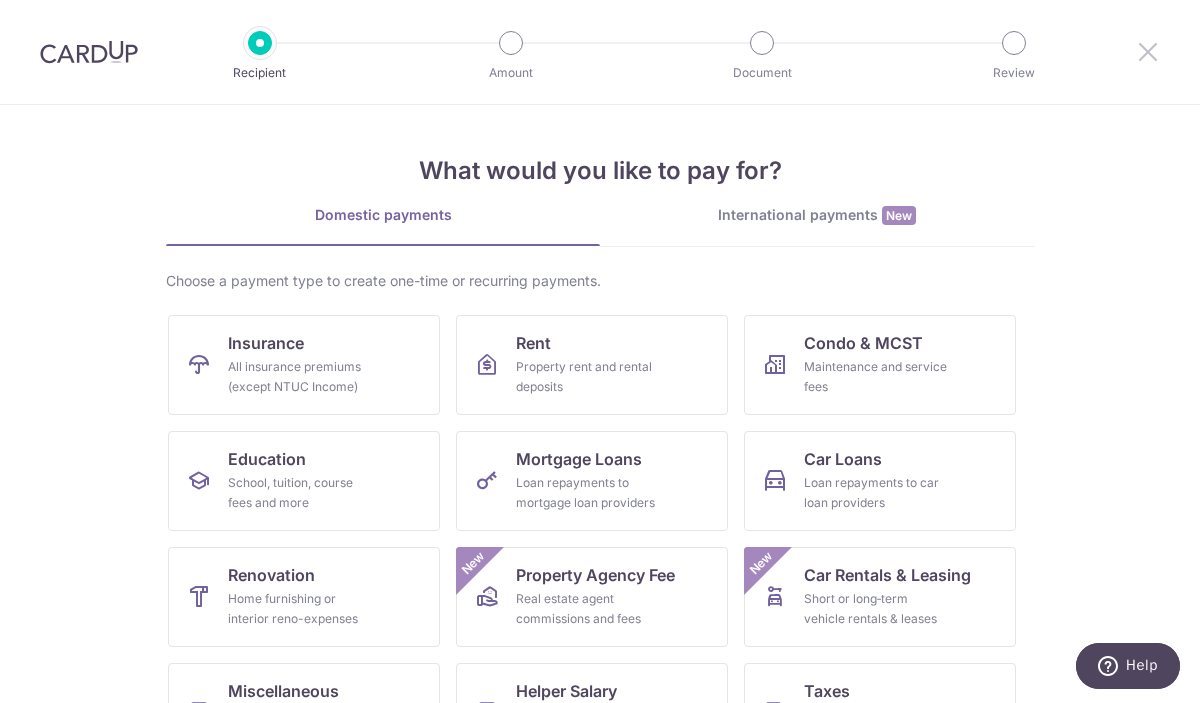 click at bounding box center [1148, 51] 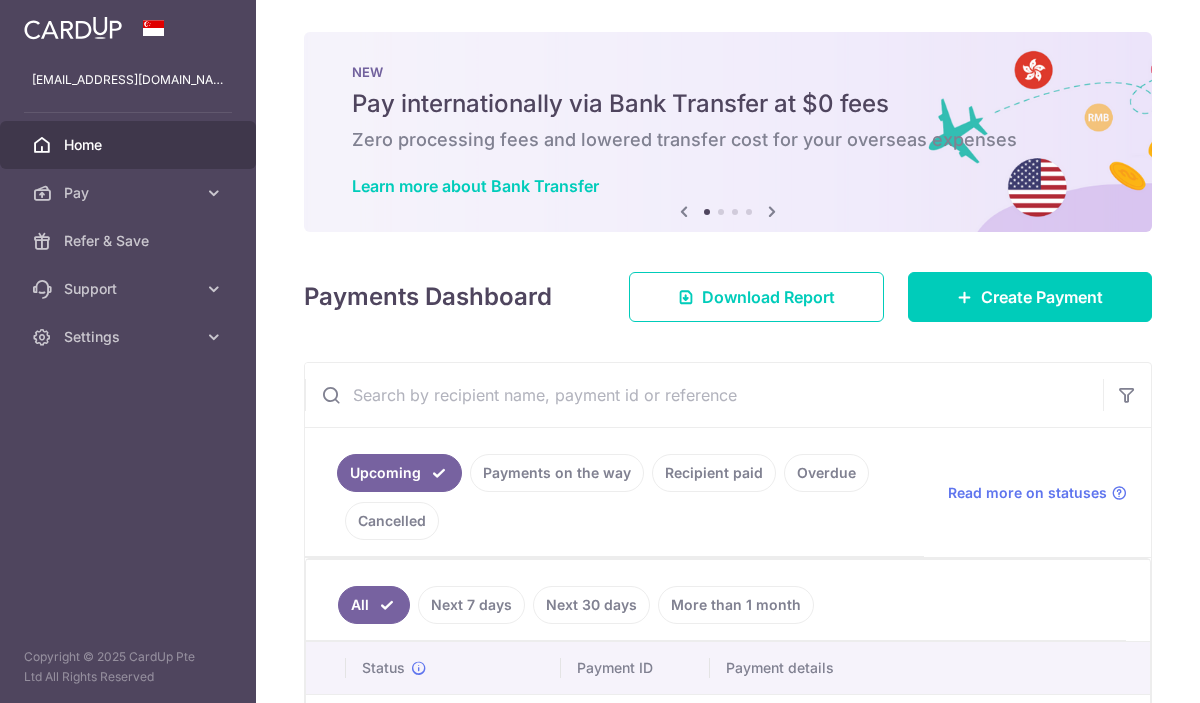 scroll, scrollTop: 0, scrollLeft: 0, axis: both 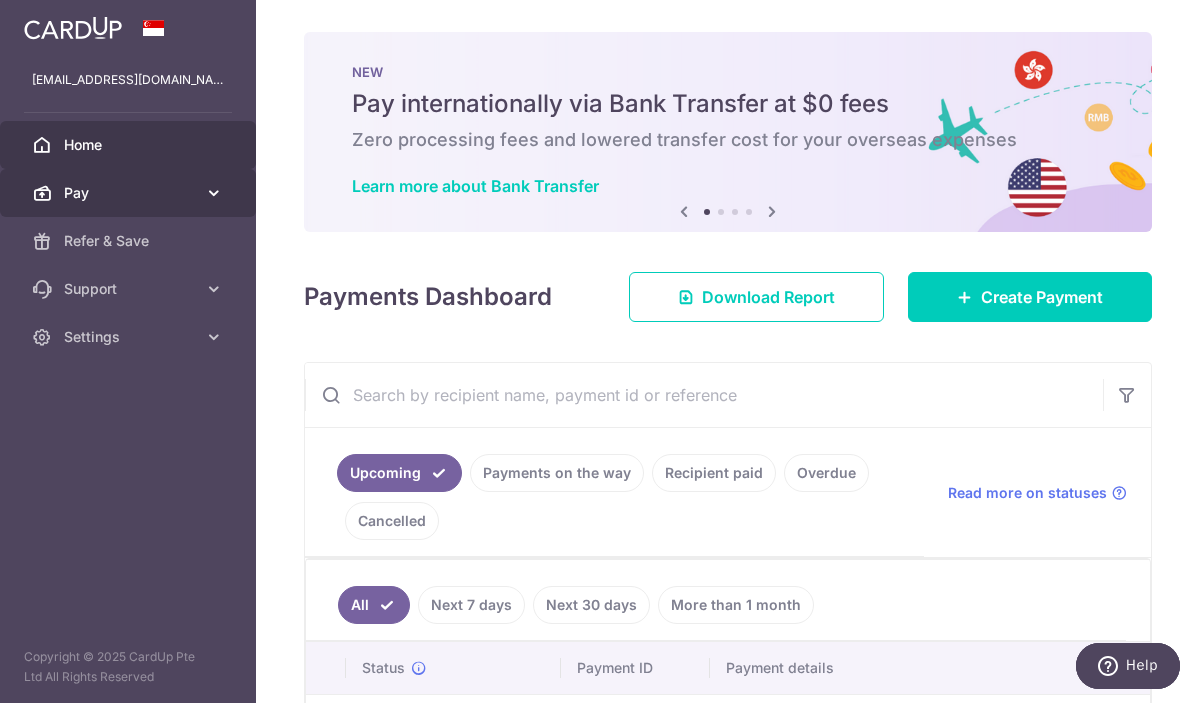 click on "Pay" at bounding box center (130, 193) 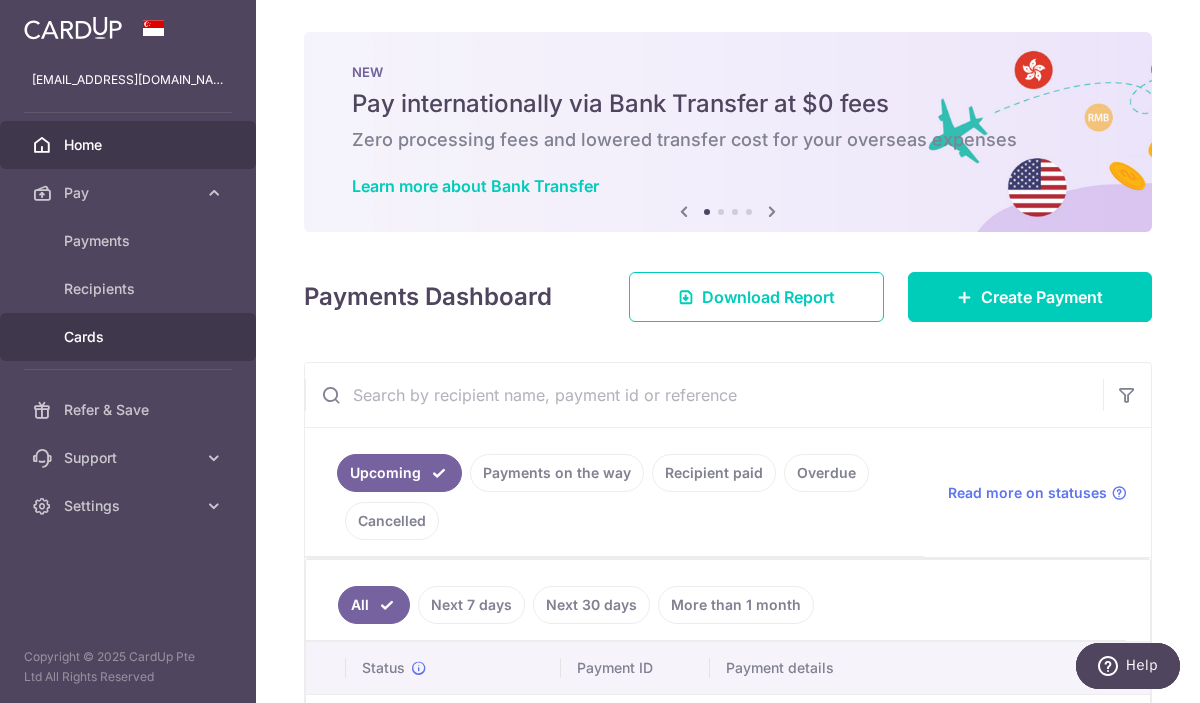 click on "Cards" at bounding box center [130, 337] 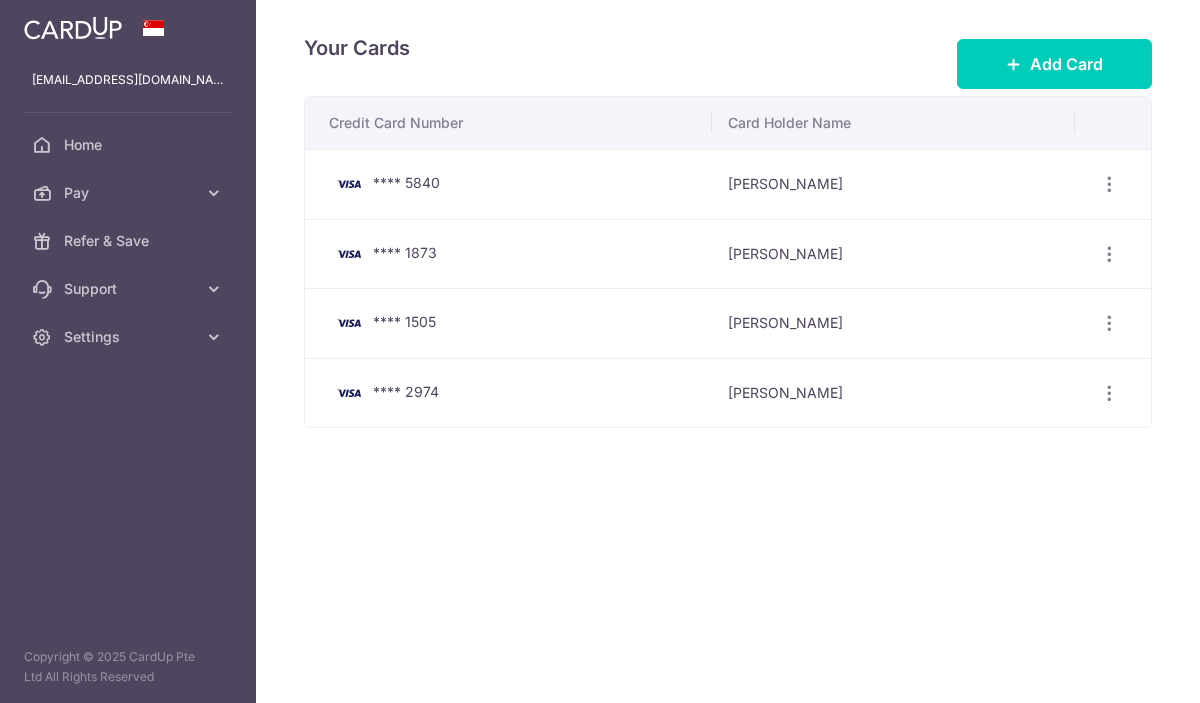 scroll, scrollTop: 0, scrollLeft: 0, axis: both 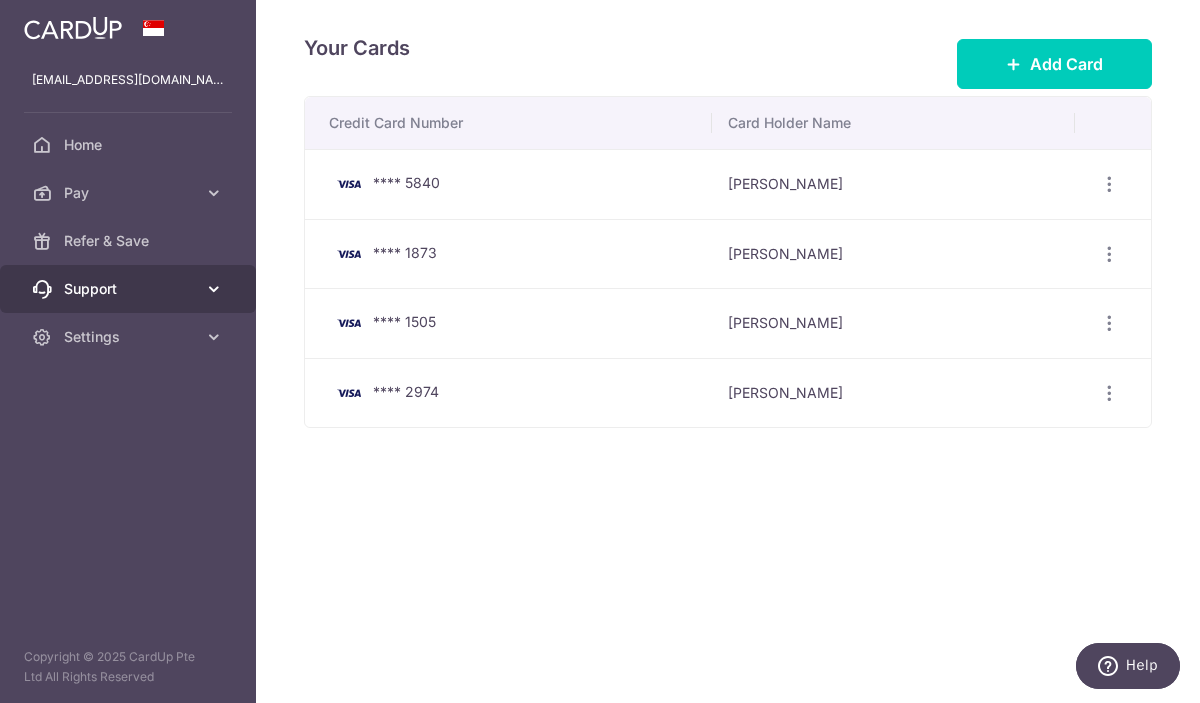click at bounding box center [214, 289] 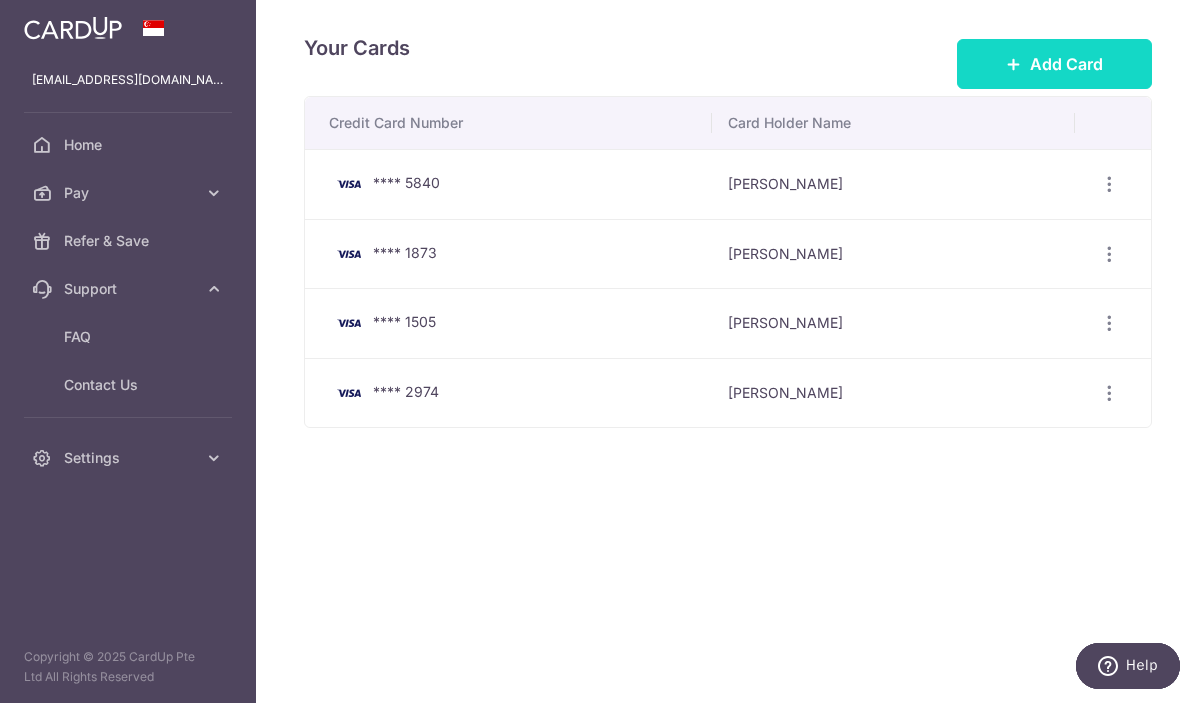 click on "Add Card" at bounding box center (1066, 64) 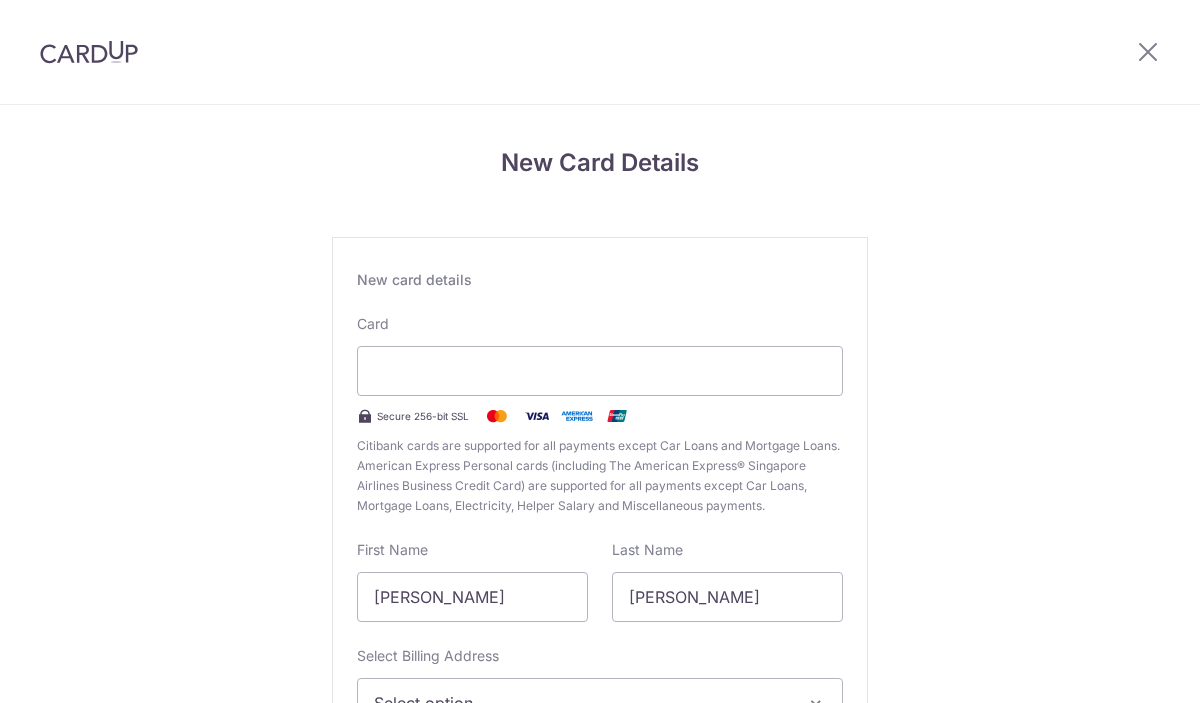 scroll, scrollTop: 0, scrollLeft: 0, axis: both 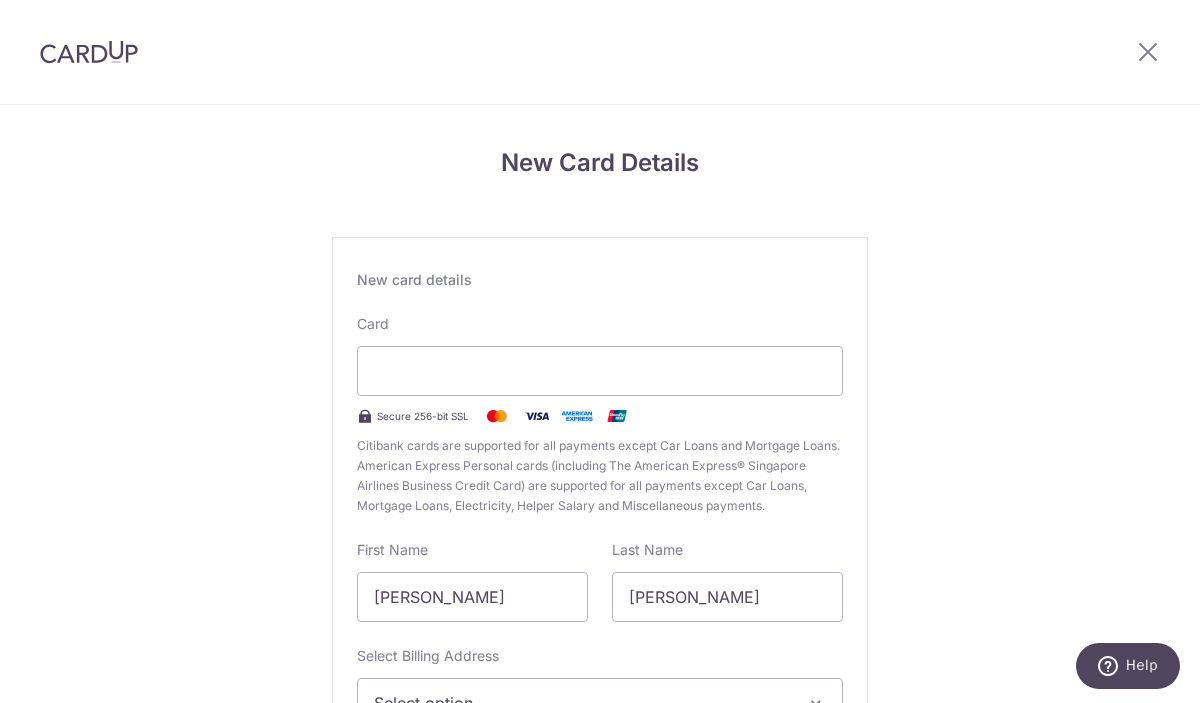 click on "New Card Details
New card details
Card
Secure 256-bit SSL
Citibank cards are supported for all payments except Car Loans and Mortgage Loans. American Express Personal cards (including The American Express® Singapore Airlines Business Credit Card) are supported for all payments except Car Loans, Mortgage Loans, Electricity, Helper Salary and Miscellaneous payments.
First Name
[PERSON_NAME]
Last Name
[PERSON_NAME]
Select Billing Address
Select option
Add Billing Address" at bounding box center [600, 525] 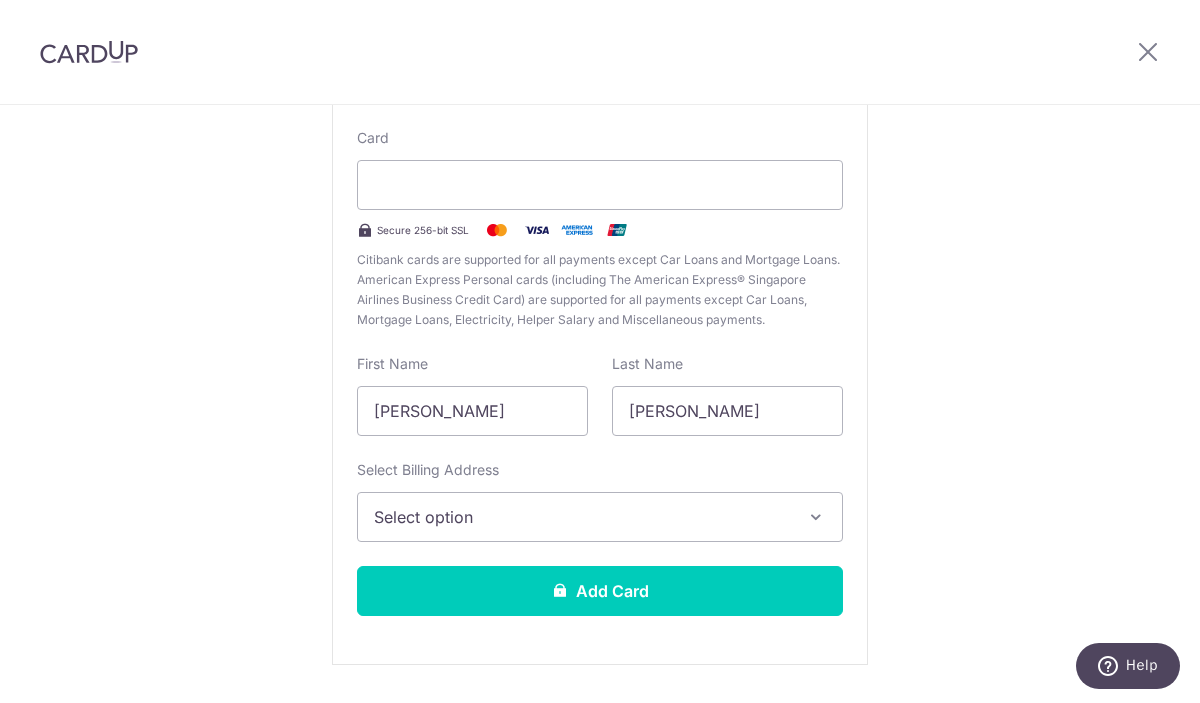 scroll, scrollTop: 187, scrollLeft: 0, axis: vertical 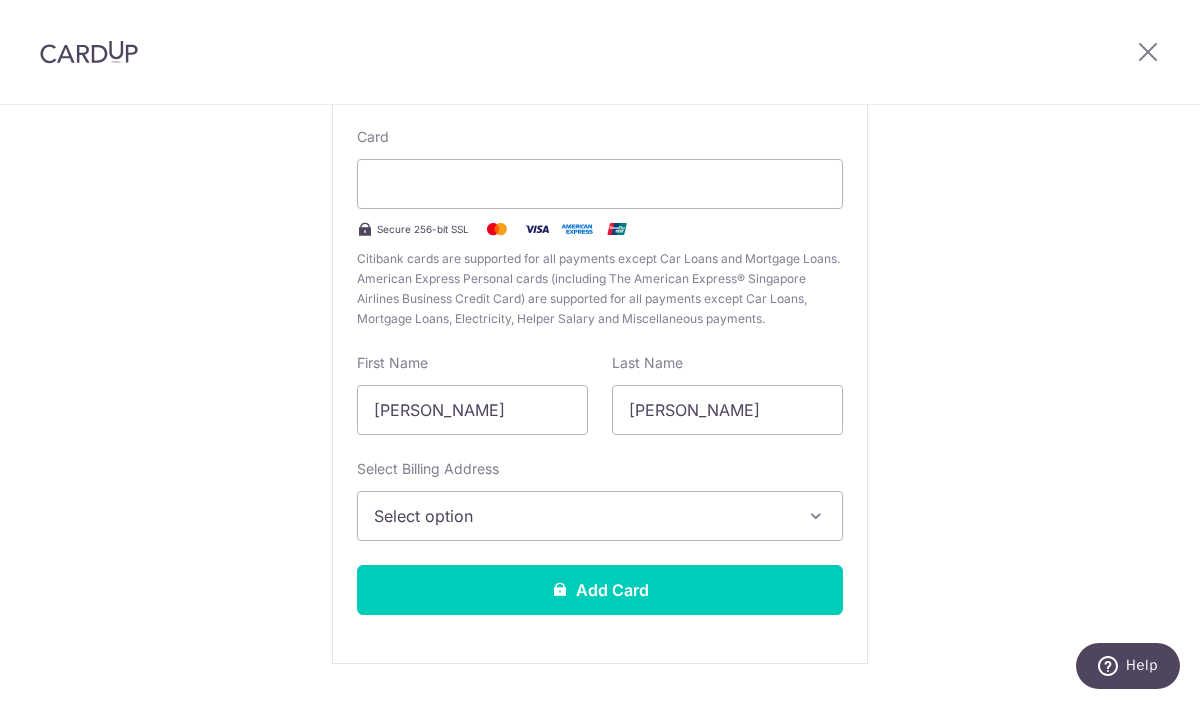 click on "Select option" at bounding box center (582, 516) 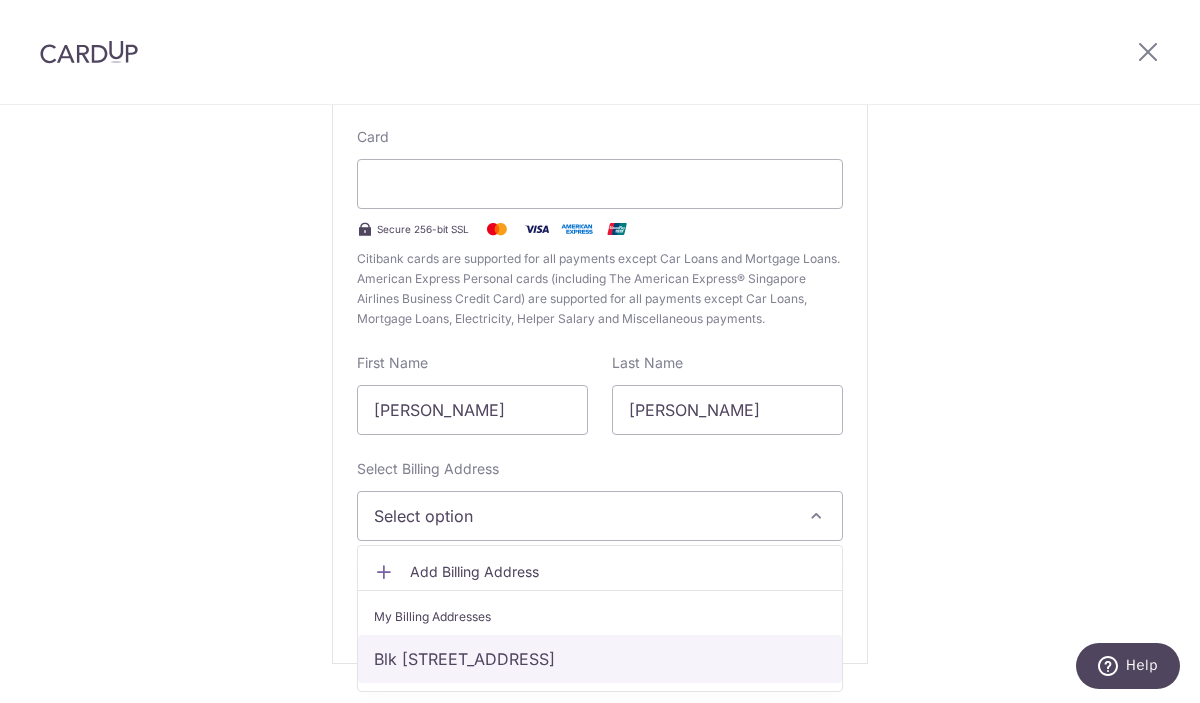 click on "Blk 652, Yishun Ave 4, 12-515, Singapore, Singapore, Singapore-760652" at bounding box center (600, 659) 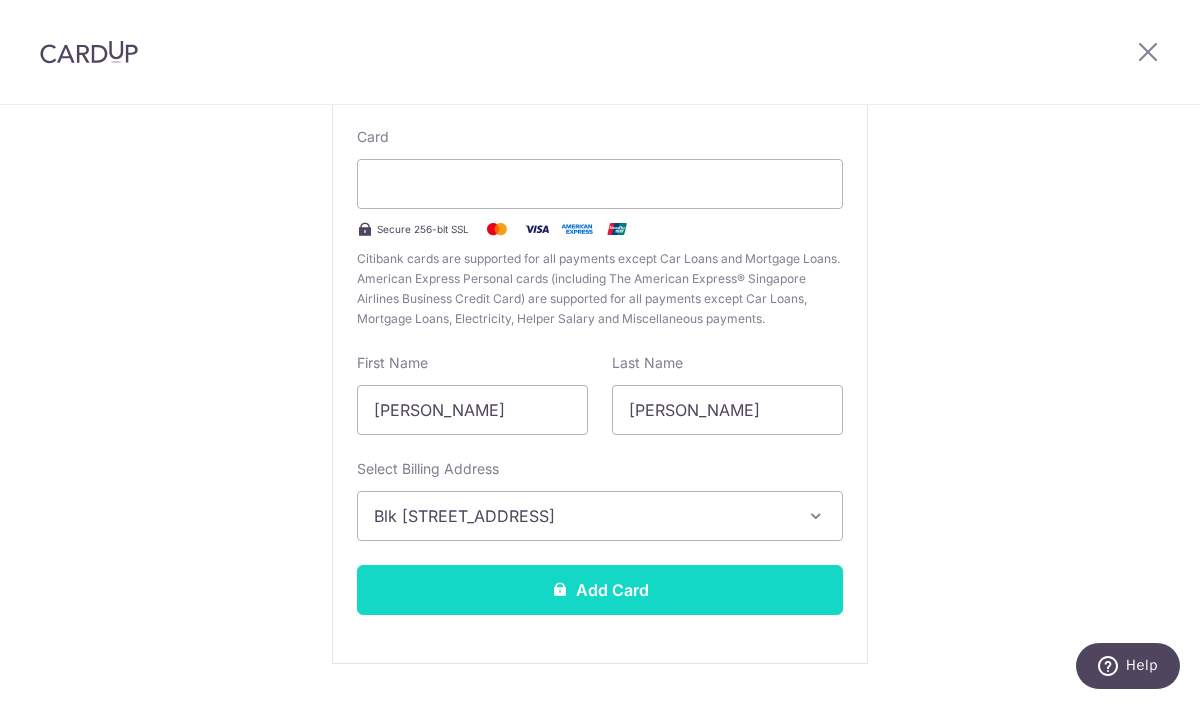 click on "Add Card" at bounding box center (600, 590) 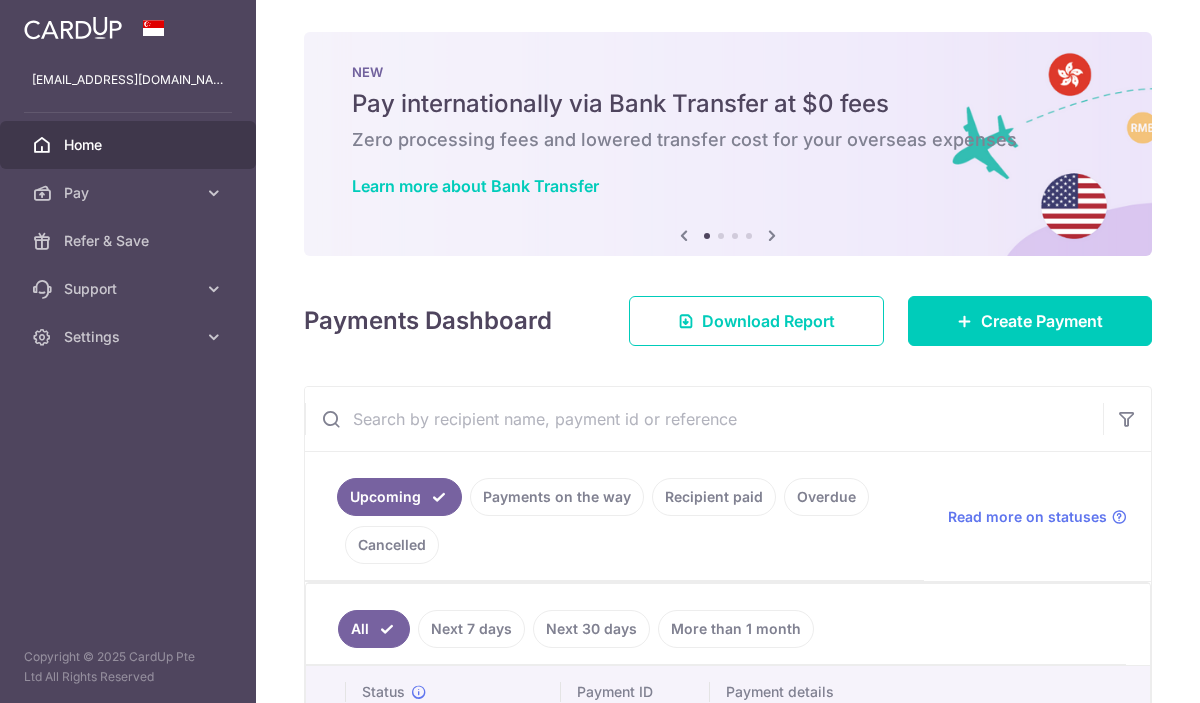 scroll, scrollTop: 0, scrollLeft: 0, axis: both 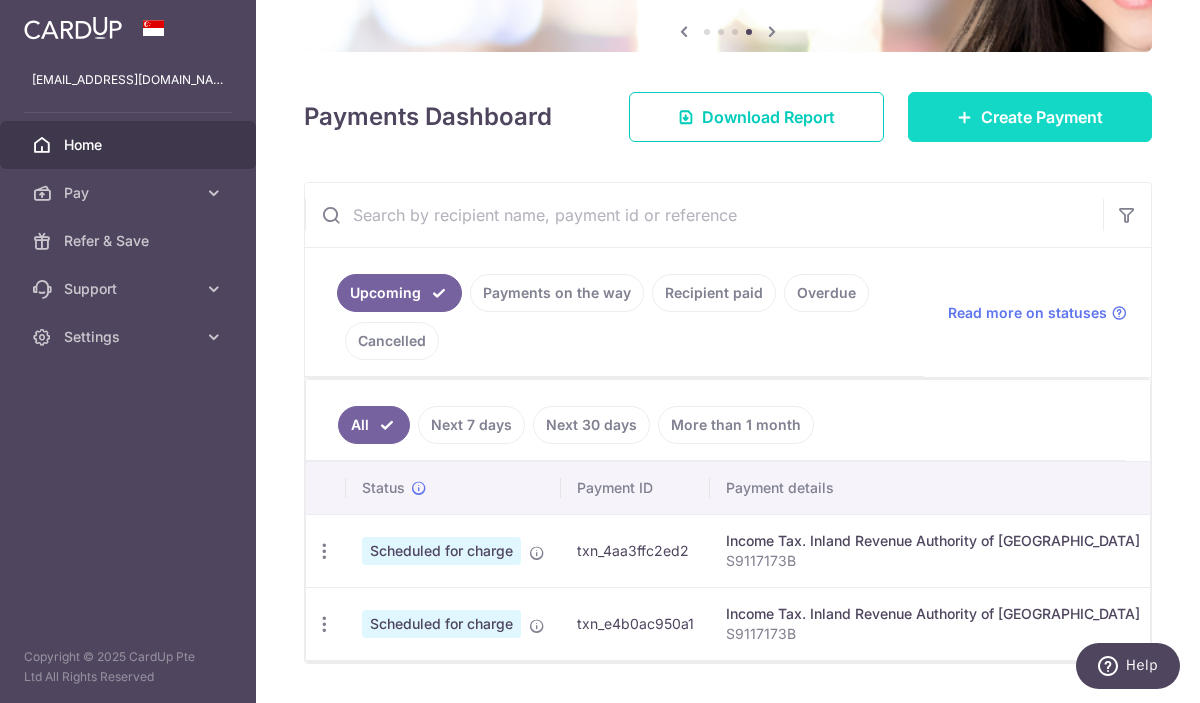 click on "Create Payment" at bounding box center (1030, 117) 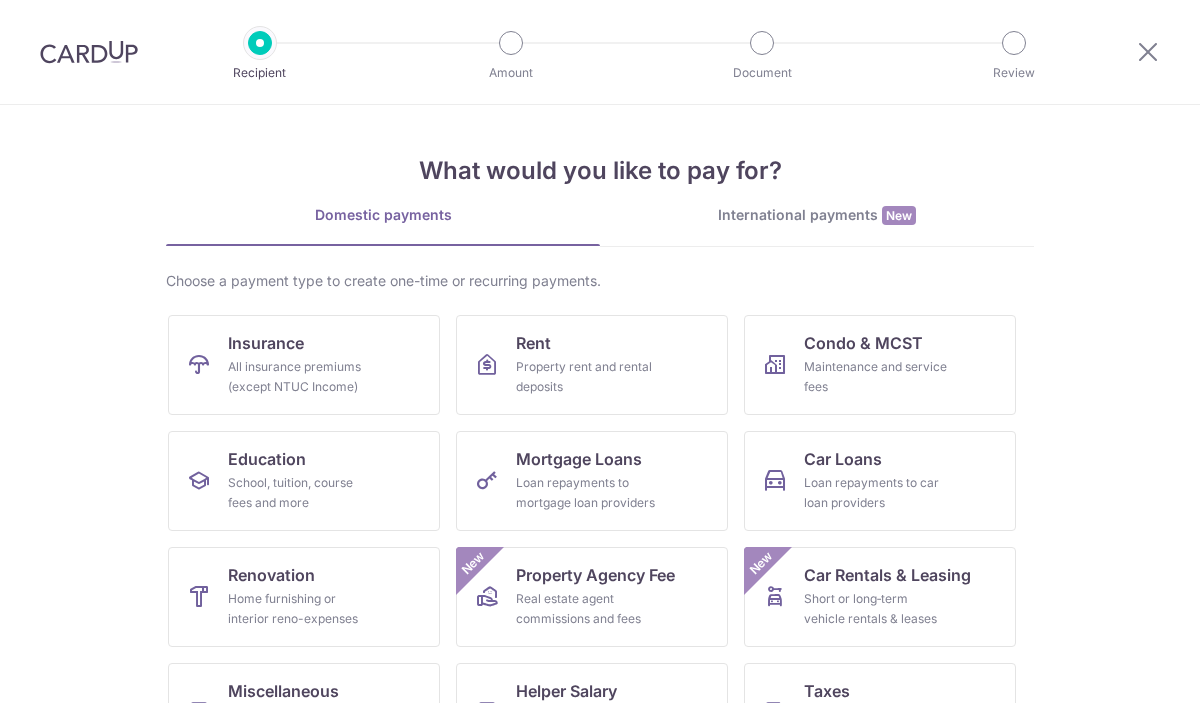 scroll, scrollTop: 0, scrollLeft: 0, axis: both 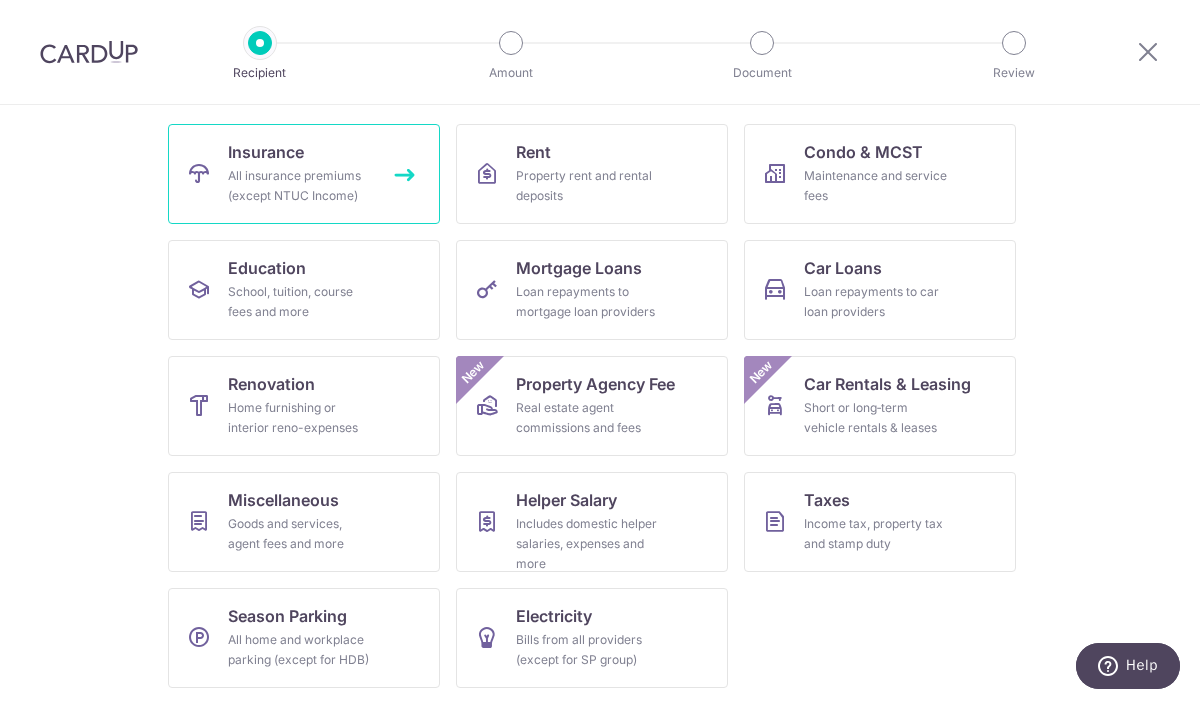 click on "All insurance premiums (except NTUC Income)" at bounding box center (300, 186) 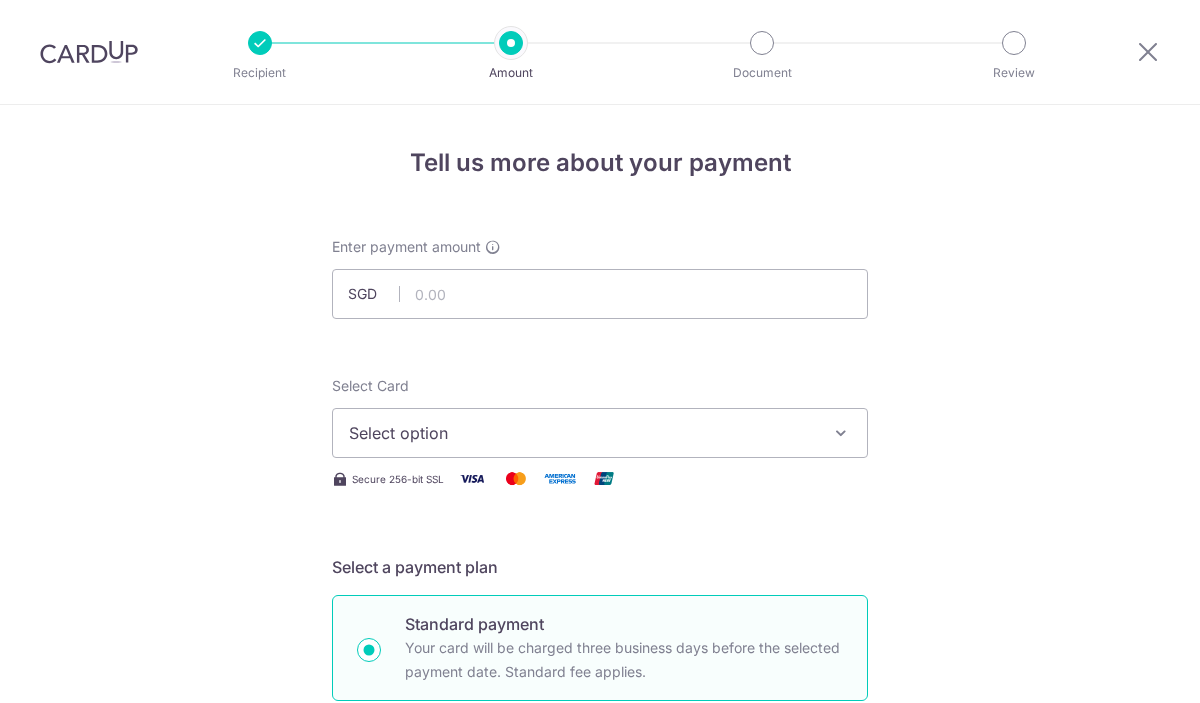 scroll, scrollTop: 0, scrollLeft: 0, axis: both 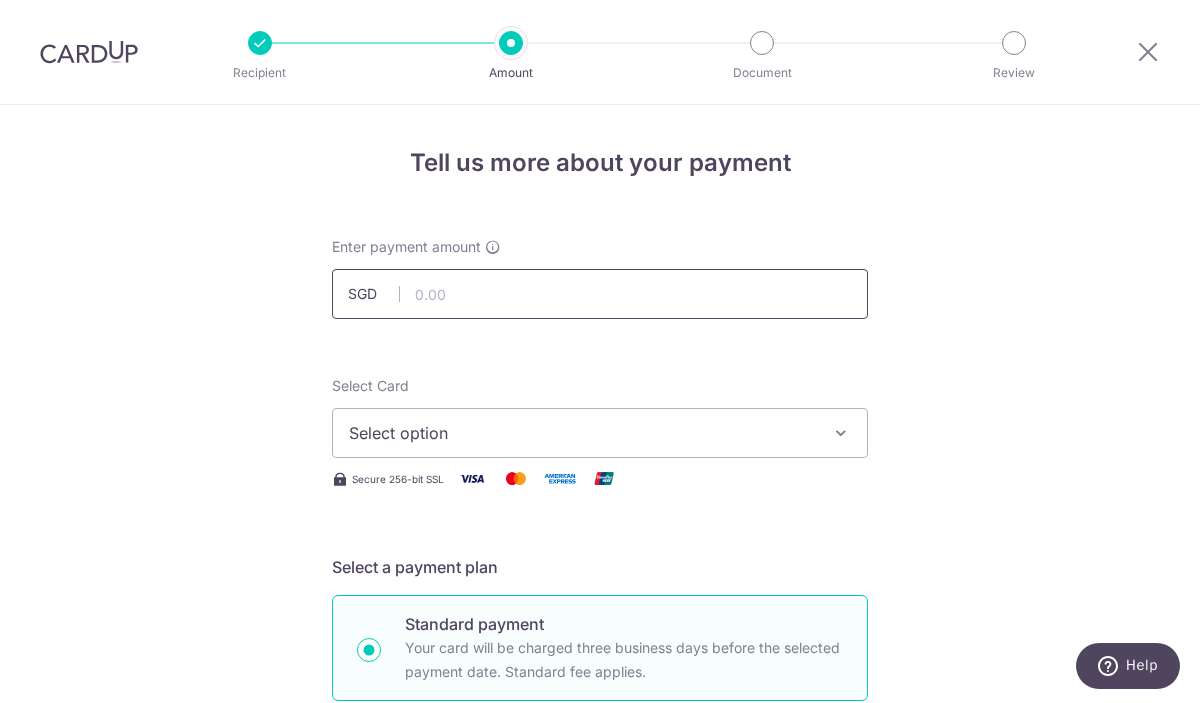 click at bounding box center [600, 294] 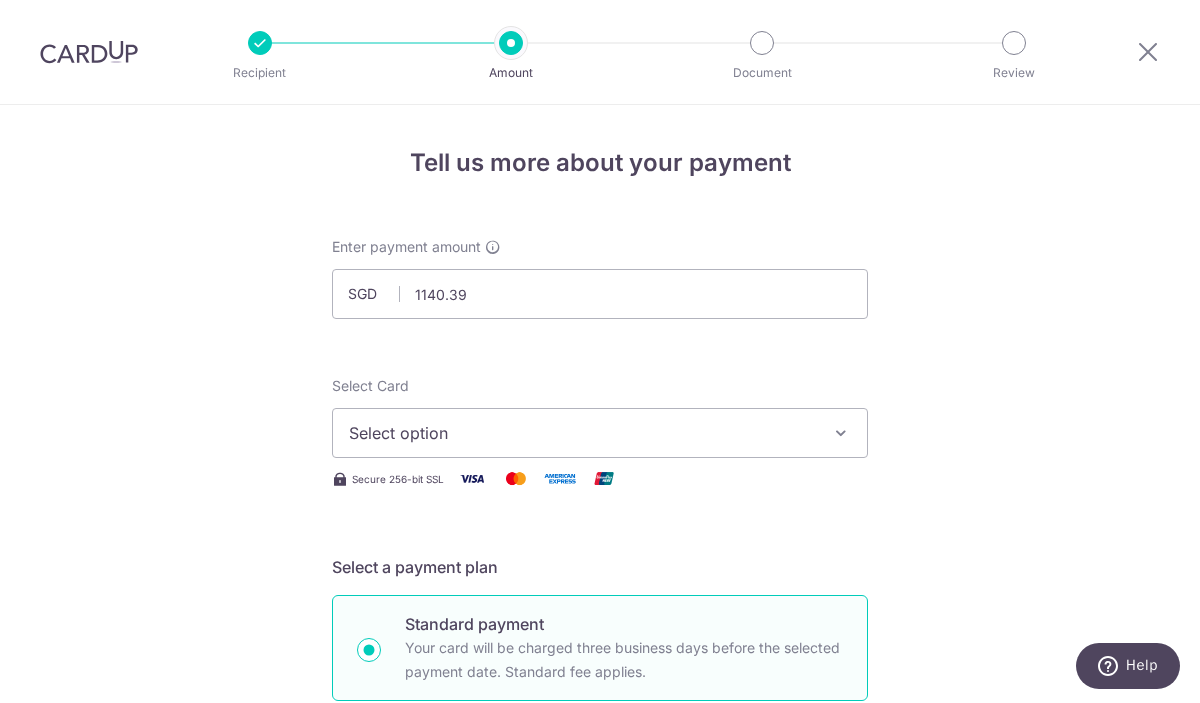 type on "1,140.39" 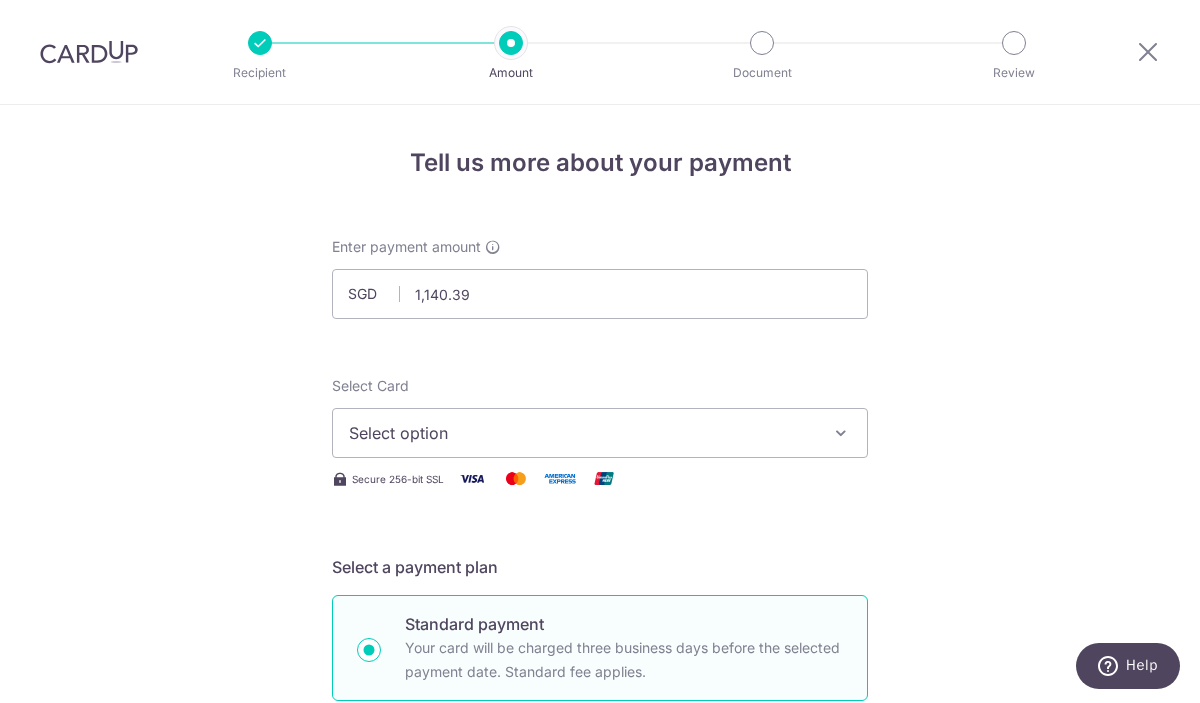 click on "Select option" at bounding box center (600, 433) 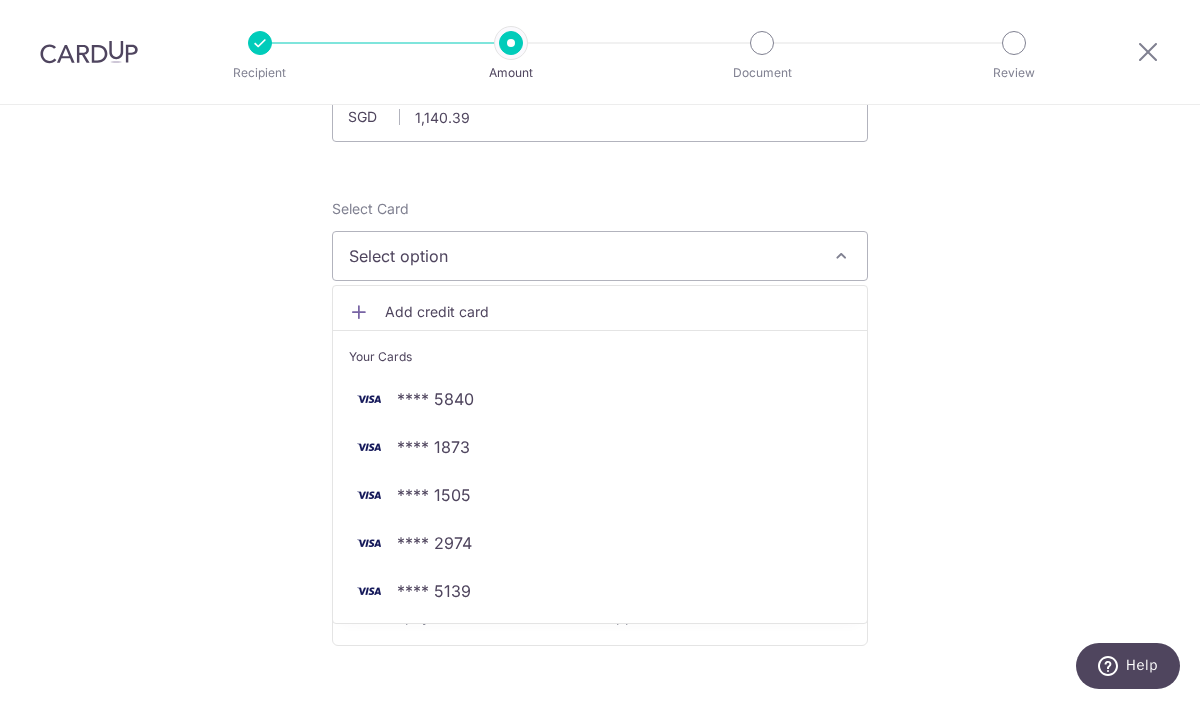 scroll, scrollTop: 183, scrollLeft: 0, axis: vertical 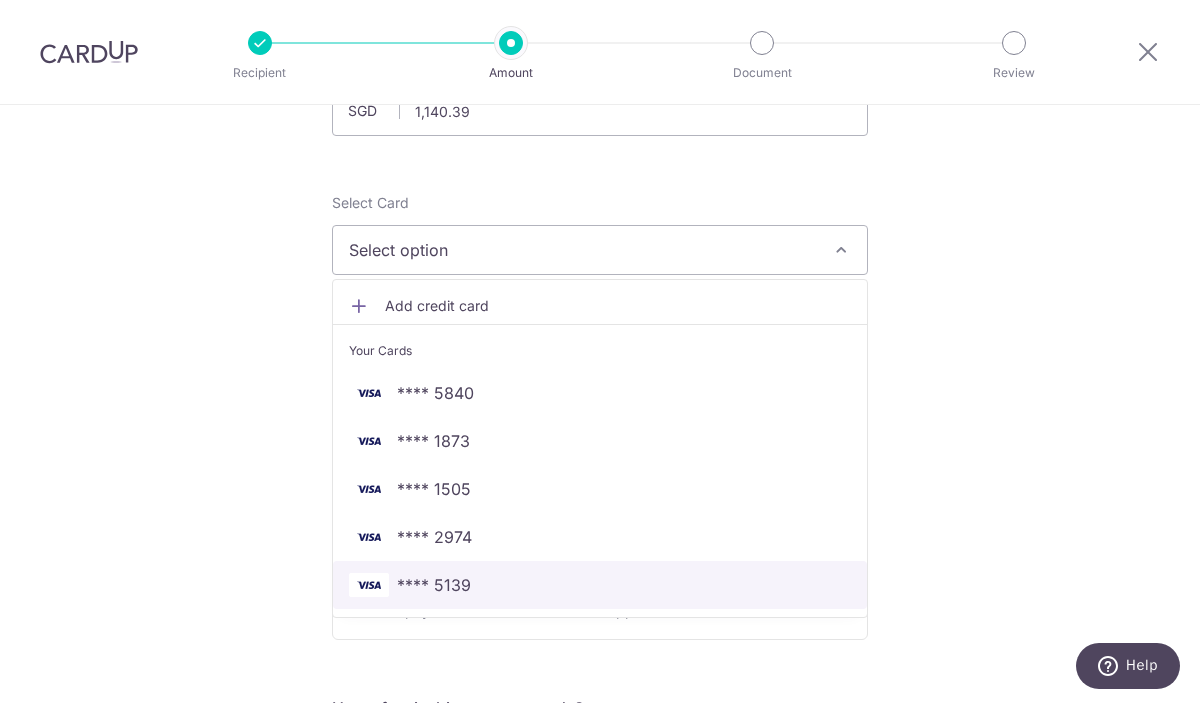 click on "**** 5139" at bounding box center [434, 585] 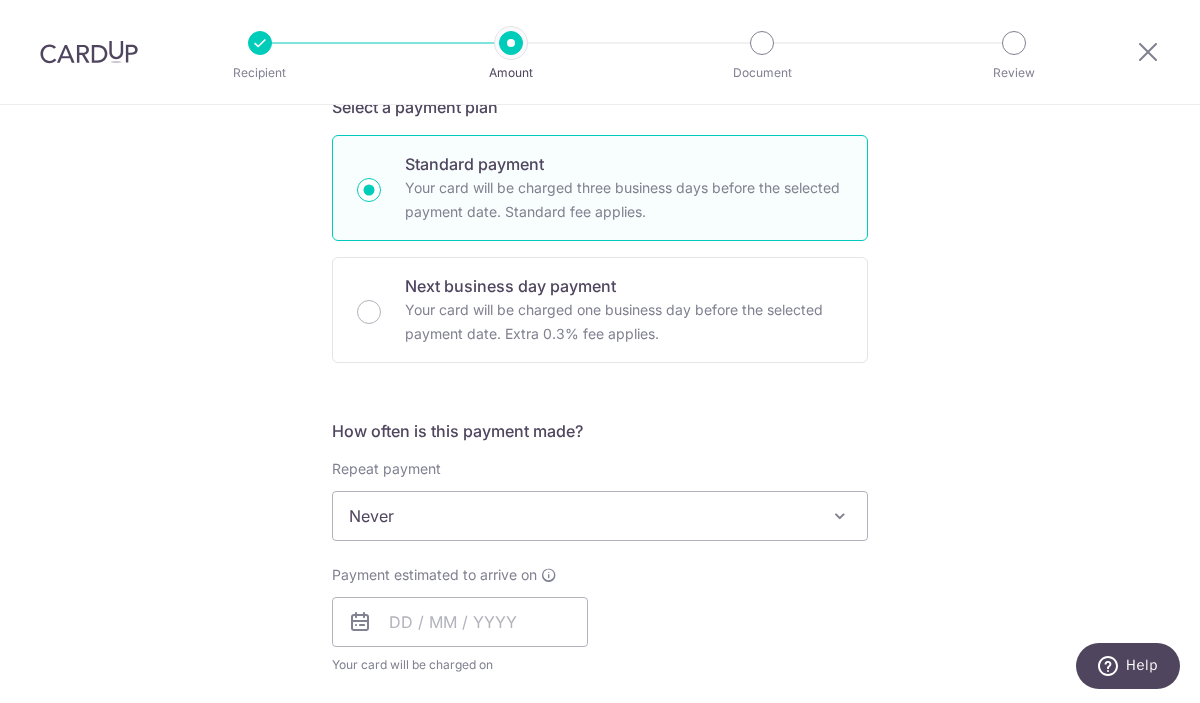 scroll, scrollTop: 493, scrollLeft: 0, axis: vertical 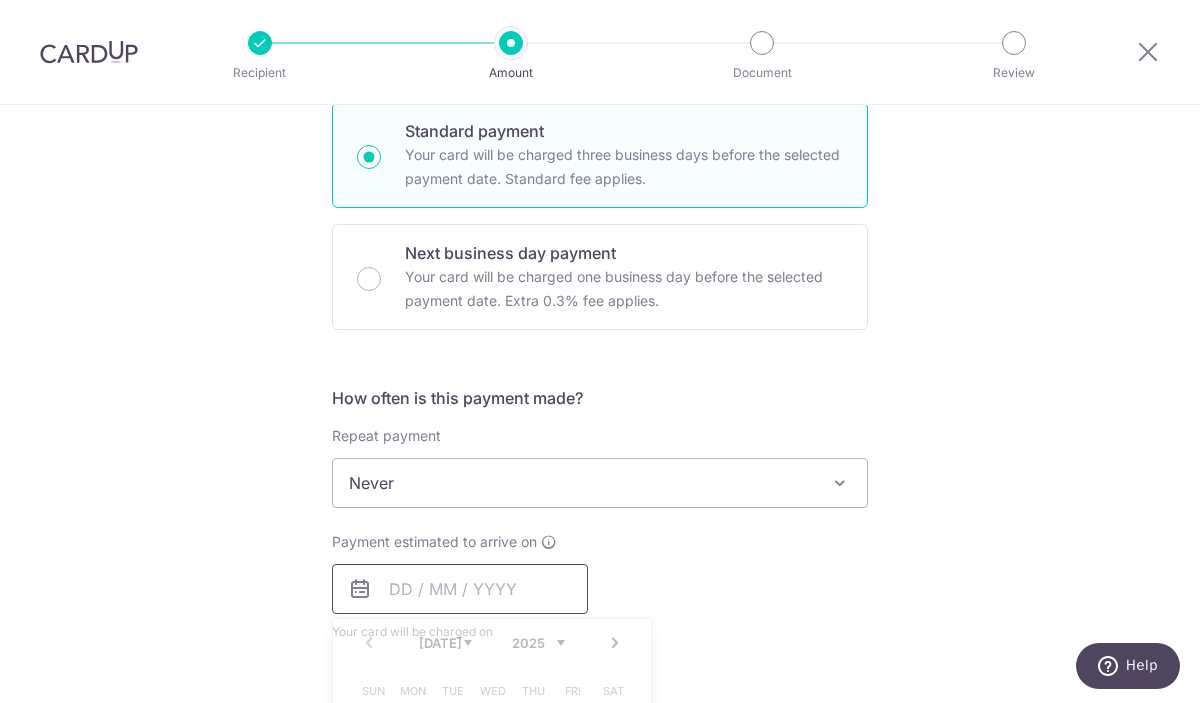 click at bounding box center (460, 589) 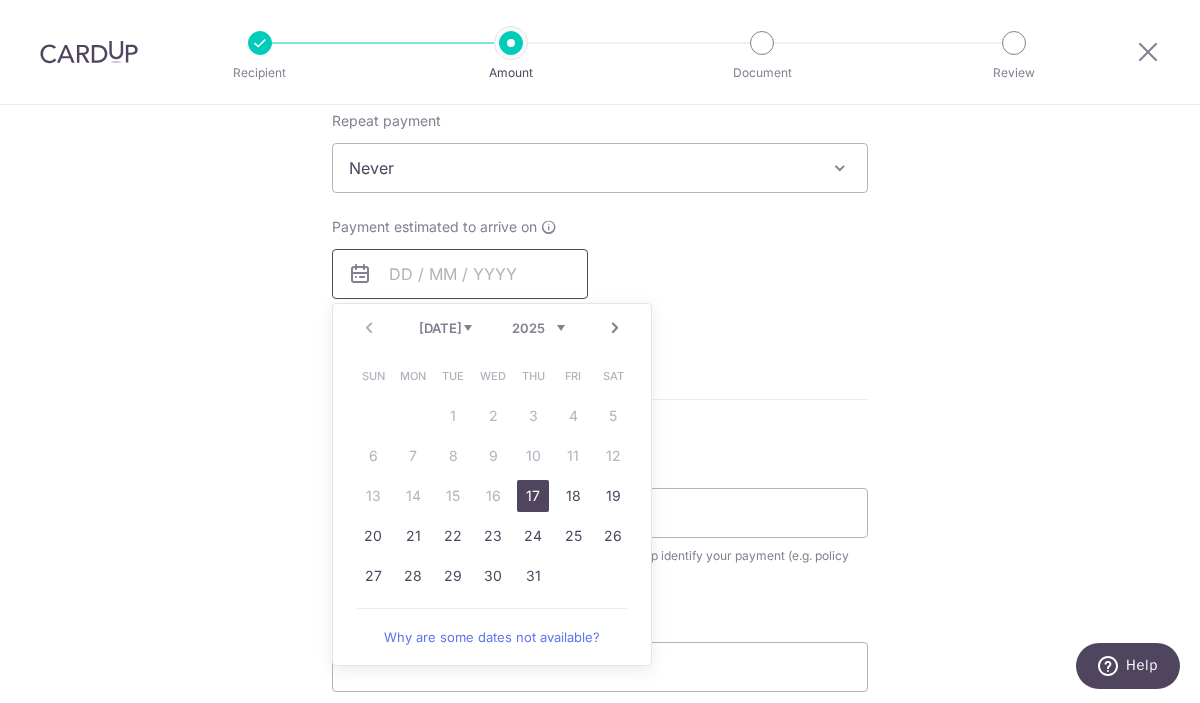 scroll, scrollTop: 806, scrollLeft: 0, axis: vertical 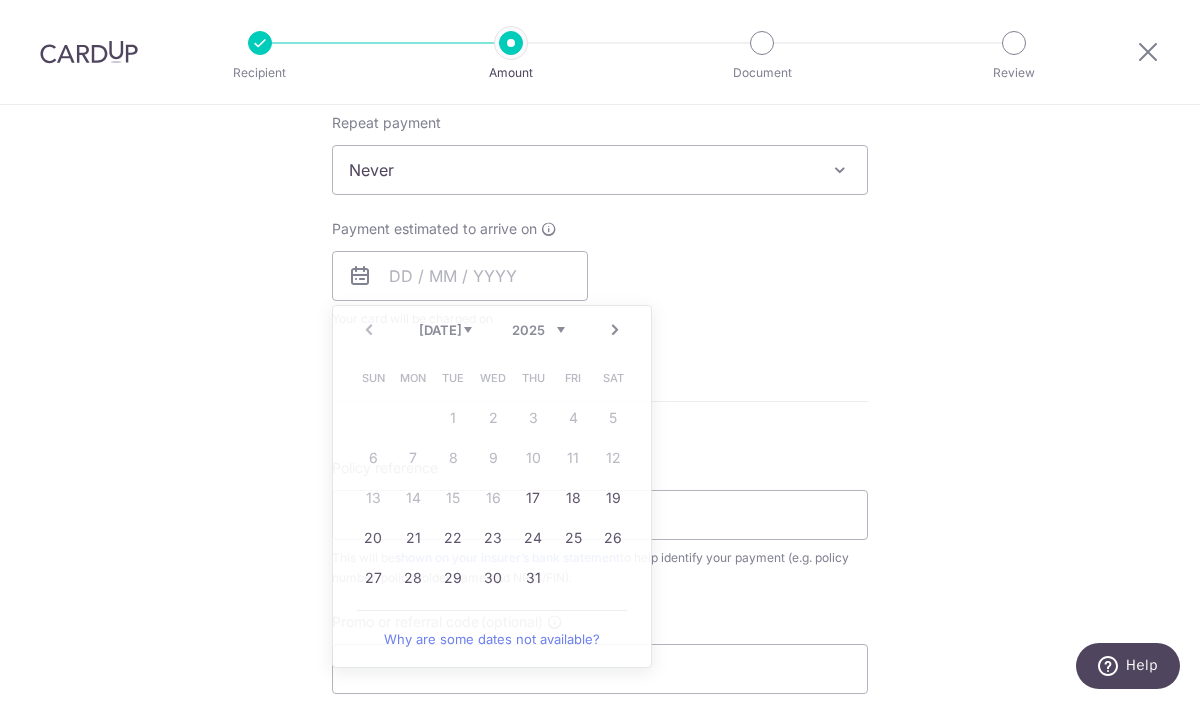 click on "Tell us more about your payment
Enter payment amount
SGD
1,140.39
1140.39
Select Card
**** 5139
Add credit card
Your Cards
**** 5840
**** 1873
**** 1505
**** 2974
**** 5139
Secure 256-bit SSL
Text
New card details" at bounding box center (600, 203) 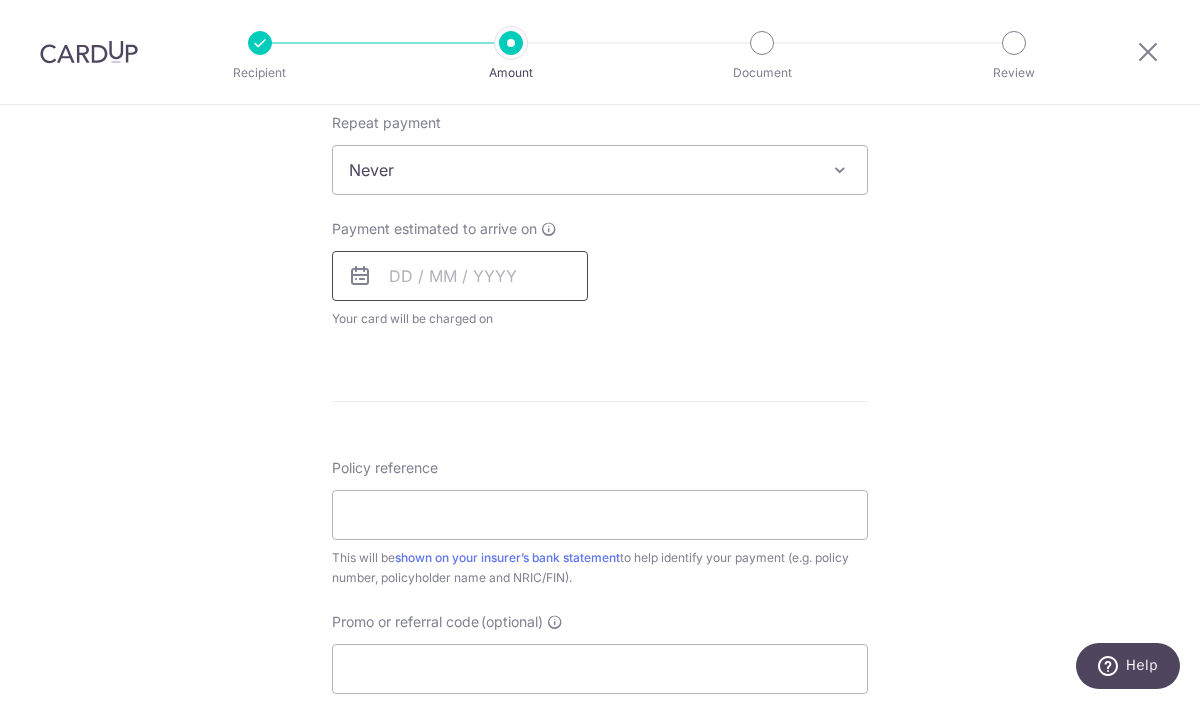 click at bounding box center (460, 276) 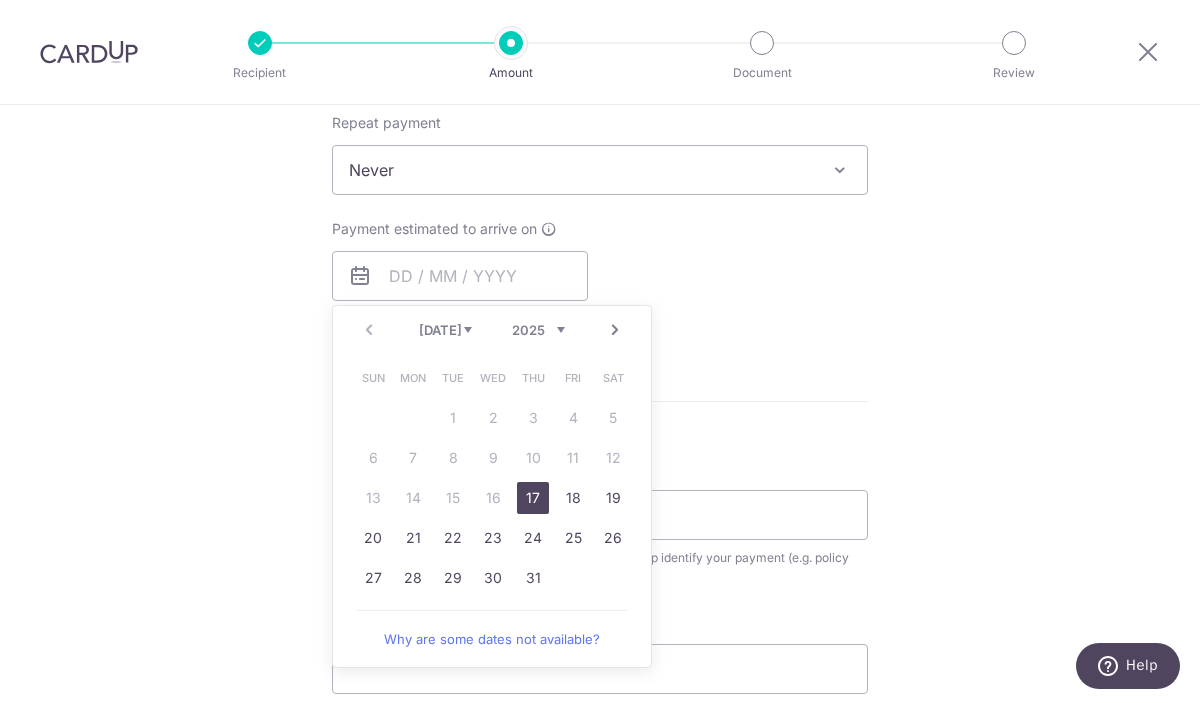 click on "17" at bounding box center (533, 498) 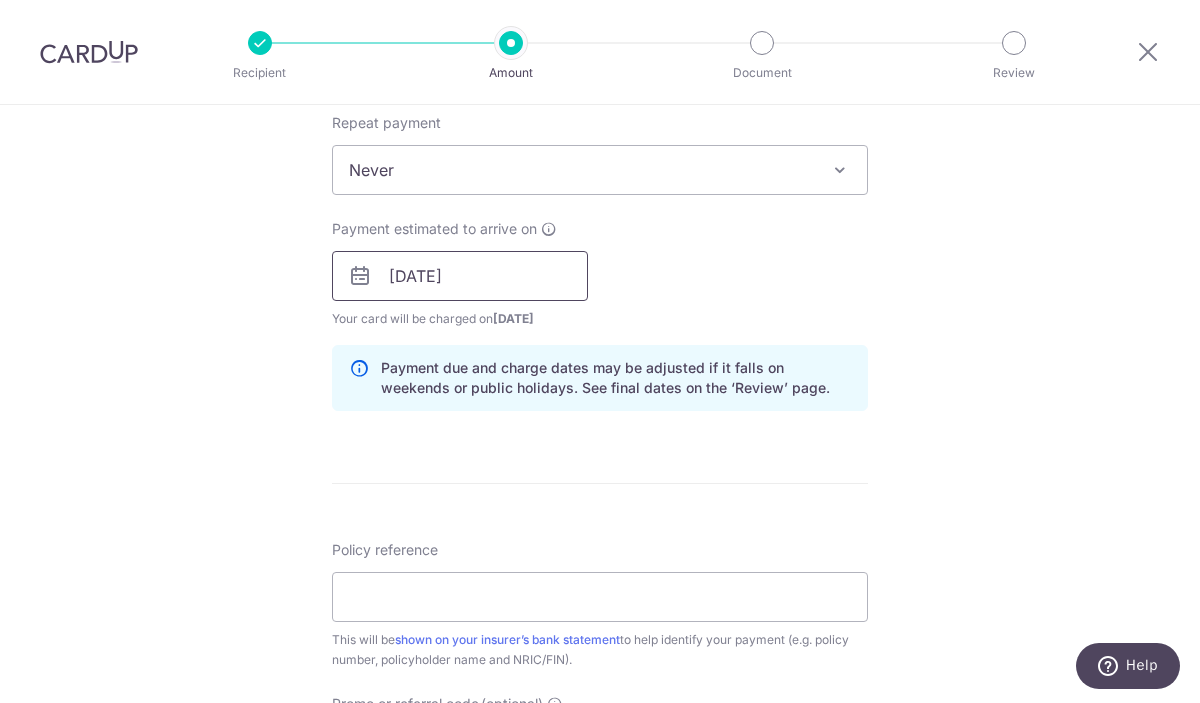 click on "[DATE]" at bounding box center (460, 276) 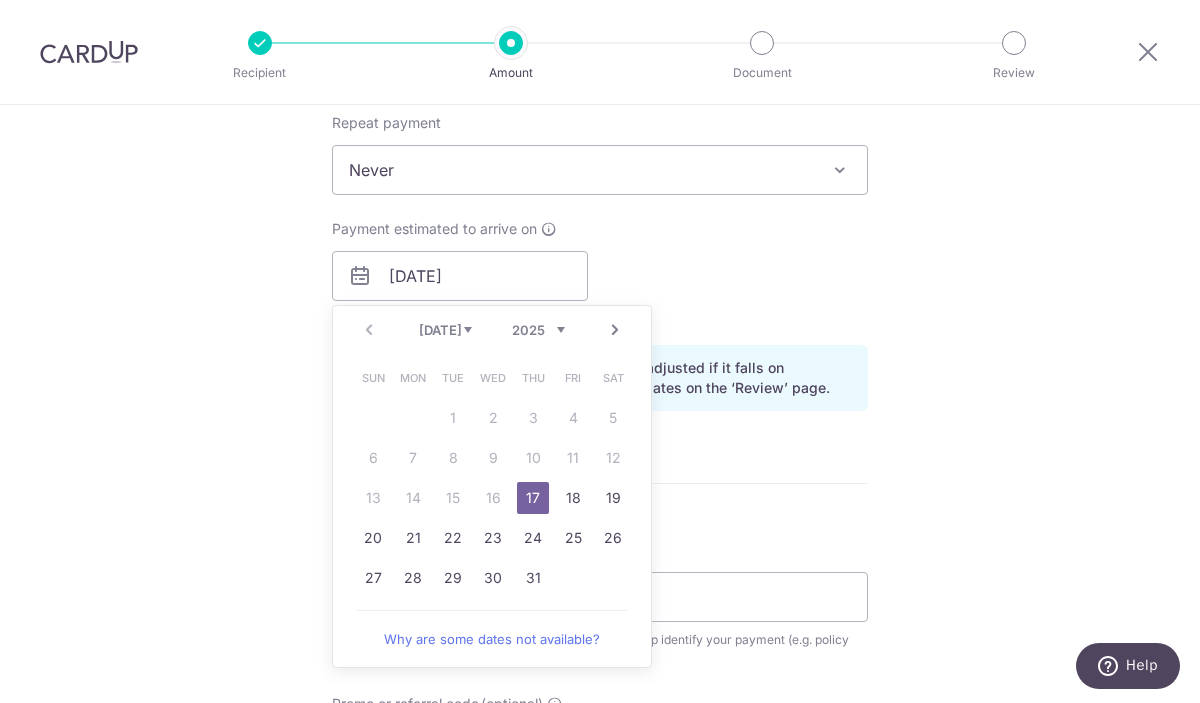 click on "Payment estimated to arrive on
17/07/2025
Prev Next Jul Aug Sep Oct Nov Dec 2025 2026 2027 2028 2029 2030 2031 2032 2033 2034 2035 Sun Mon Tue Wed Thu Fri Sat     1 2 3 4 5 6 7 8 9 10 11 12 13 14 15 16 17 18 19 20 21 22 23 24 25 26 27 28 29 30 31     Why are some dates not available?
Your card will be charged on  14/07/2025  for the first payment
* If your payment is funded by  9:00am SGT on Monday 14/07/2025
15/07/2025
No. of Payments" at bounding box center (600, 274) 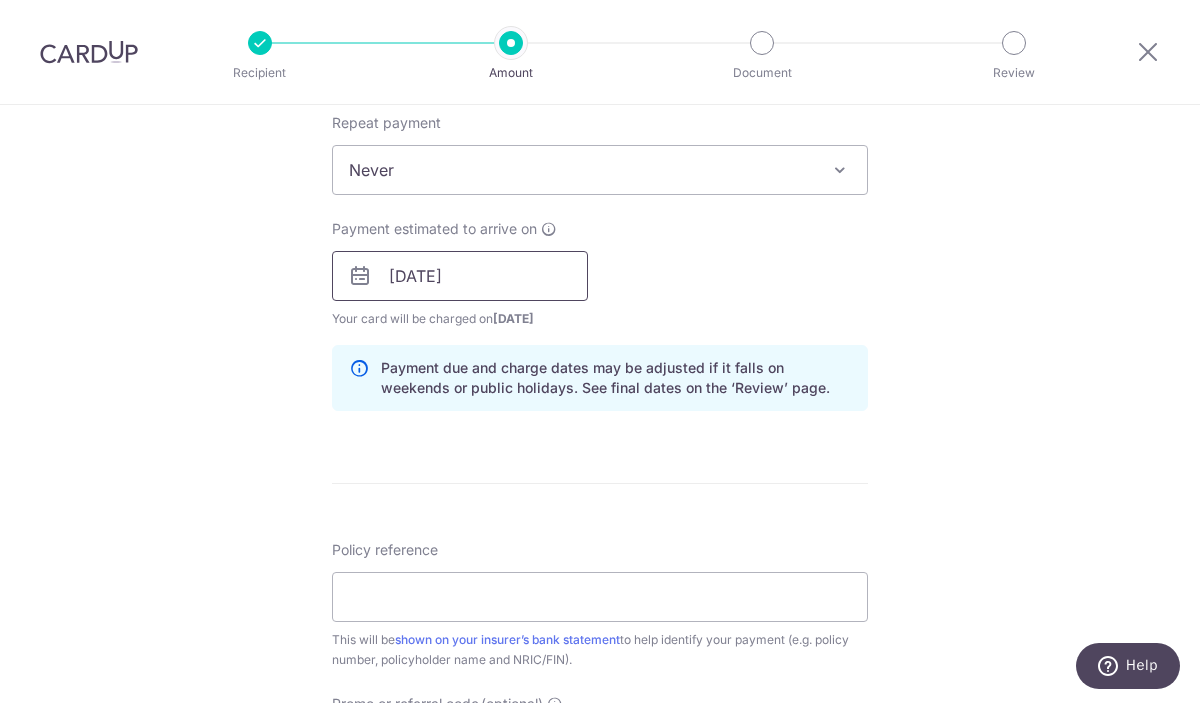 click on "17/07/2025" at bounding box center (460, 276) 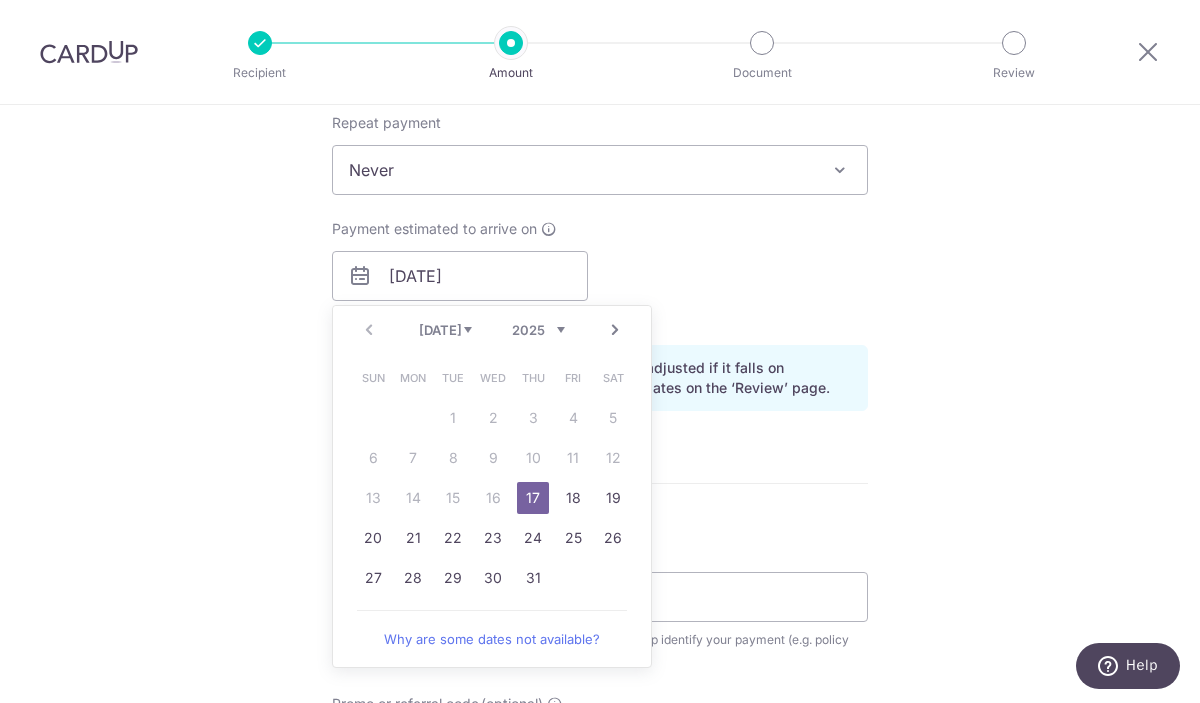 click on "Payment estimated to arrive on
17/07/2025
Prev Next Jul Aug Sep Oct Nov Dec 2025 2026 2027 2028 2029 2030 2031 2032 2033 2034 2035 Sun Mon Tue Wed Thu Fri Sat     1 2 3 4 5 6 7 8 9 10 11 12 13 14 15 16 17 18 19 20 21 22 23 24 25 26 27 28 29 30 31     Why are some dates not available?
Your card will be charged on  14/07/2025  for the first payment
* If your payment is funded by  9:00am SGT on Monday 14/07/2025
15/07/2025
No. of Payments" at bounding box center (600, 274) 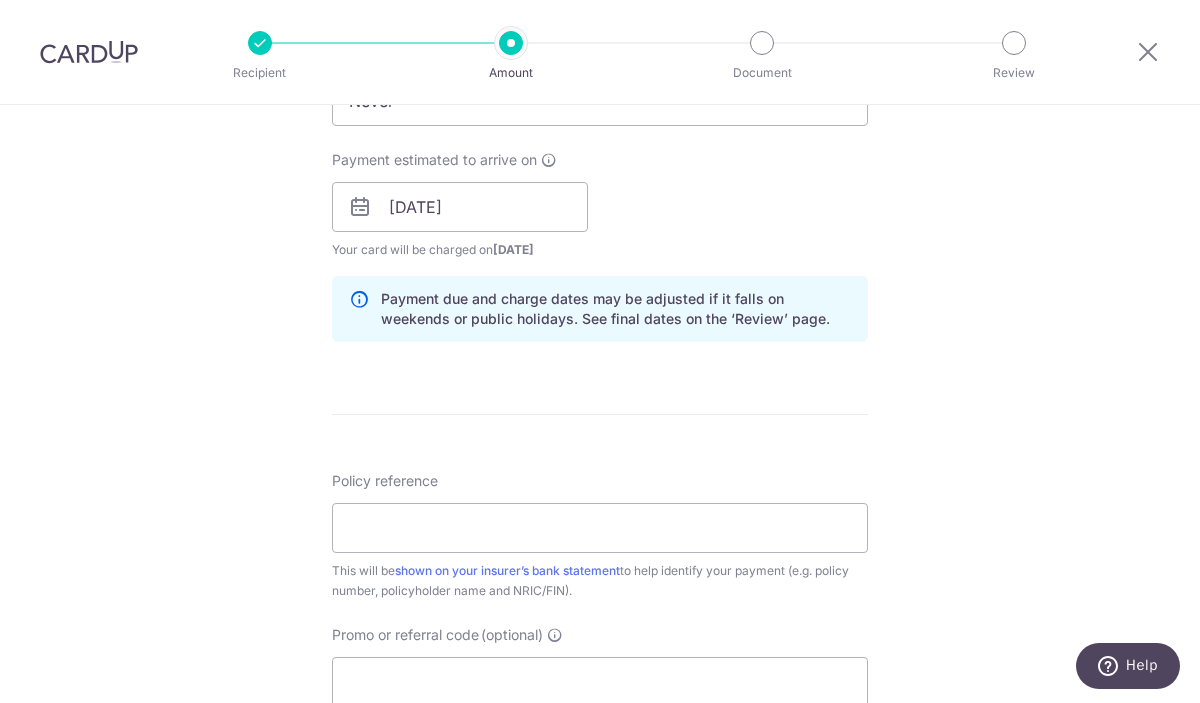 scroll, scrollTop: 1024, scrollLeft: 0, axis: vertical 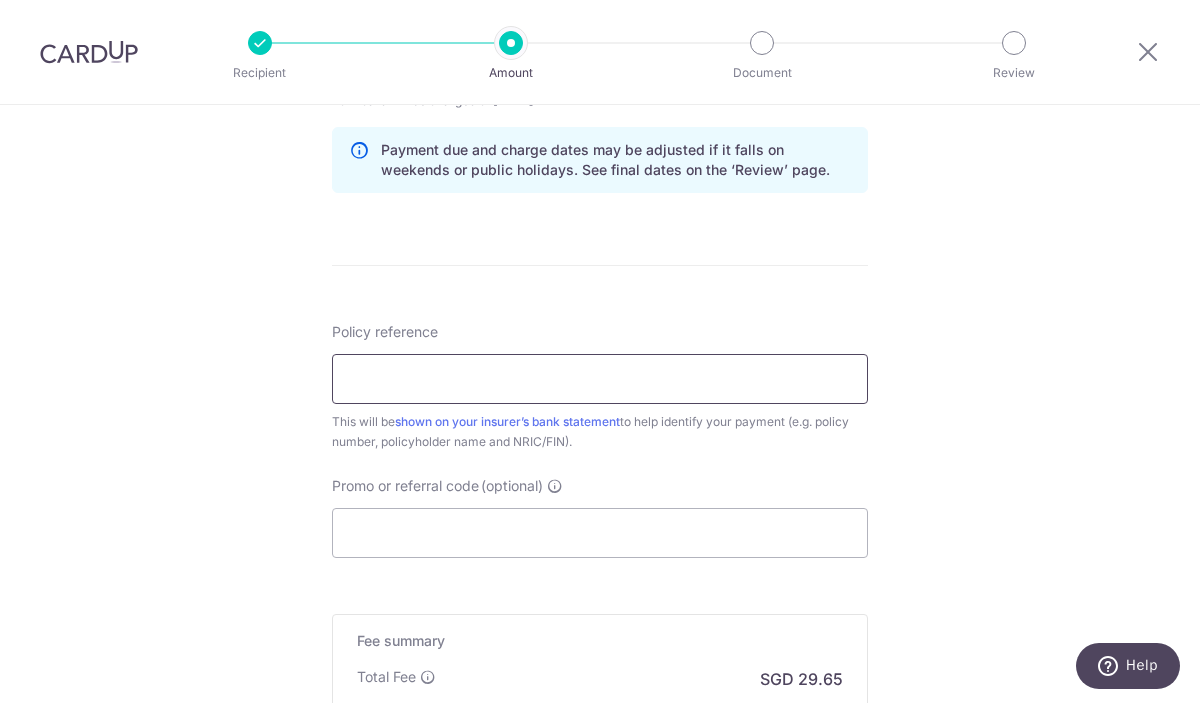 click on "Policy reference" at bounding box center [600, 379] 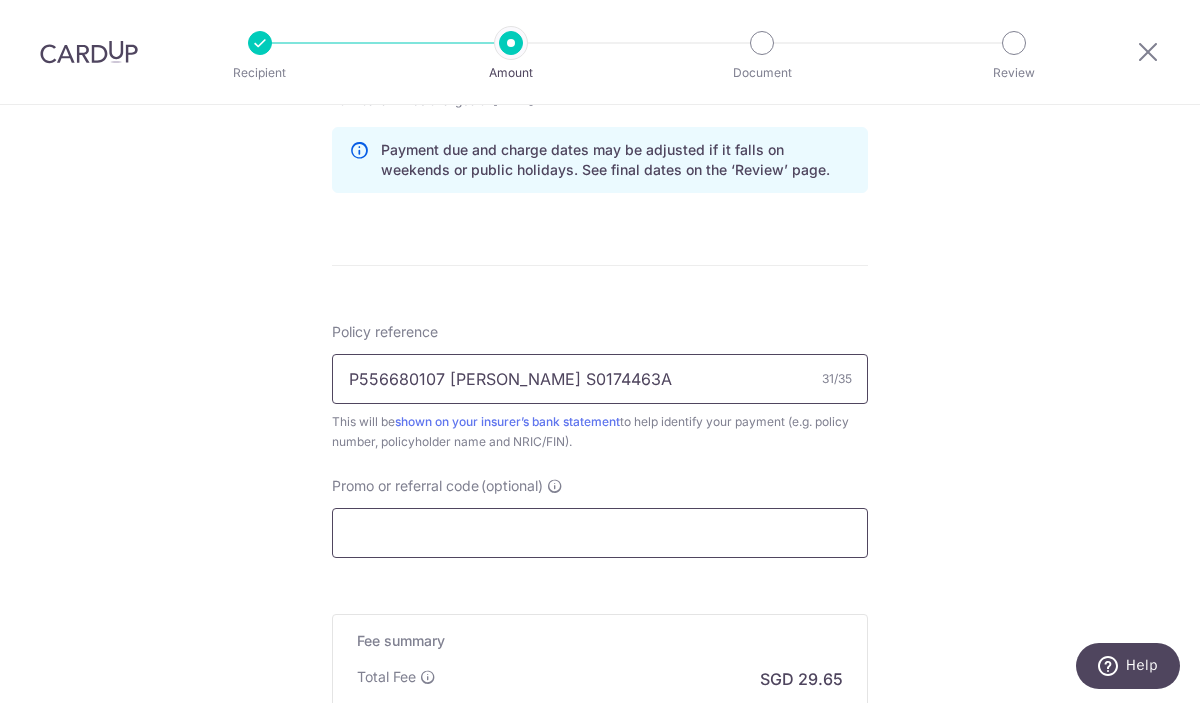 type on "P556680107 Esther Lee S0174463A" 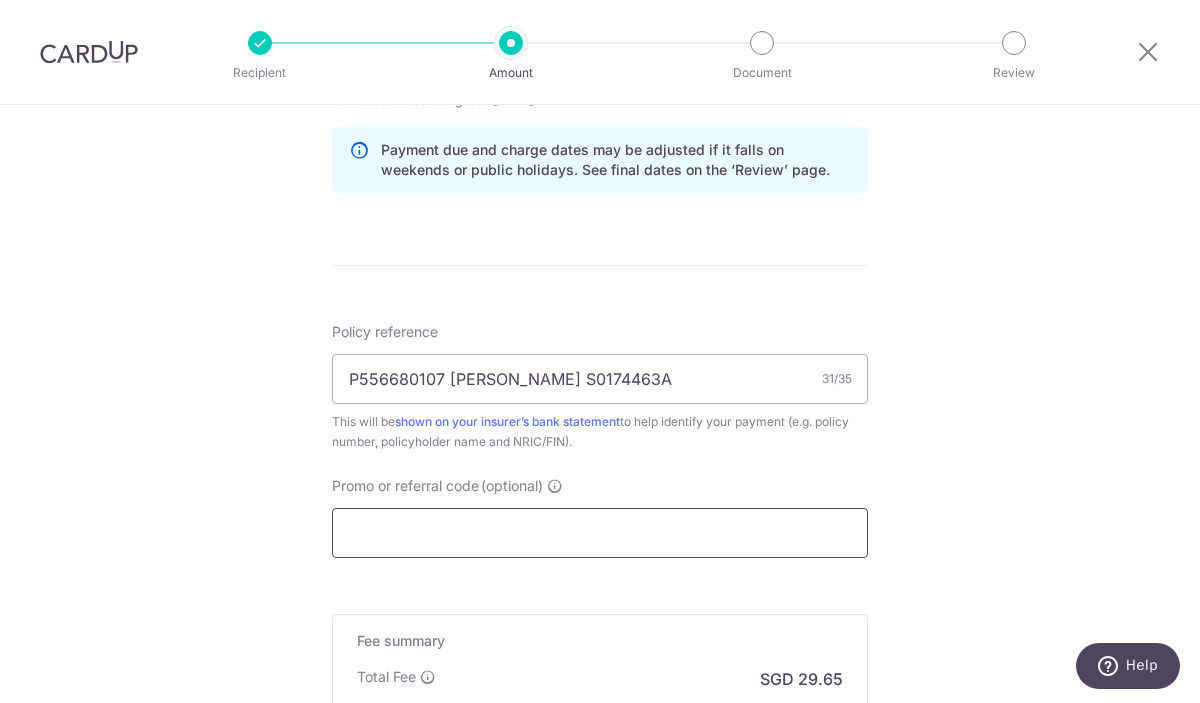click on "Promo or referral code
(optional)" at bounding box center [600, 533] 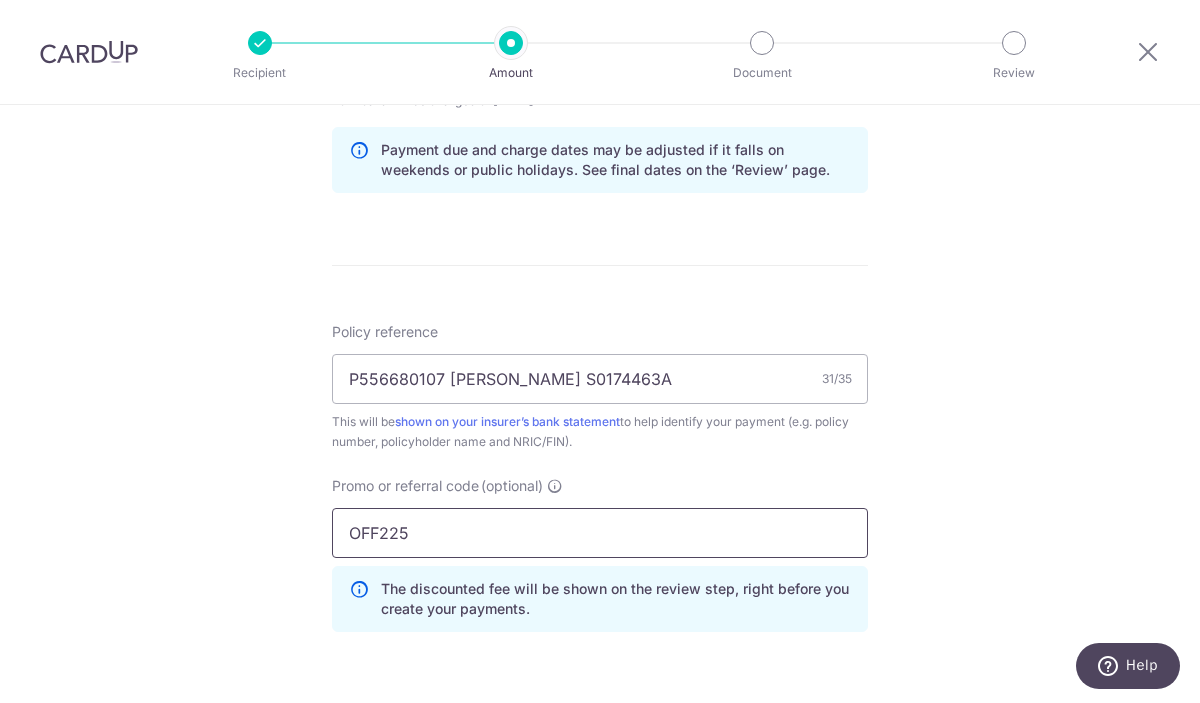 type on "OFF225" 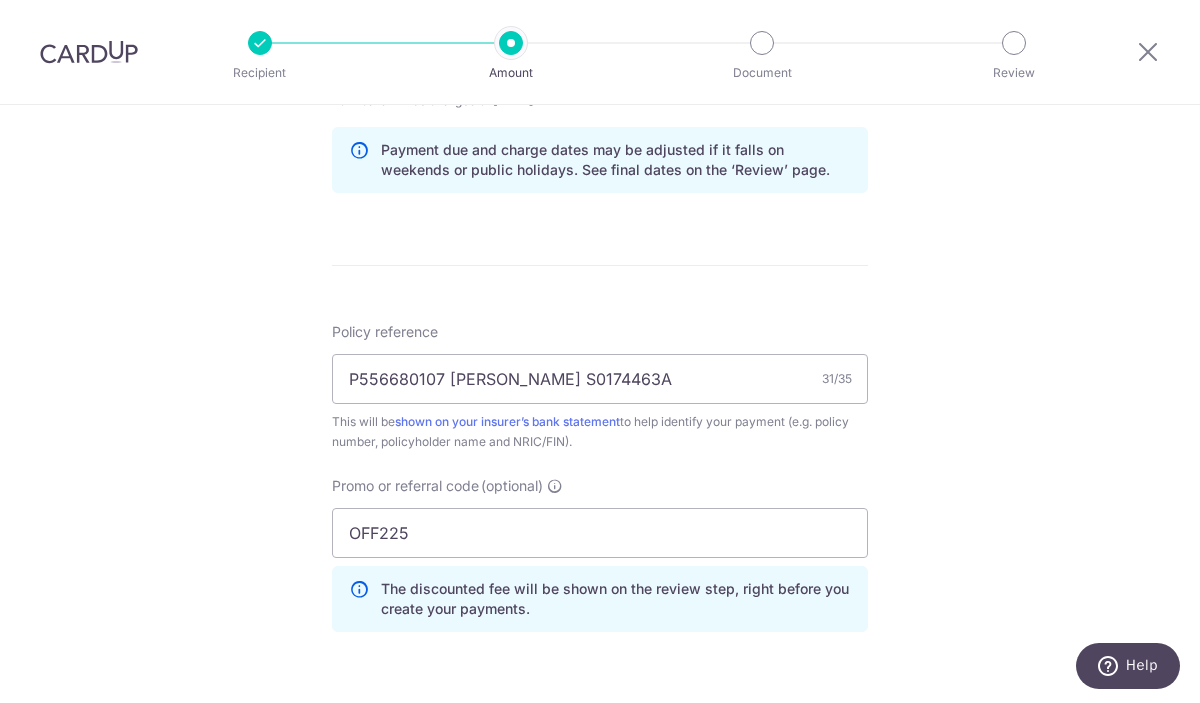 click on "Tell us more about your payment
Enter payment amount
SGD
1,140.39
1140.39
Select Card
**** 5139
Add credit card
Your Cards
**** 5840
**** 1873
**** 1505
**** 2974
**** 5139
Secure 256-bit SSL
Text
New card details" at bounding box center [600, 71] 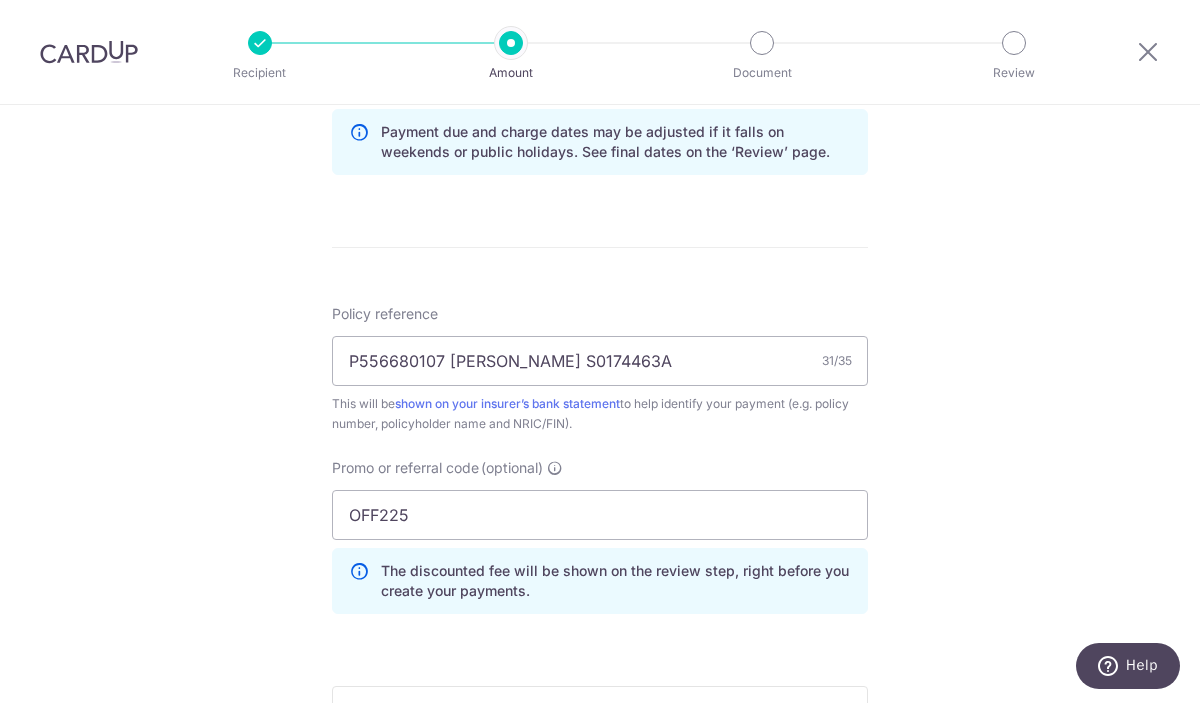 scroll, scrollTop: 1383, scrollLeft: 0, axis: vertical 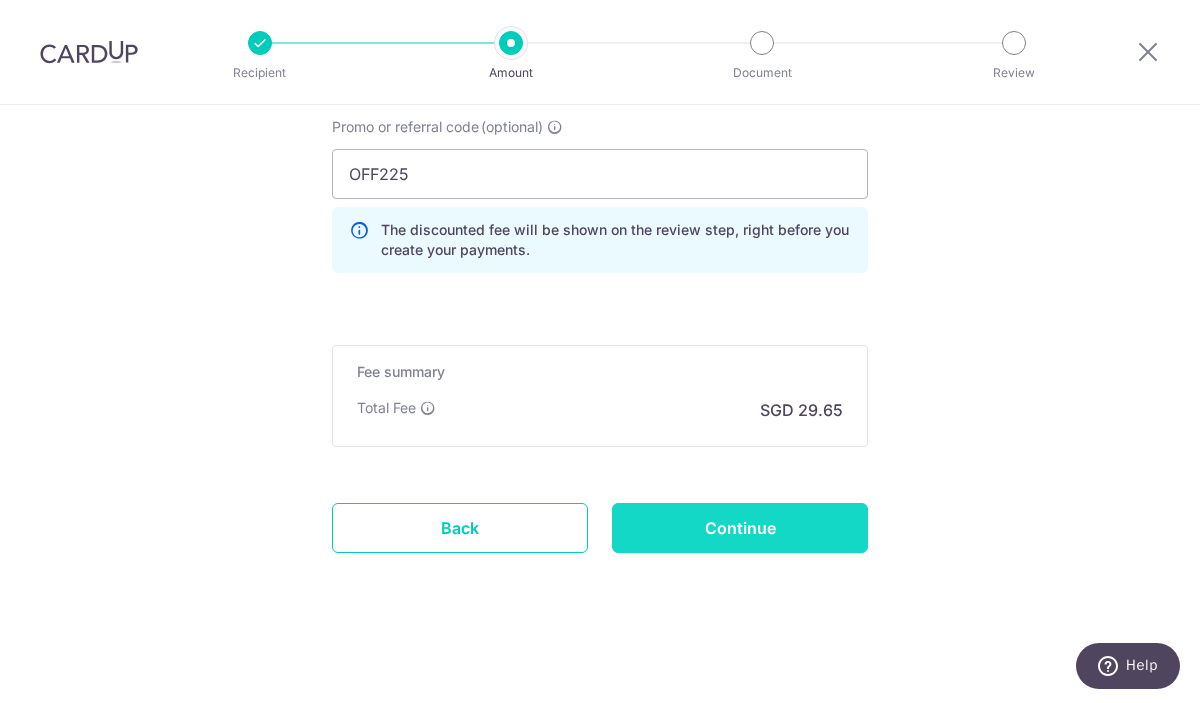 click on "Continue" at bounding box center [740, 528] 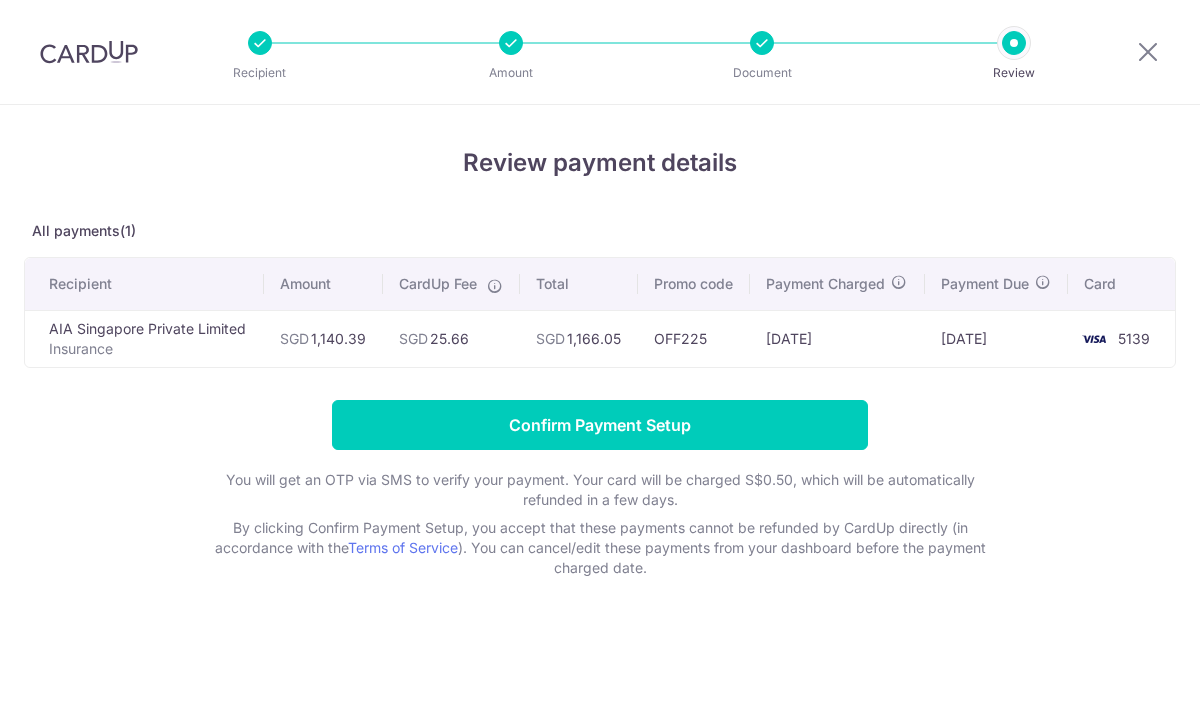 scroll, scrollTop: 0, scrollLeft: 0, axis: both 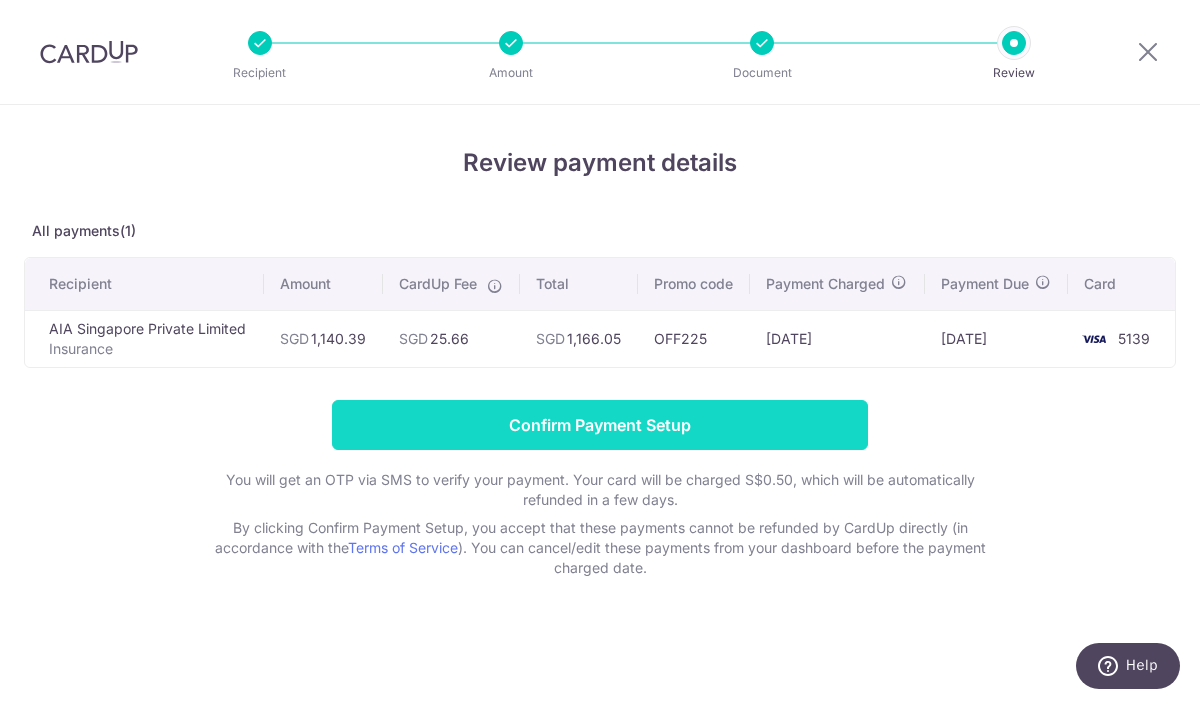 click on "Confirm Payment Setup" at bounding box center (600, 425) 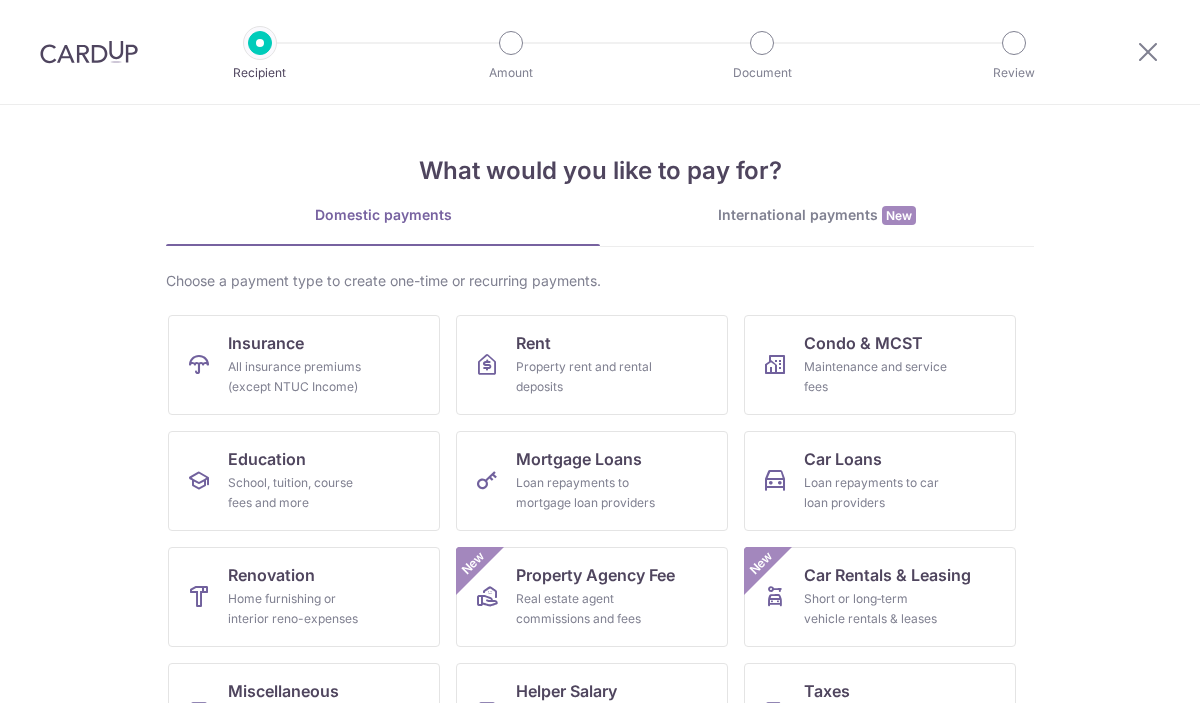 scroll, scrollTop: 0, scrollLeft: 0, axis: both 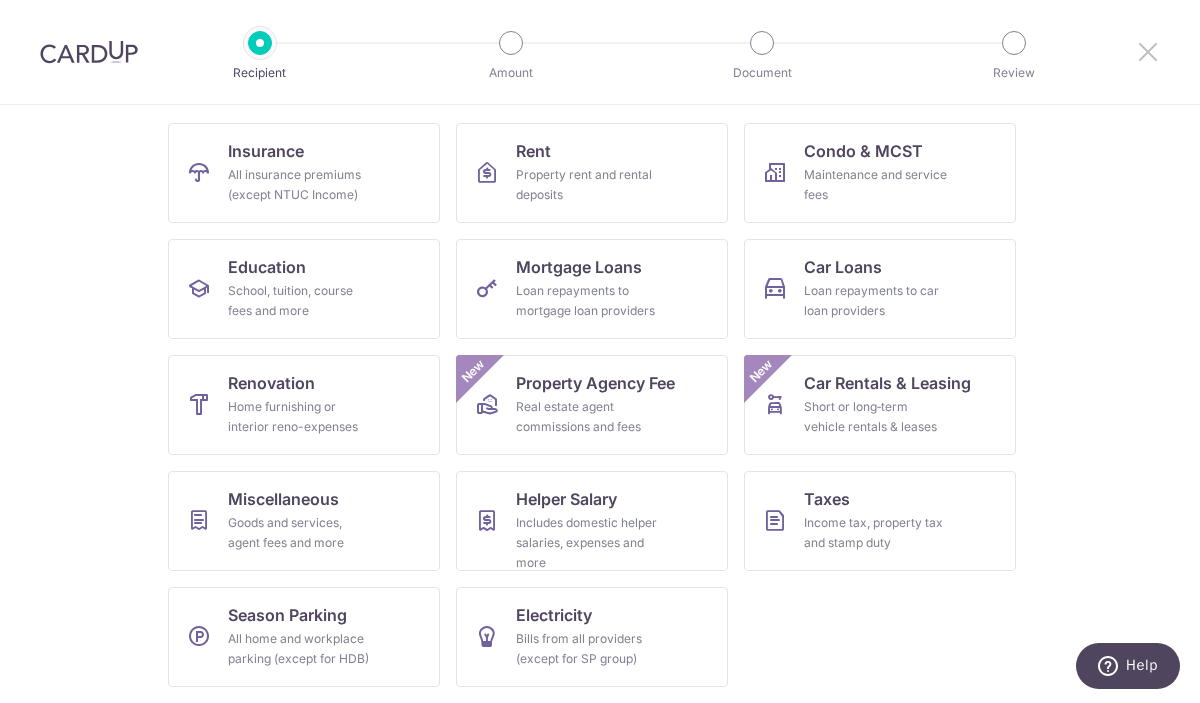click at bounding box center (1148, 51) 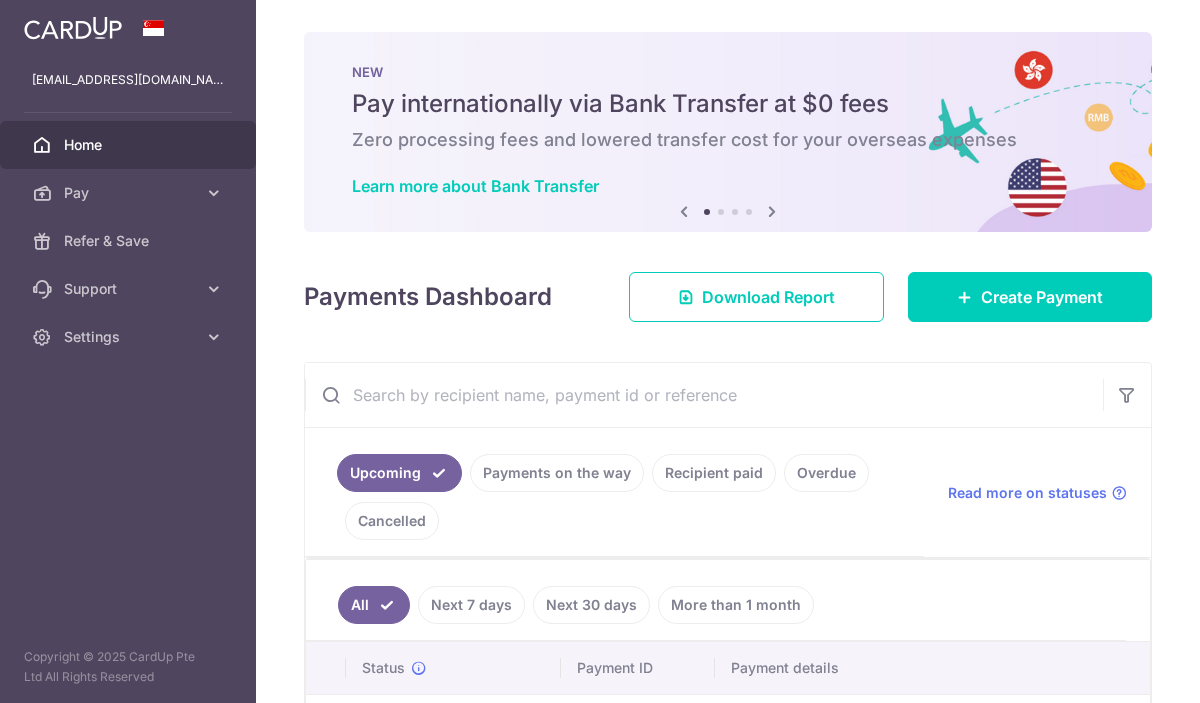 scroll, scrollTop: 0, scrollLeft: 0, axis: both 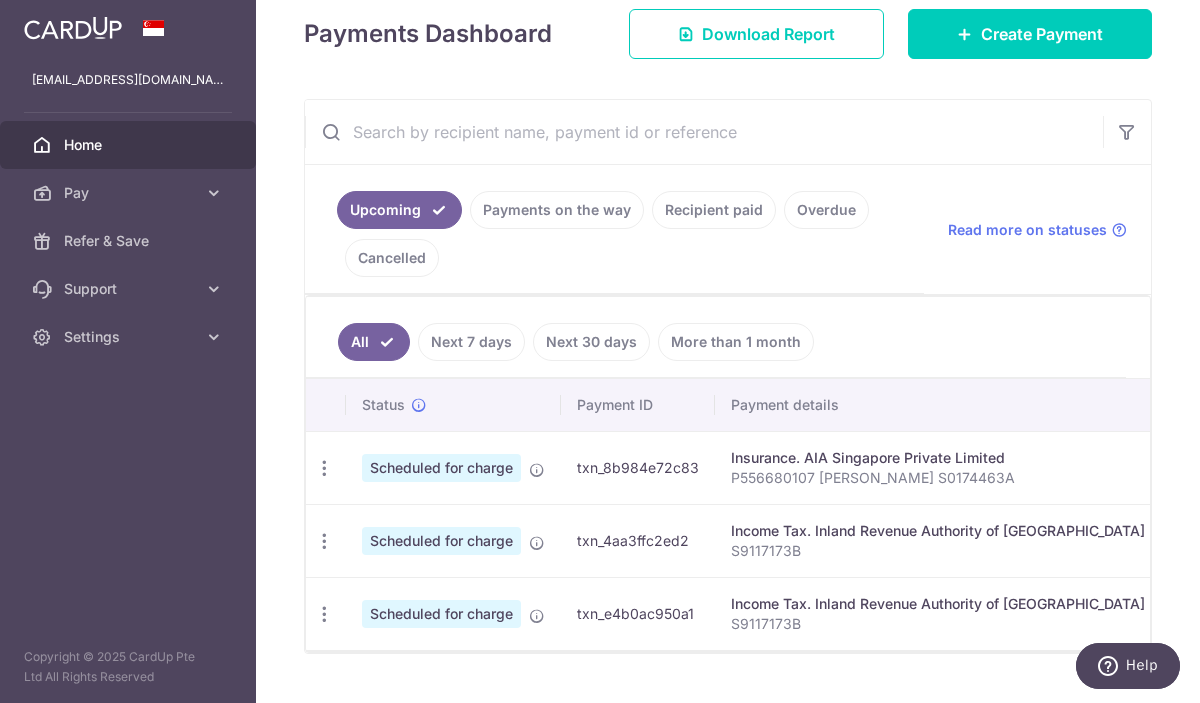 click on "Overdue" at bounding box center (826, 210) 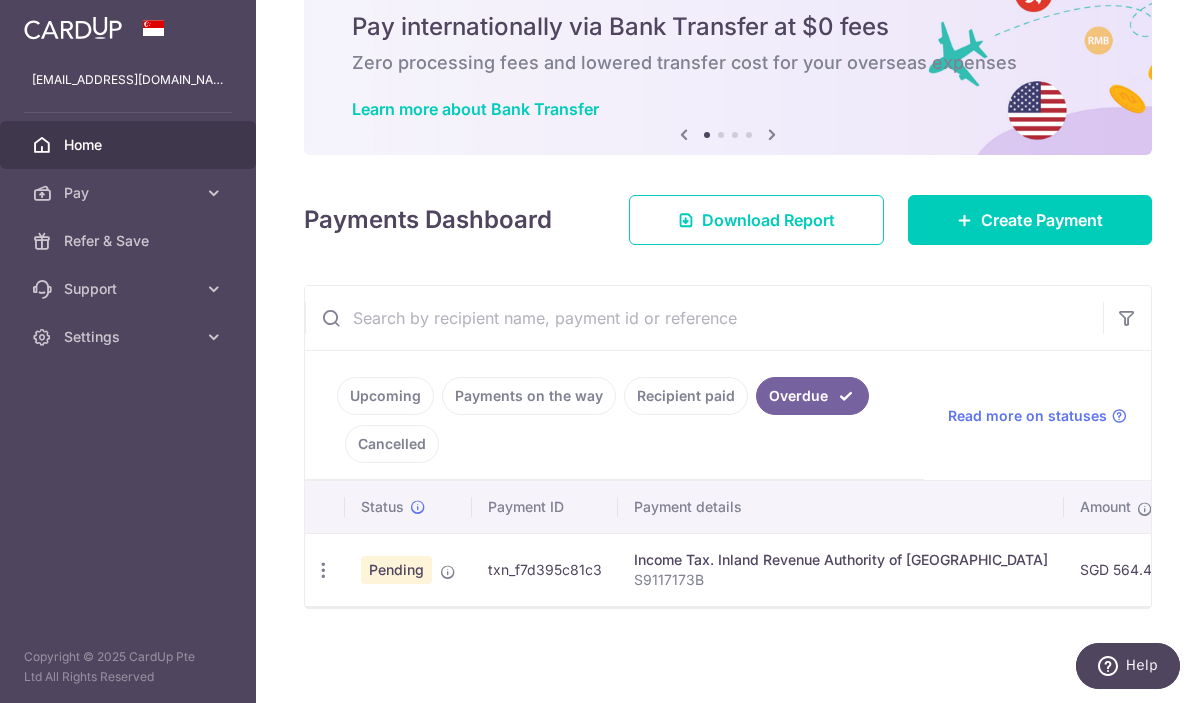 scroll, scrollTop: 77, scrollLeft: 0, axis: vertical 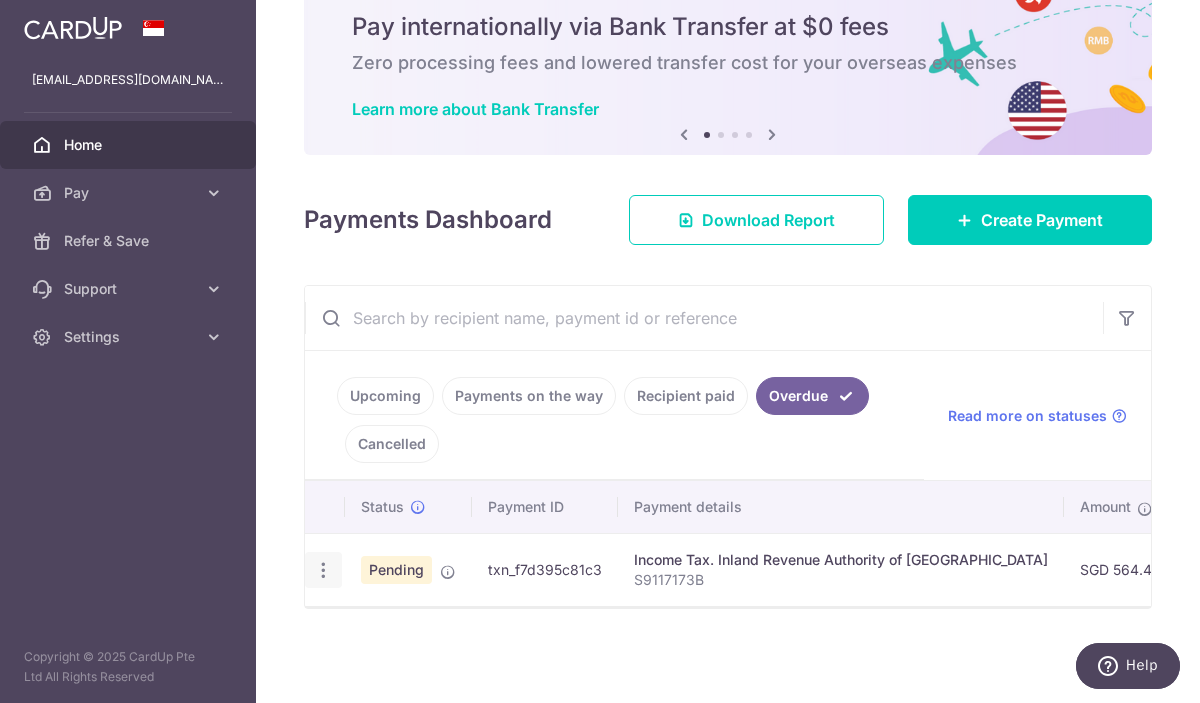 click at bounding box center (323, 570) 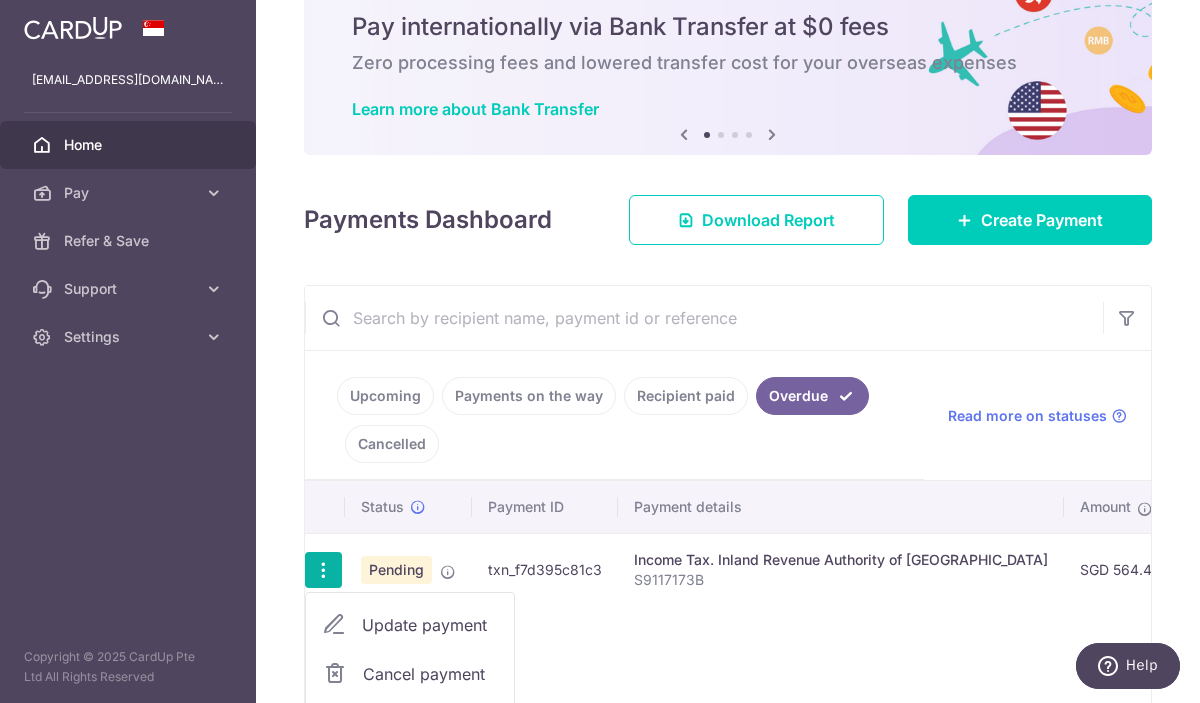 click on "Cancel payment" at bounding box center (430, 674) 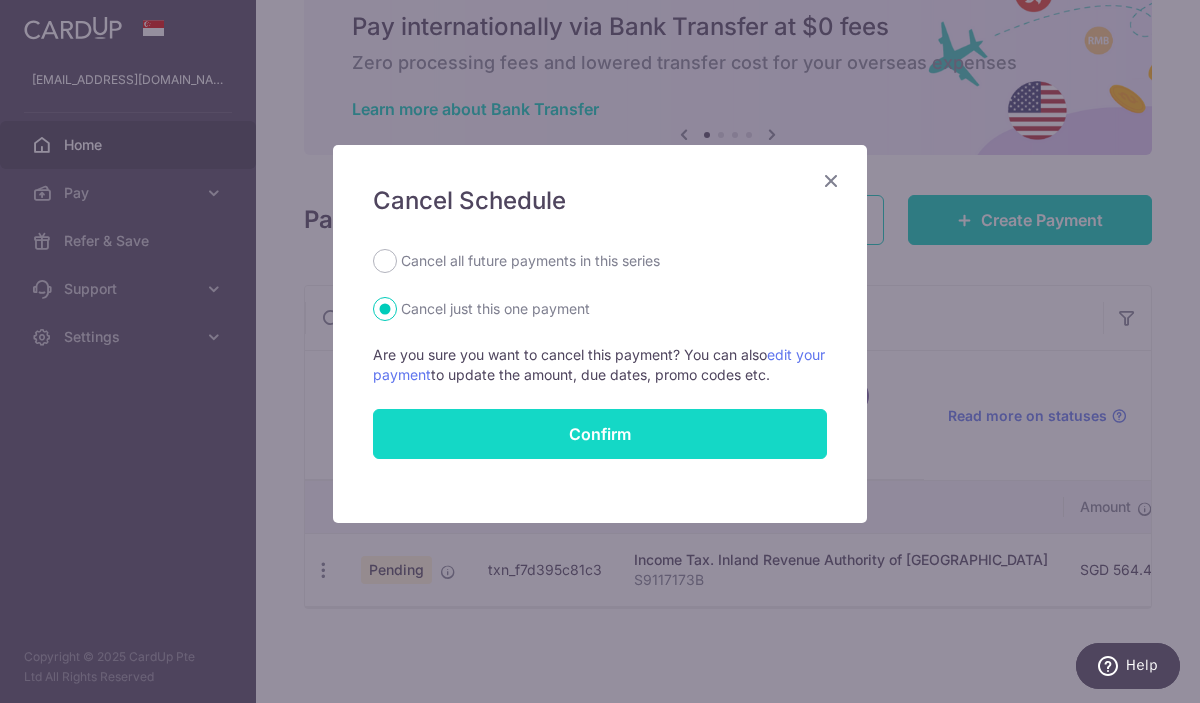 click on "Confirm" at bounding box center (600, 434) 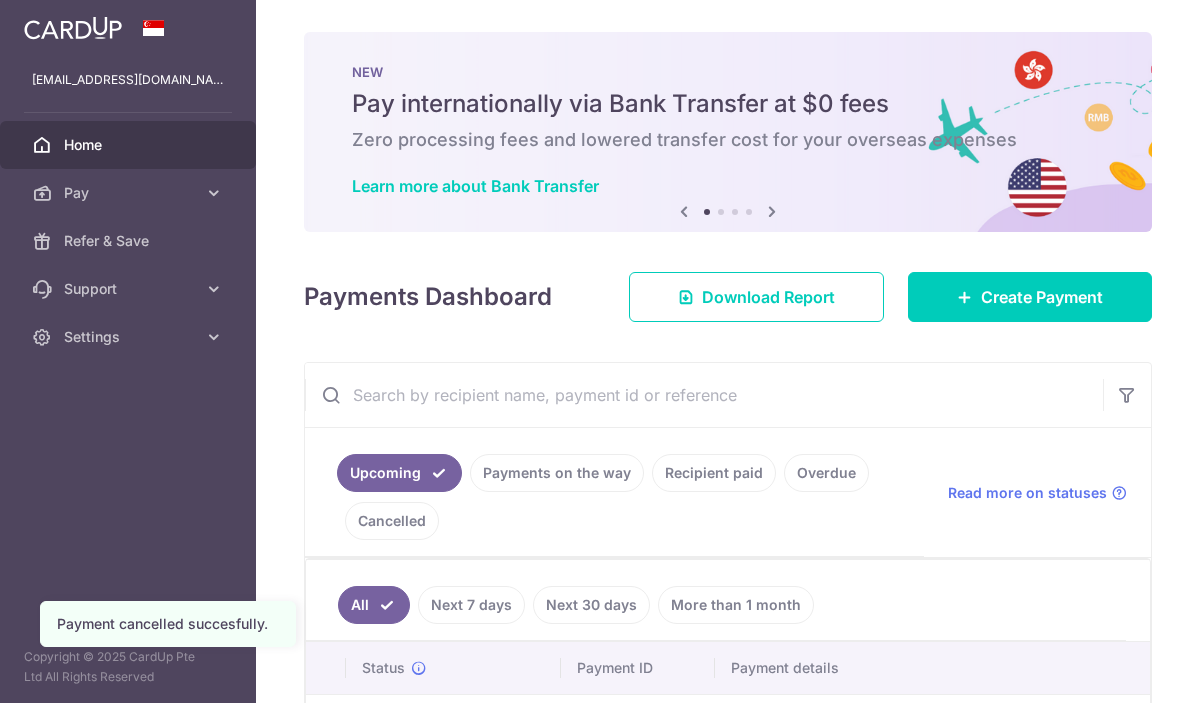 scroll, scrollTop: 0, scrollLeft: 0, axis: both 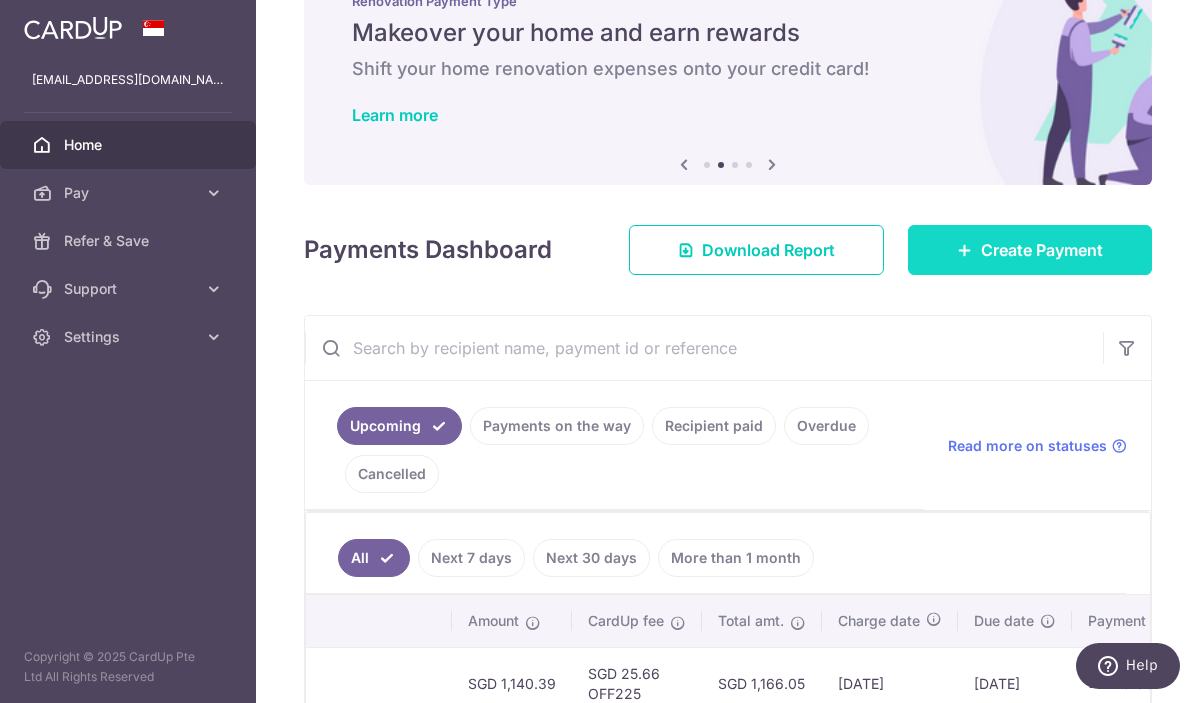 click on "Create Payment" at bounding box center (1042, 250) 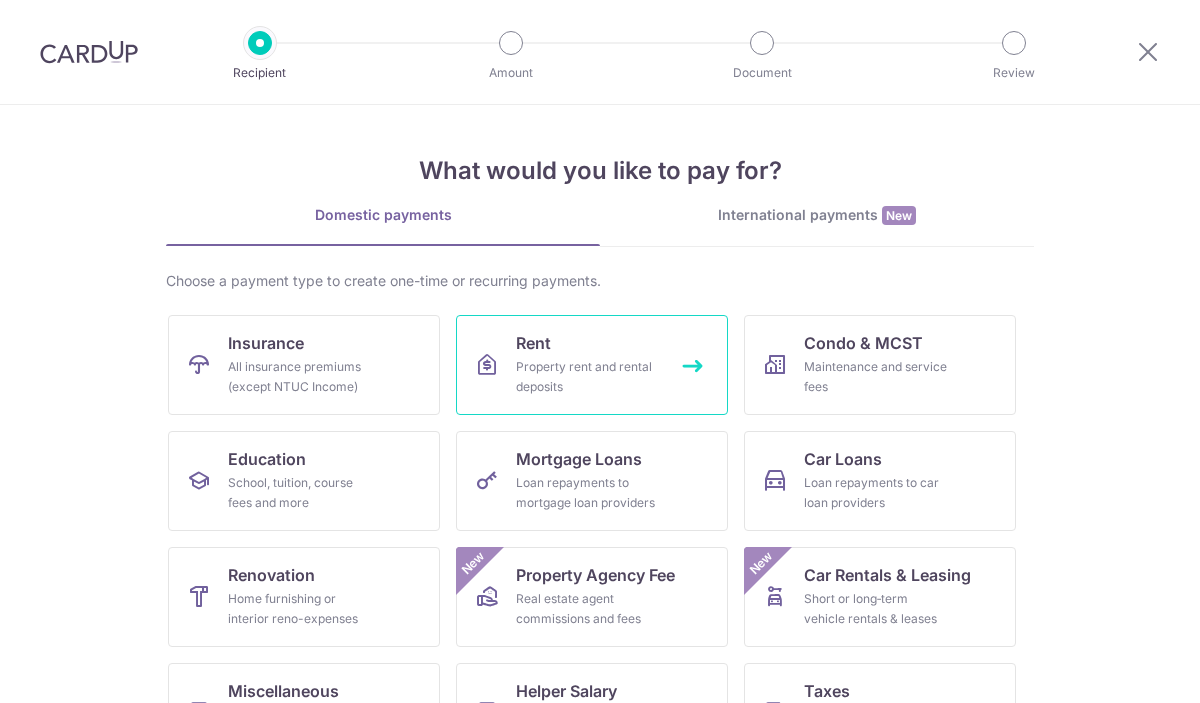 scroll, scrollTop: 0, scrollLeft: 0, axis: both 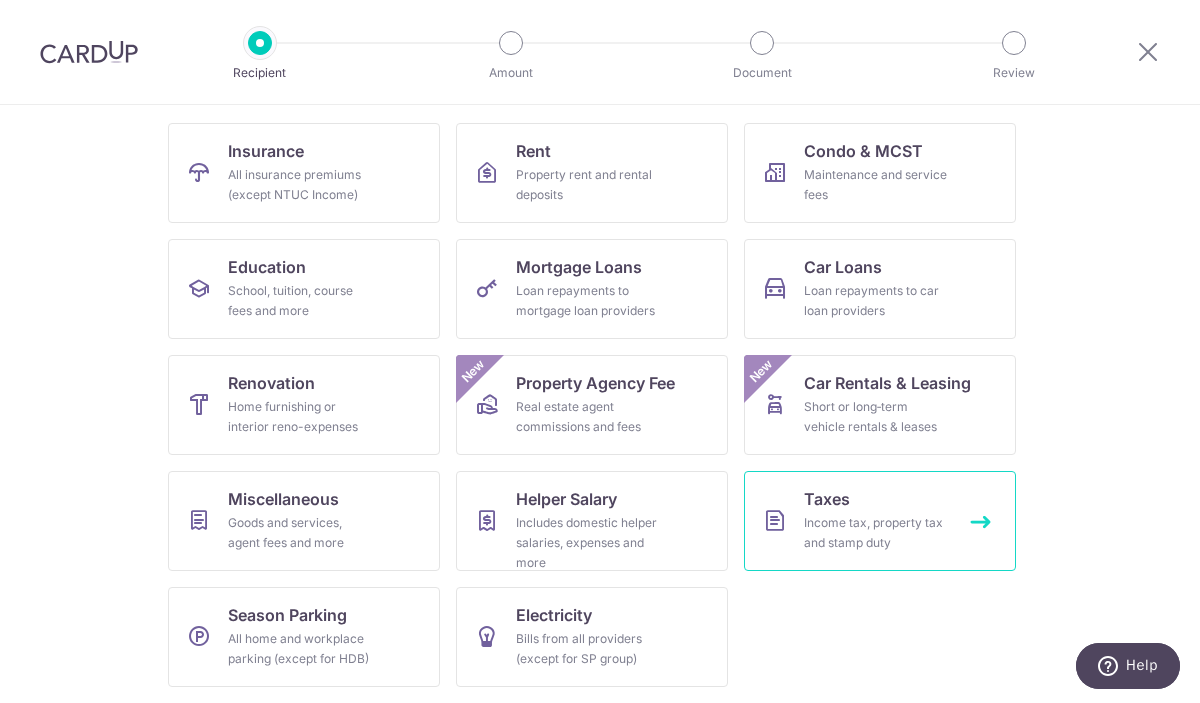click on "Taxes Income tax, property tax and stamp duty" at bounding box center (880, 521) 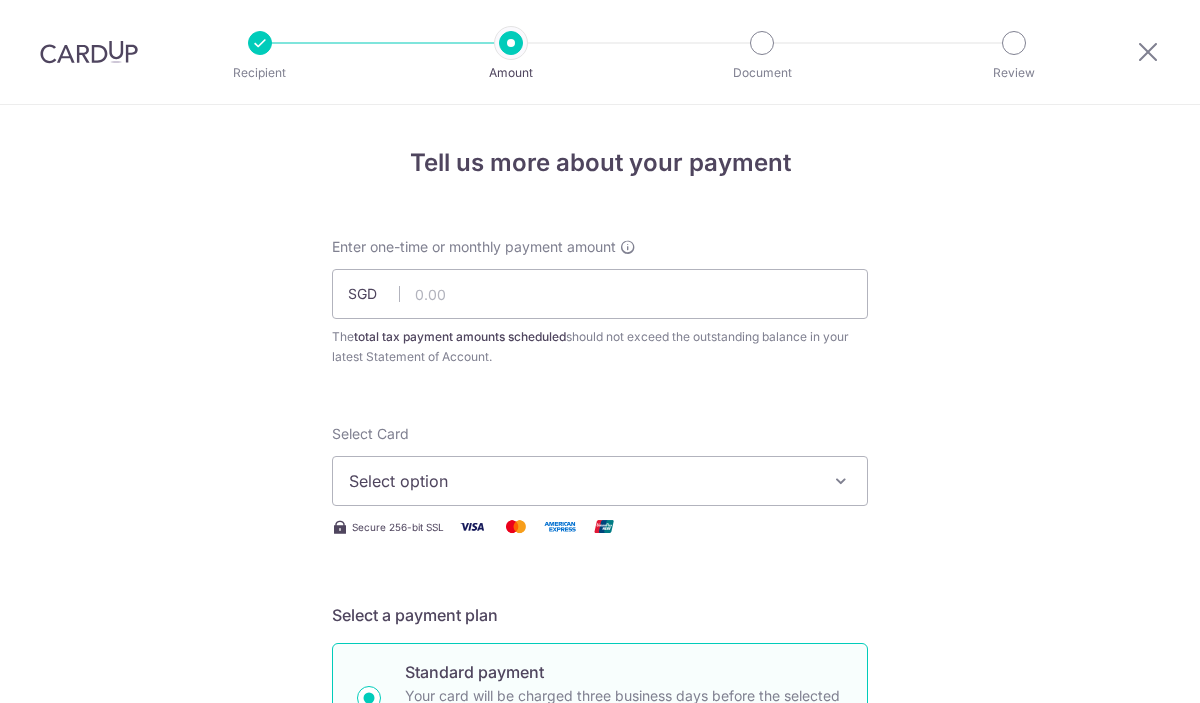 scroll, scrollTop: 0, scrollLeft: 0, axis: both 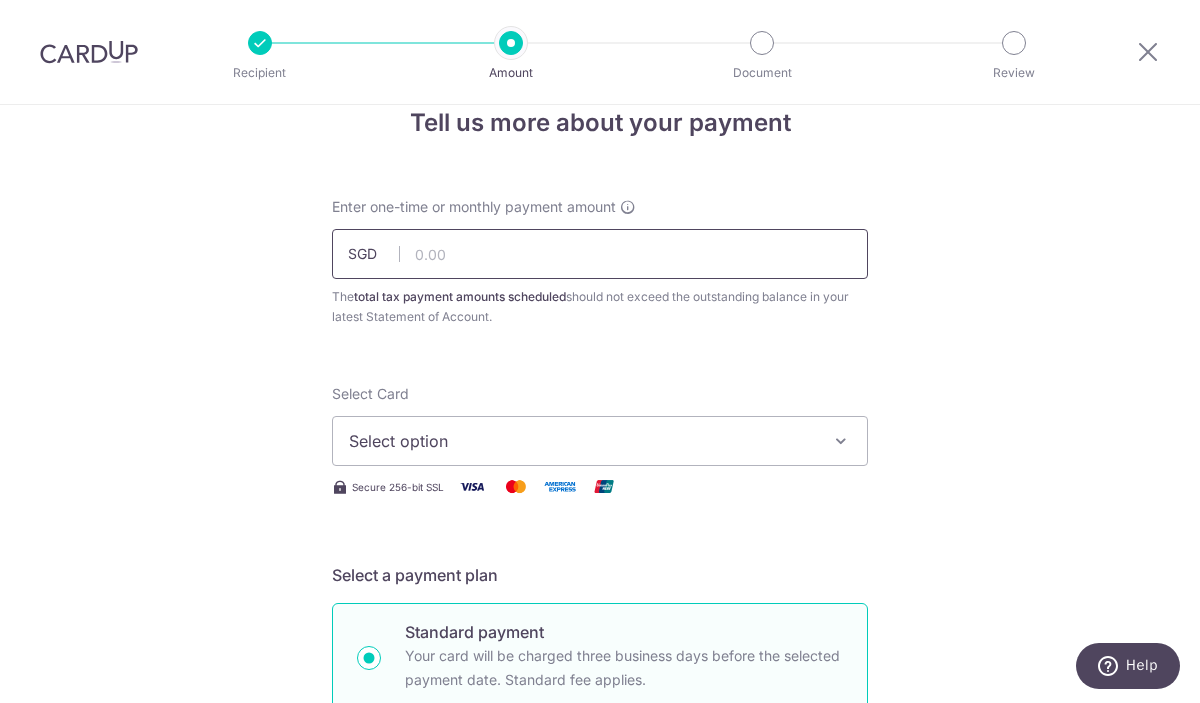 click at bounding box center (600, 254) 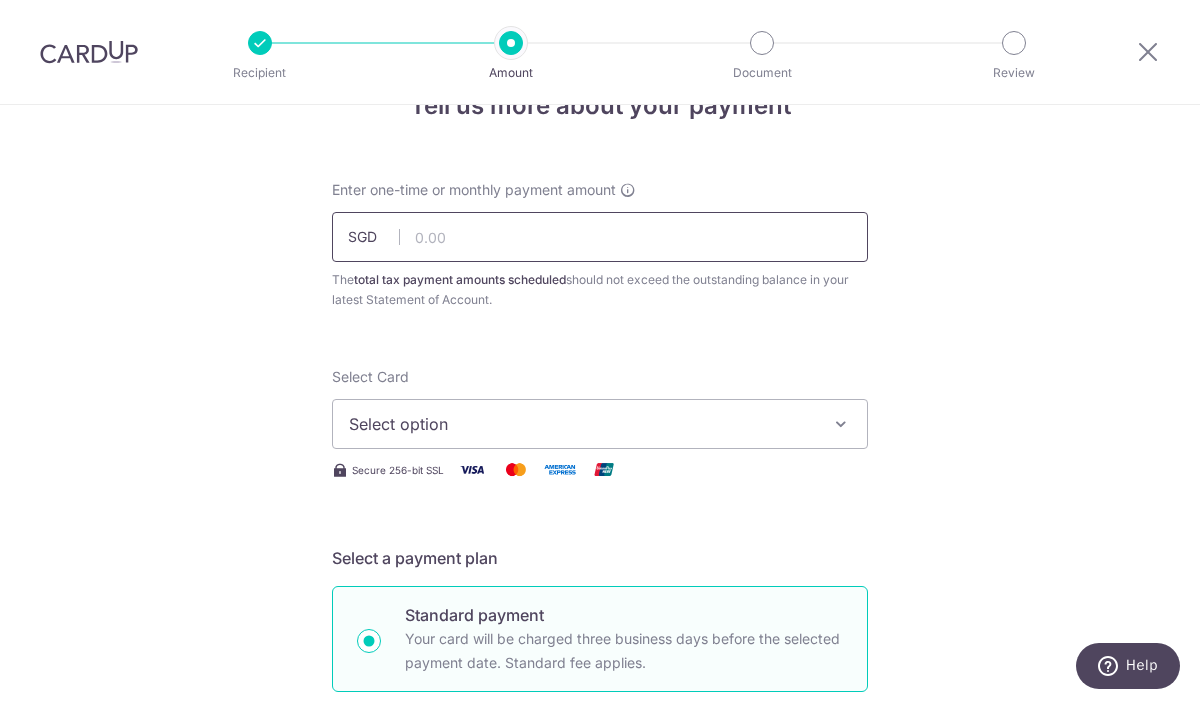 scroll, scrollTop: 1, scrollLeft: 0, axis: vertical 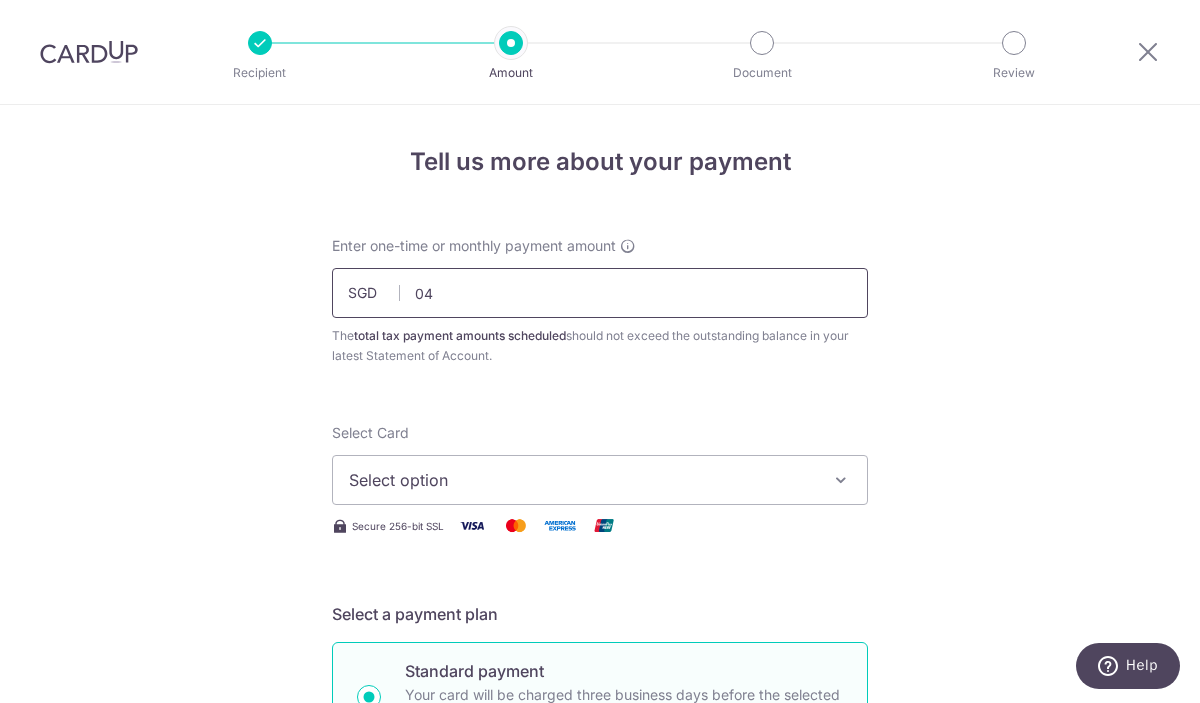 type on "0" 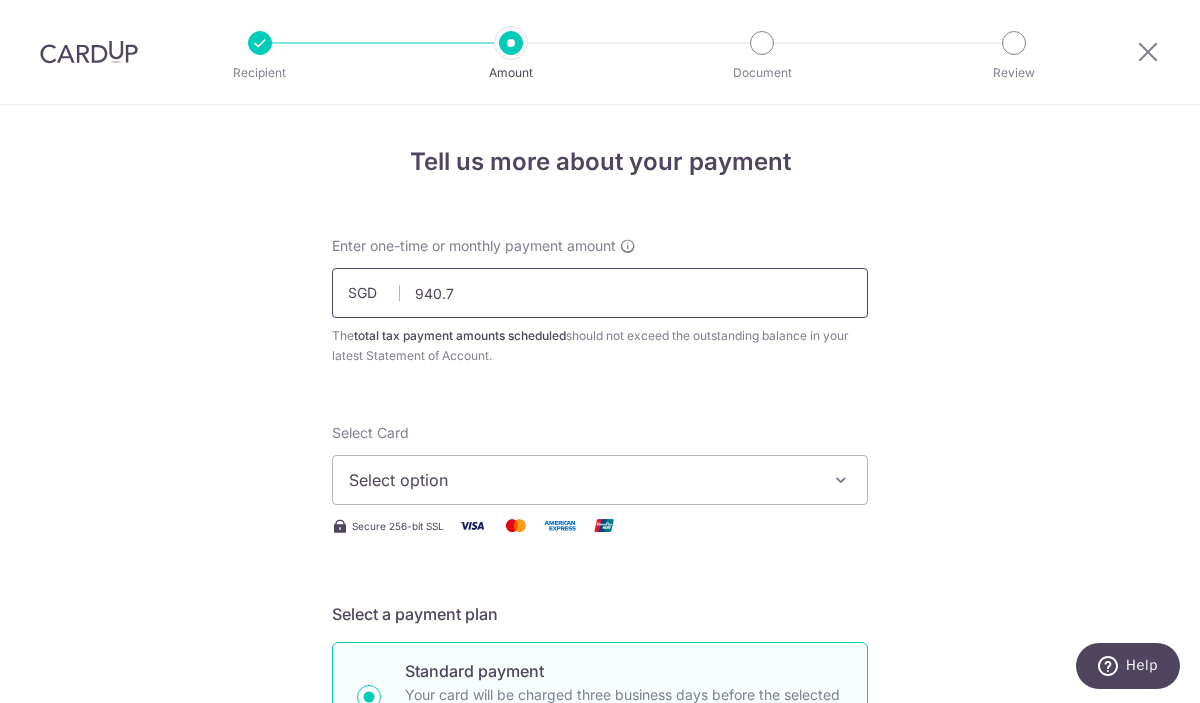 type on "940.70" 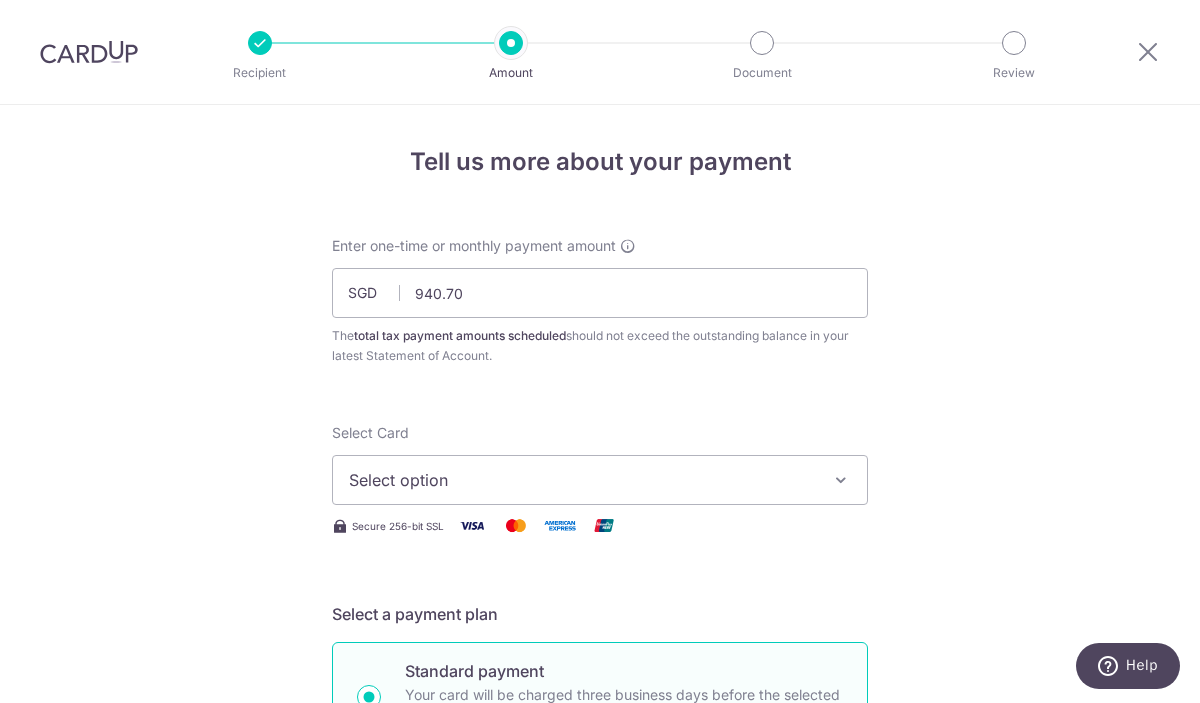 click on "Select Card
Select option
Add credit card
Your Cards
**** 5840
**** 1873
**** 1505
**** 2974
**** 5139" at bounding box center [600, 464] 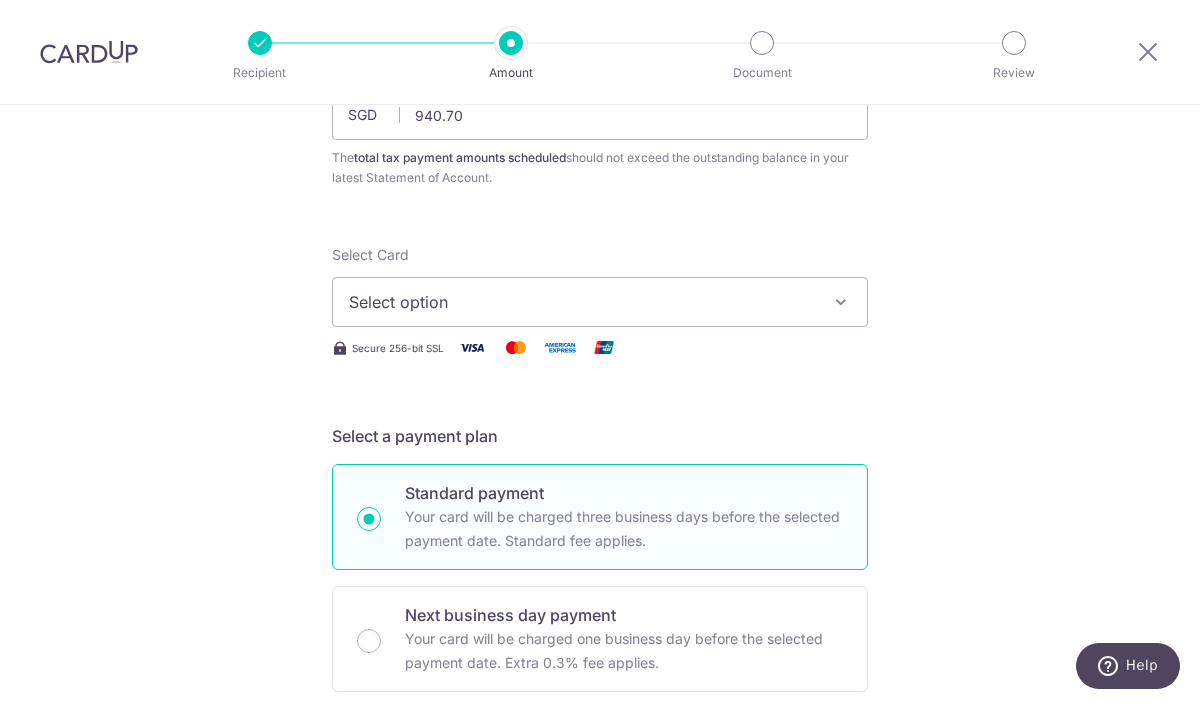 scroll, scrollTop: 199, scrollLeft: 0, axis: vertical 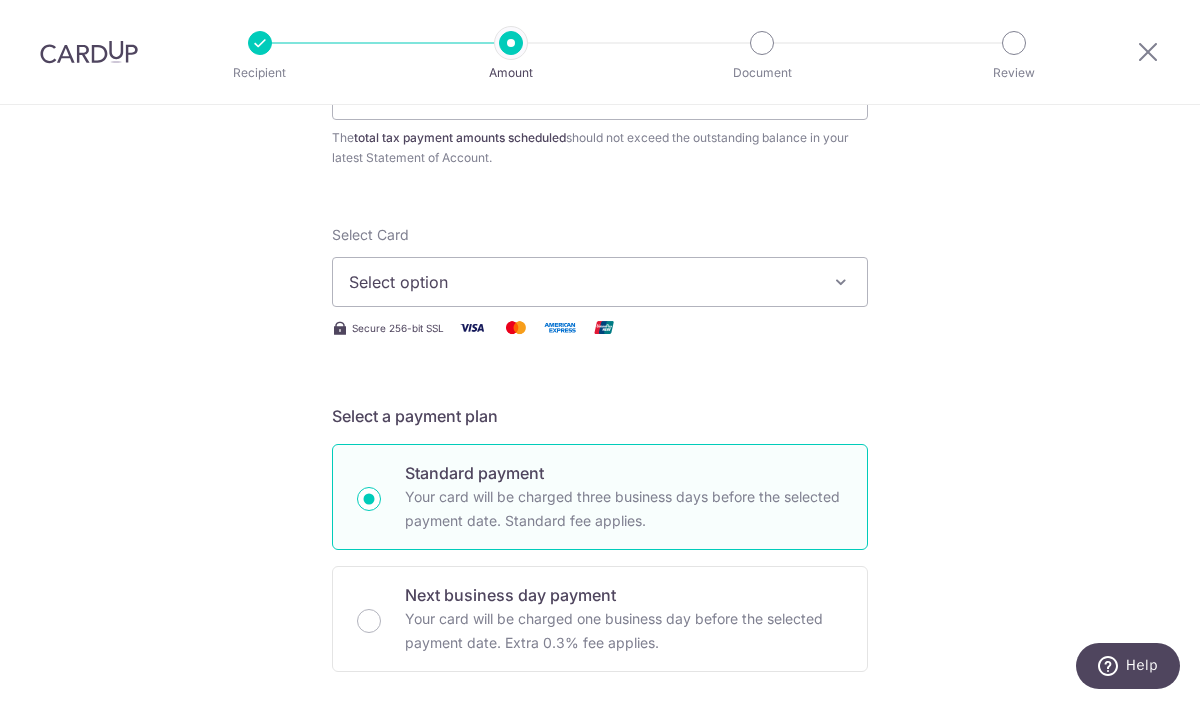 click on "Select option" at bounding box center (582, 282) 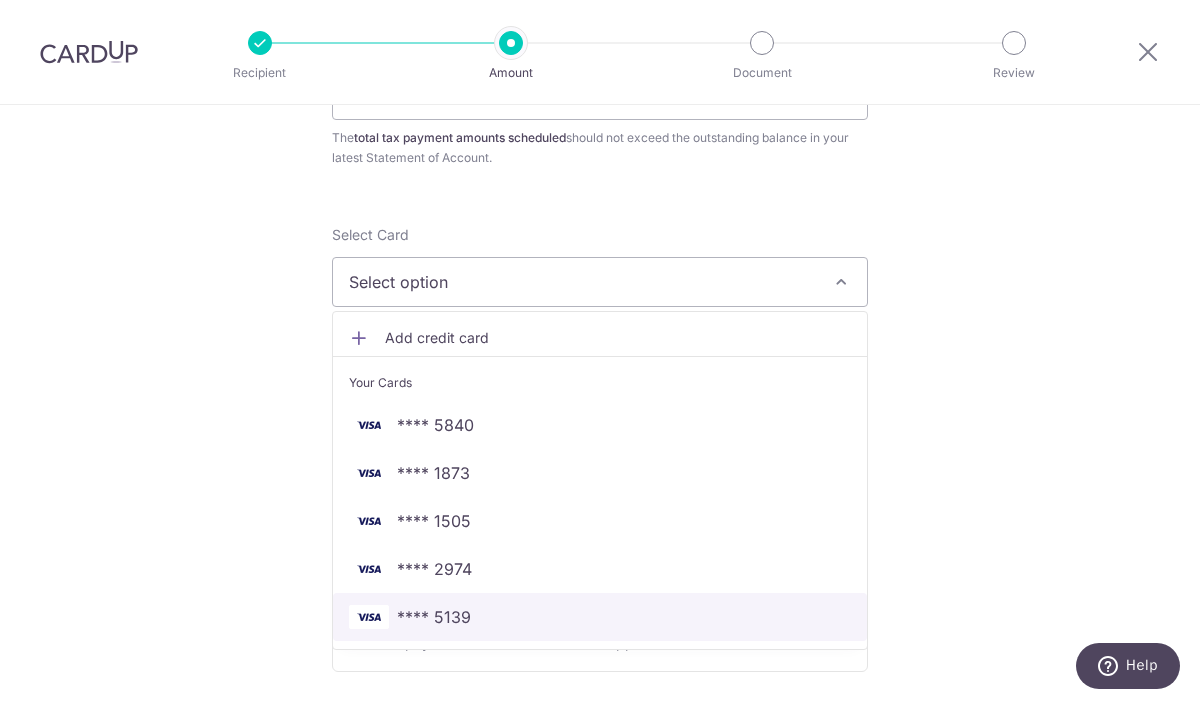 click on "**** 5139" at bounding box center [600, 617] 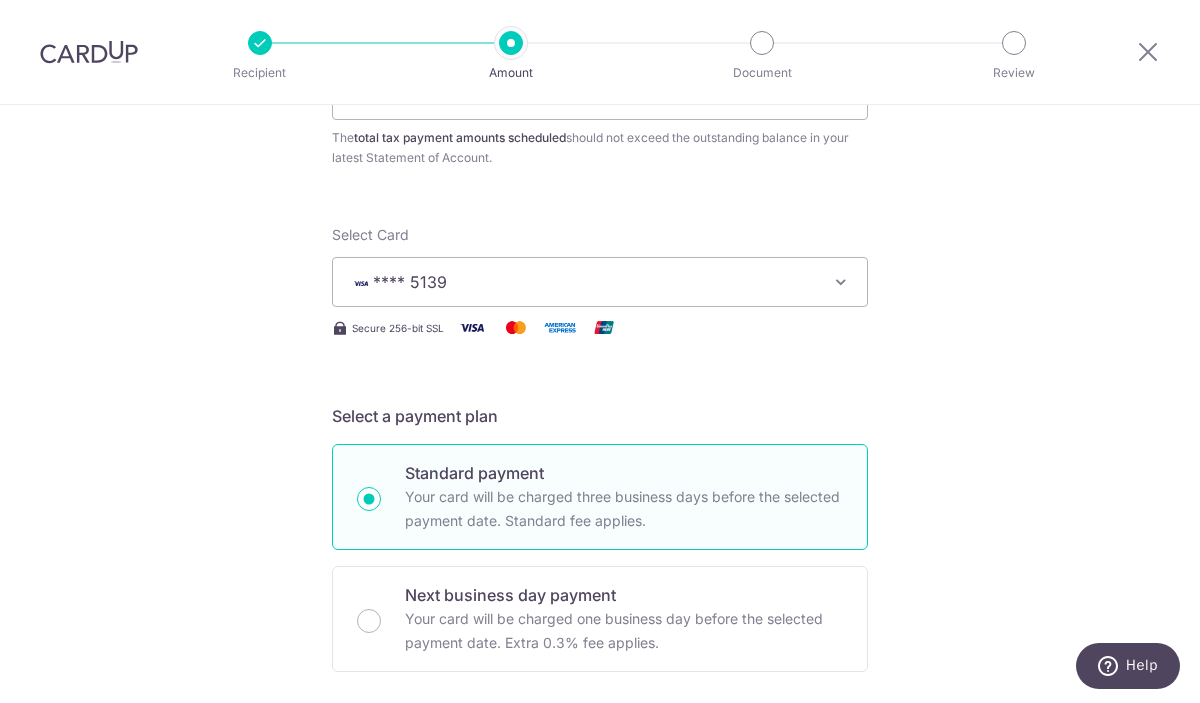 click on "Tell us more about your payment
Enter one-time or monthly payment amount
SGD
940.70
940.70
The  total tax payment amounts scheduled  should not exceed the outstanding balance in your latest Statement of Account.
Select Card
**** 5139
Add credit card
Your Cards
**** 5840
**** 1873
**** 1505
**** 2974
**** 5139
Secure 256-bit SSL" at bounding box center [600, 834] 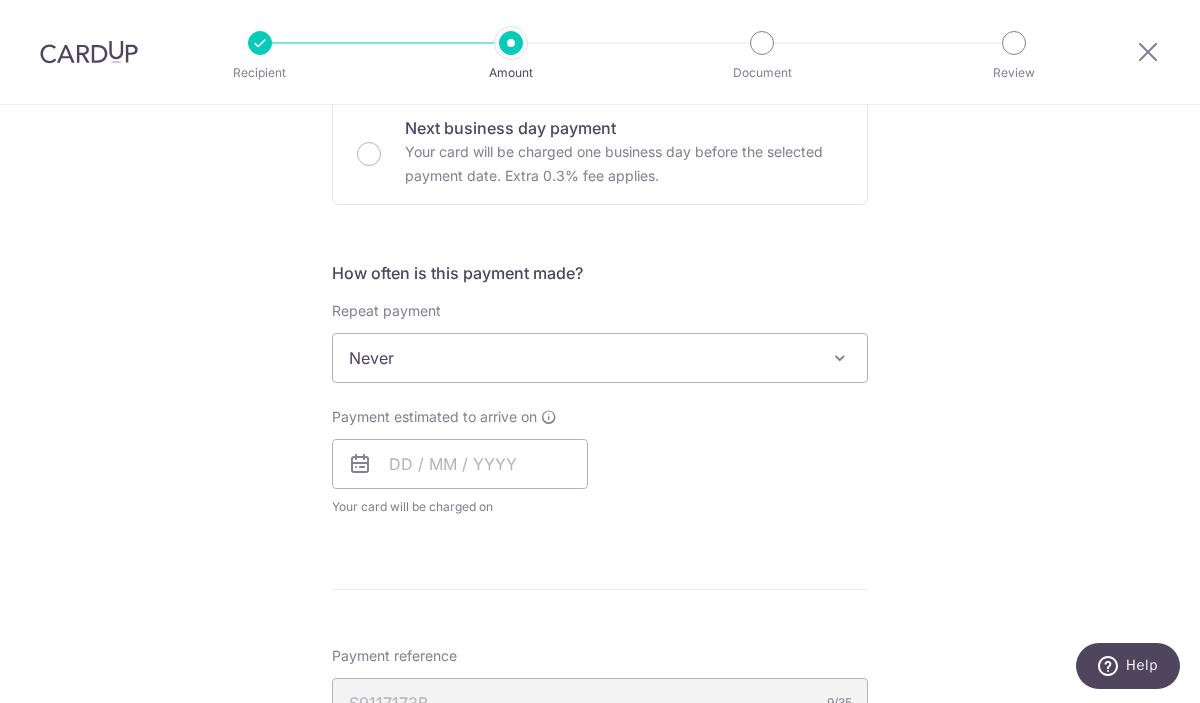scroll, scrollTop: 706, scrollLeft: 0, axis: vertical 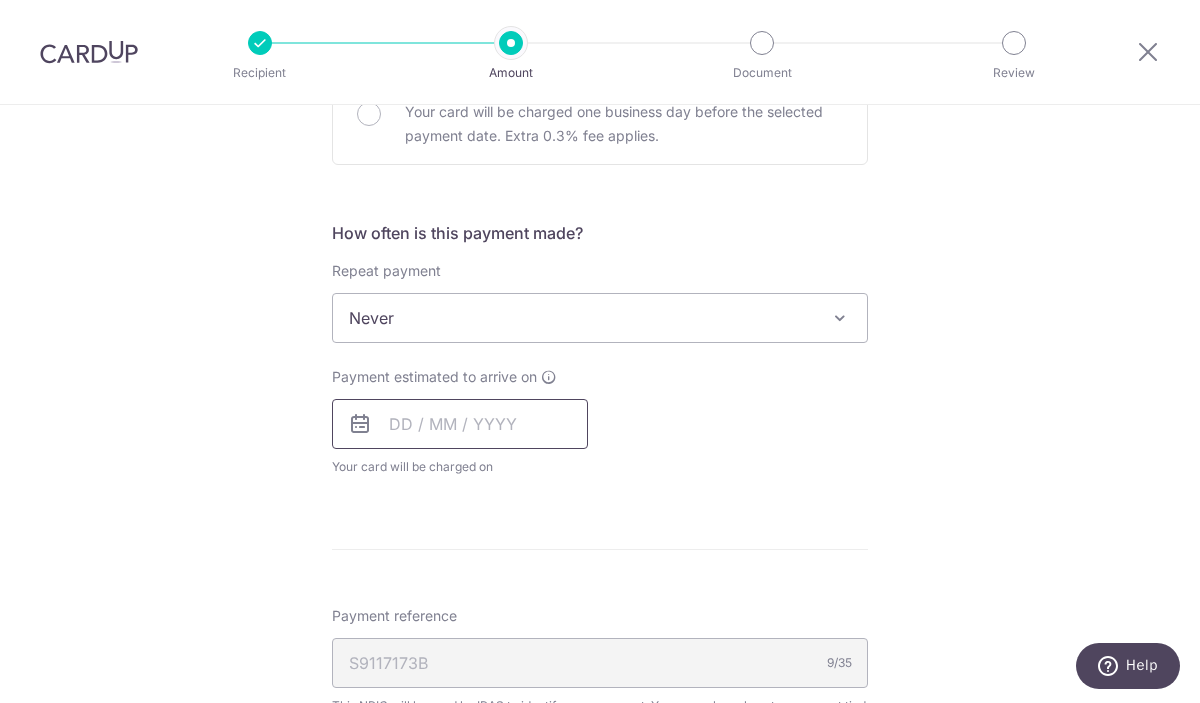 click at bounding box center (460, 424) 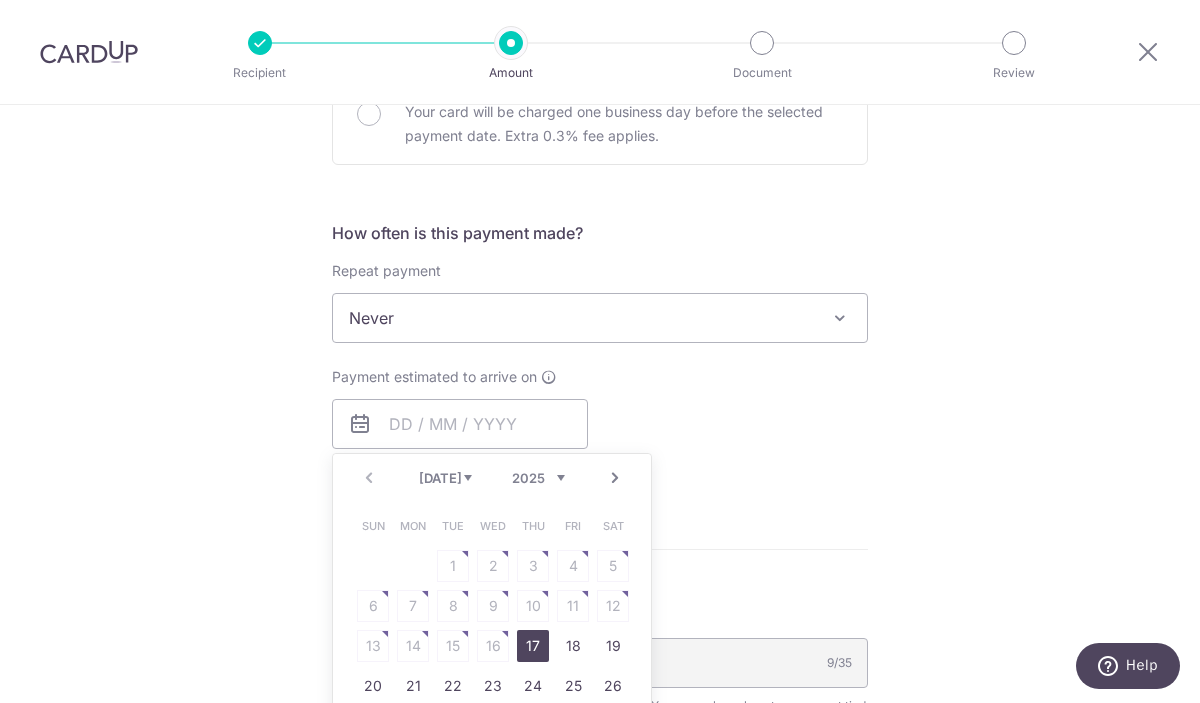 click on "17" at bounding box center (533, 646) 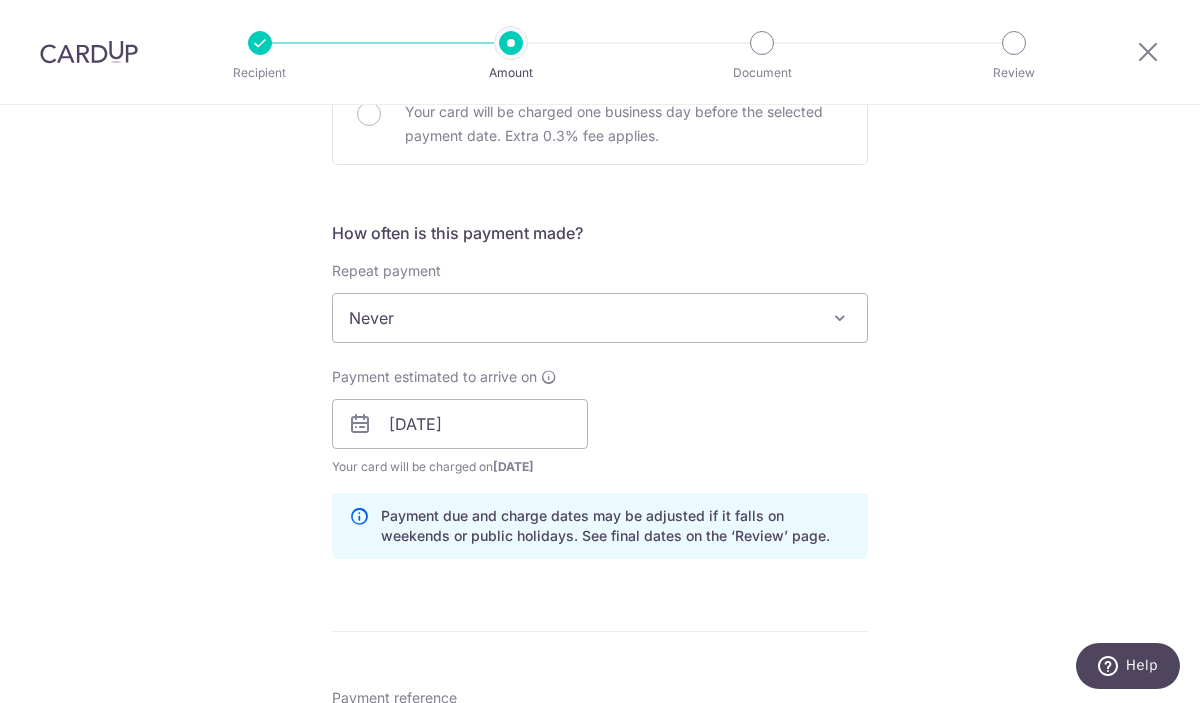 click on "Payment estimated to arrive on
17/07/2025
Prev Next Jul Aug Sep Oct Nov Dec 2025 2026 2027 2028 2029 2030 2031 2032 2033 2034 2035 Sun Mon Tue Wed Thu Fri Sat     1 2 3 4 5 6 7 8 9 10 11 12 13 14 15 16 17 18 19 20 21 22 23 24 25 26 27 28 29 30 31
Your card will be charged on  14/07/2025  for the first payment
* If your payment is funded by  9:00am SGT on Monday 14/07/2025
15/07/2025
No. of Payments" at bounding box center (600, 422) 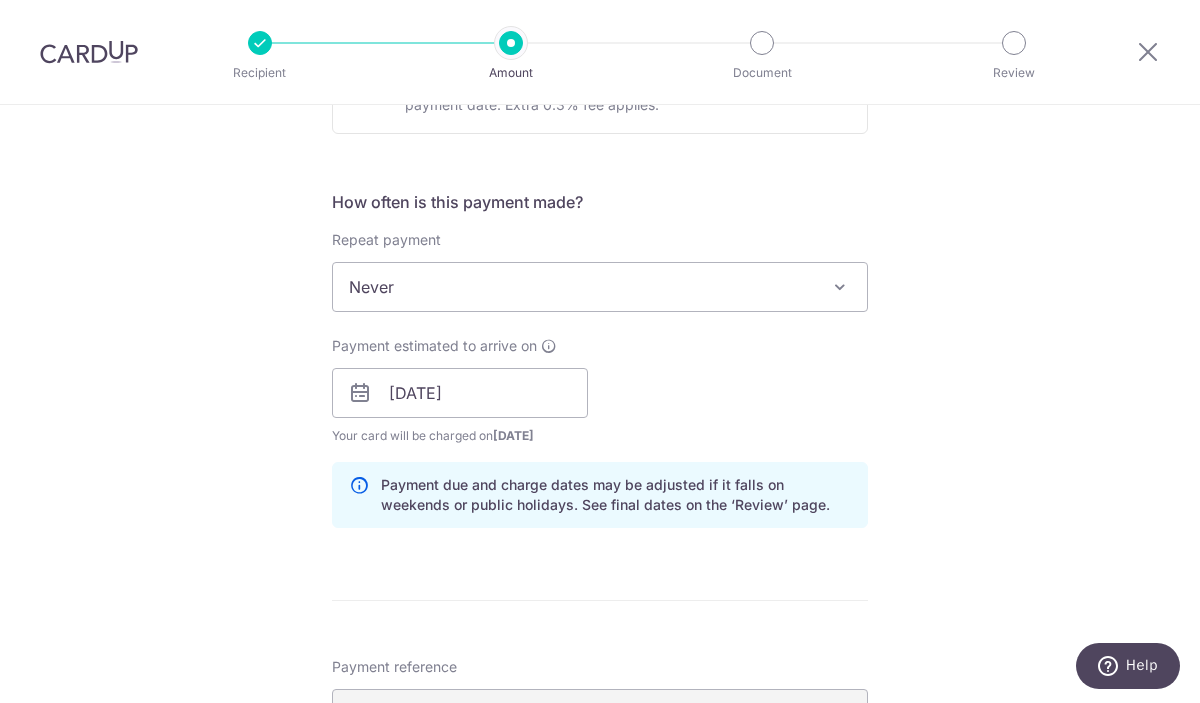 scroll, scrollTop: 745, scrollLeft: 0, axis: vertical 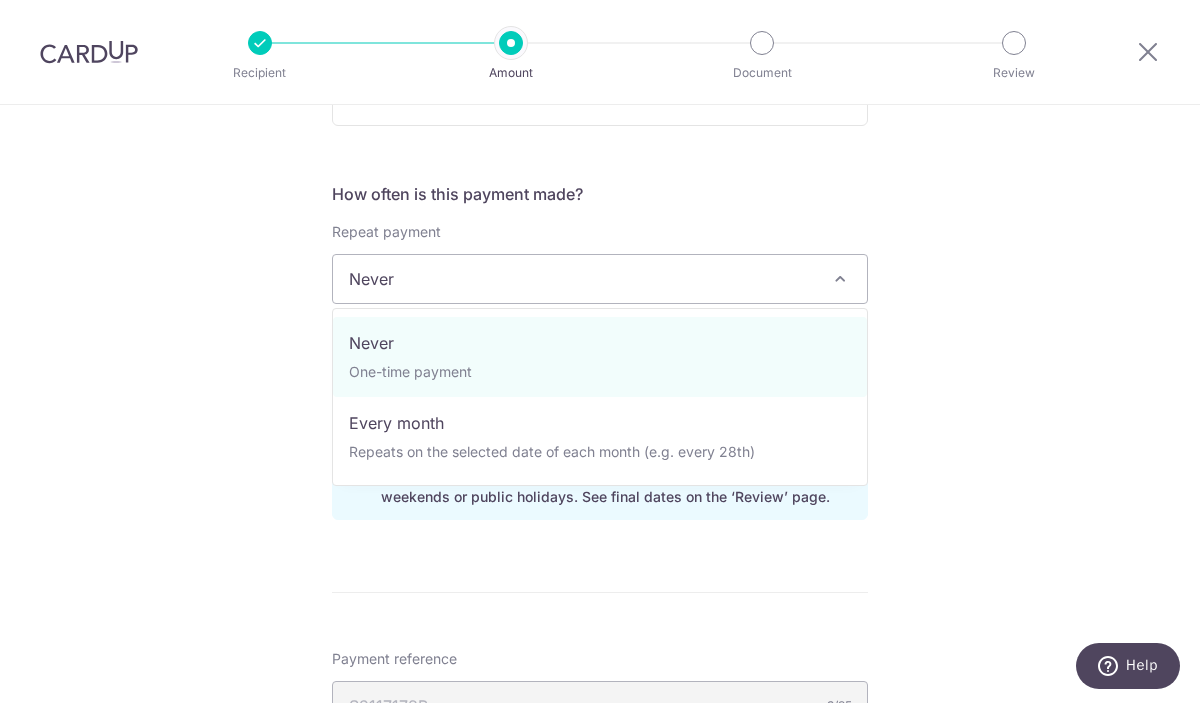 click on "Never" at bounding box center [600, 279] 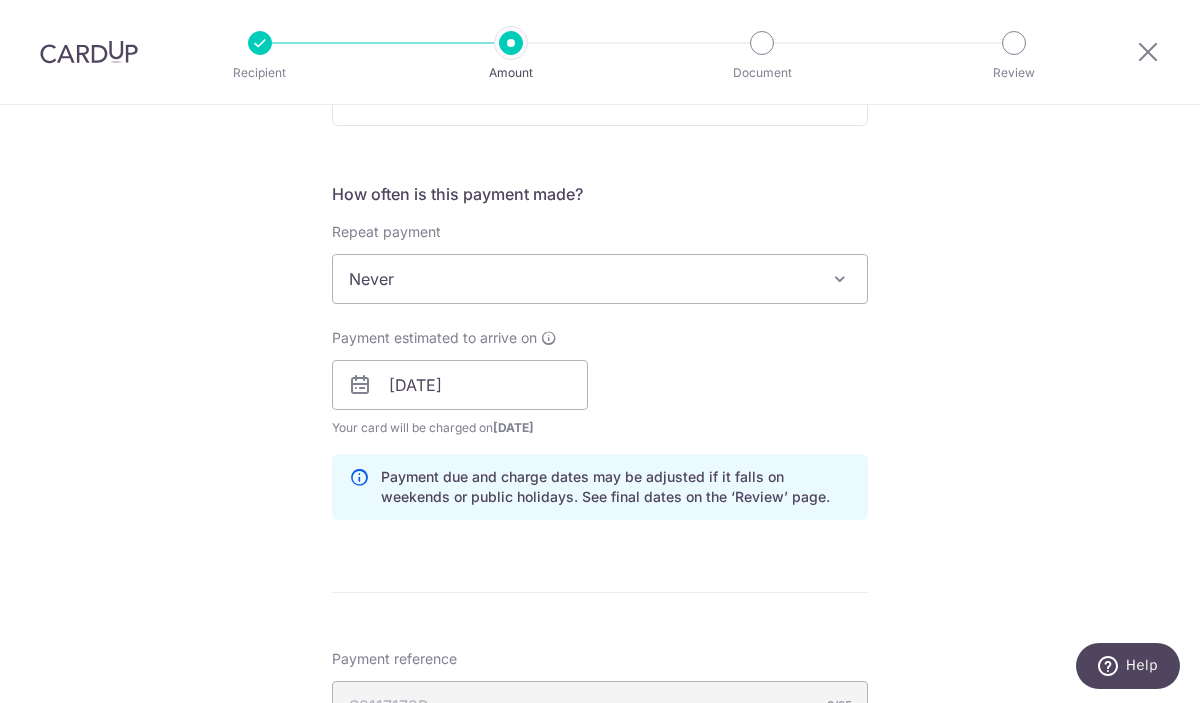 click on "Tell us more about your payment
Enter one-time or monthly payment amount
SGD
940.70
940.70
The  total tax payment amounts scheduled  should not exceed the outstanding balance in your latest Statement of Account.
Select Card
**** 5139
Add credit card
Your Cards
**** 5840
**** 1873
**** 1505
**** 2974
**** 5139
Secure 256-bit SSL" at bounding box center (600, 329) 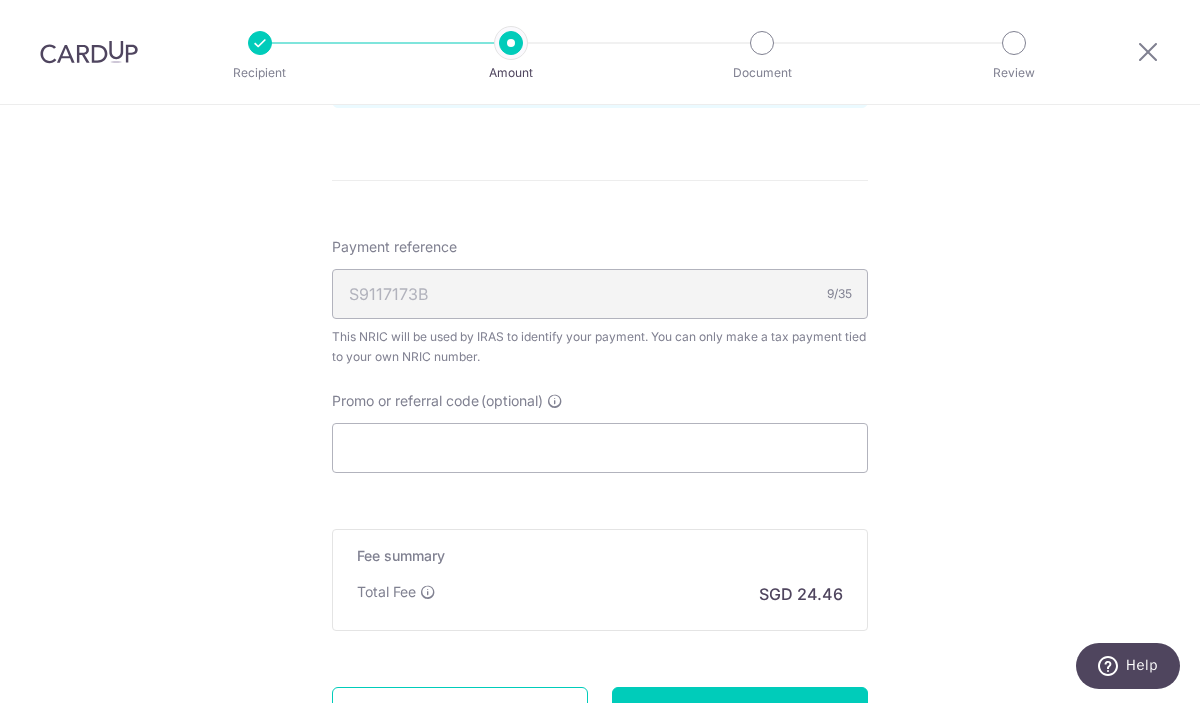 scroll, scrollTop: 1162, scrollLeft: 0, axis: vertical 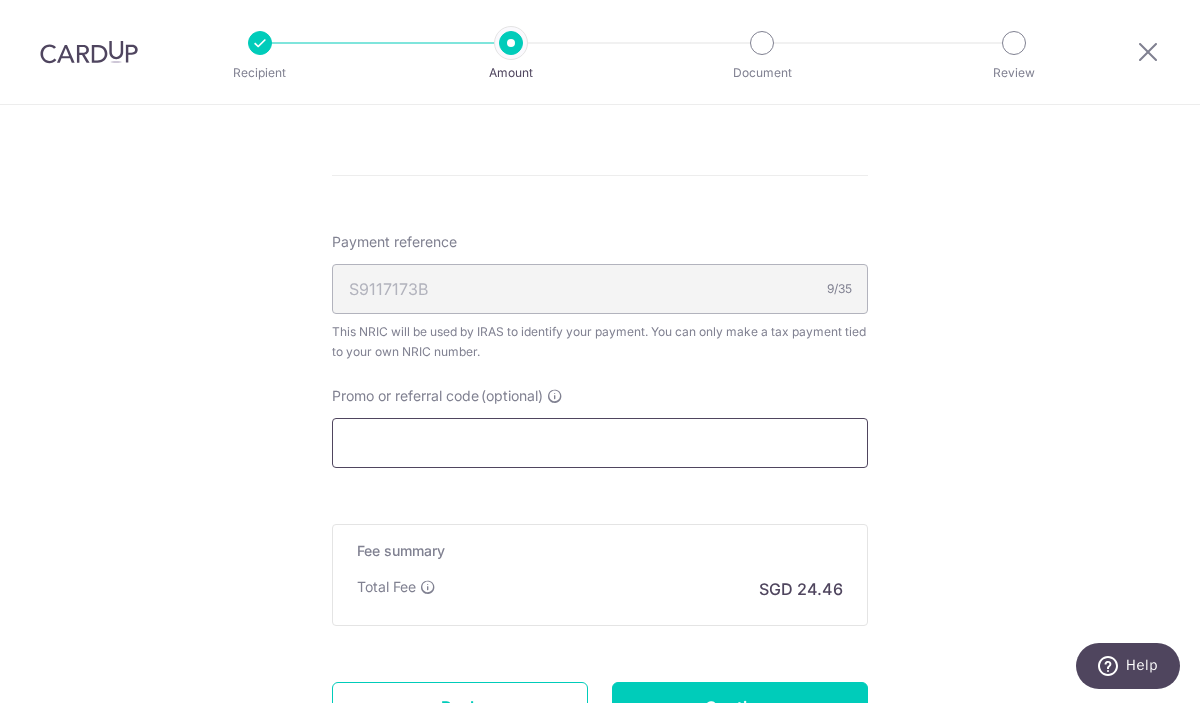 click on "Promo or referral code
(optional)" at bounding box center [600, 443] 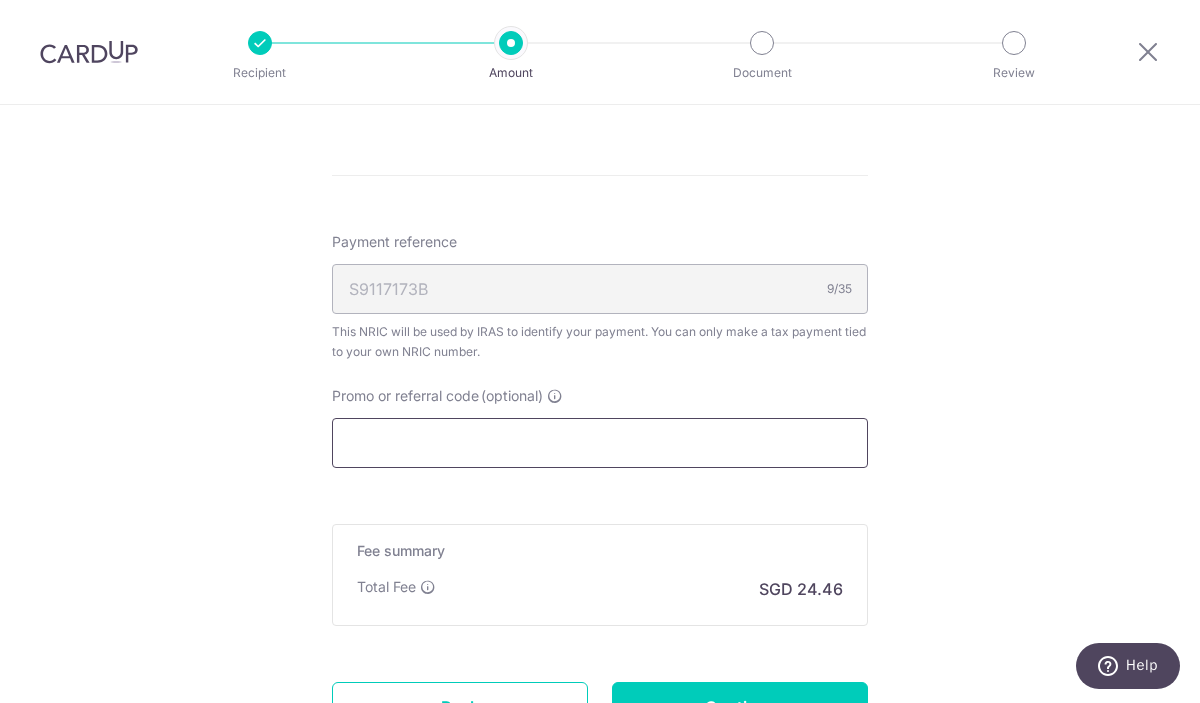 paste on "VTAX25ONE" 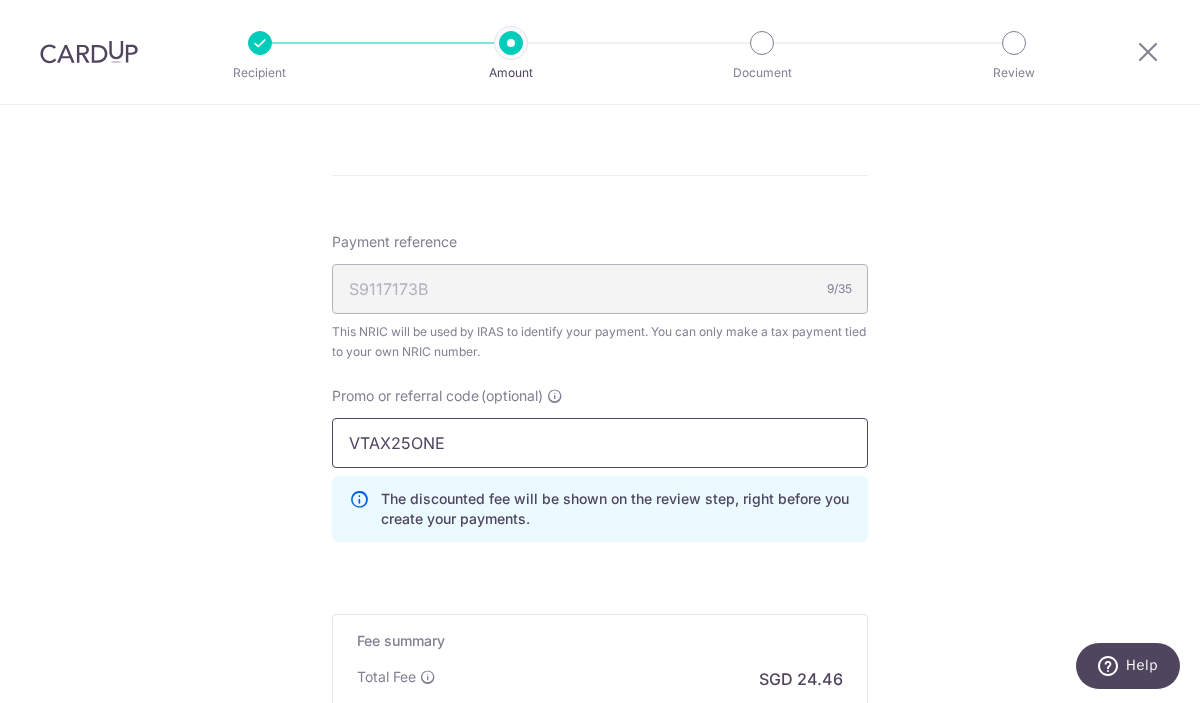 type on "VTAX25ONE" 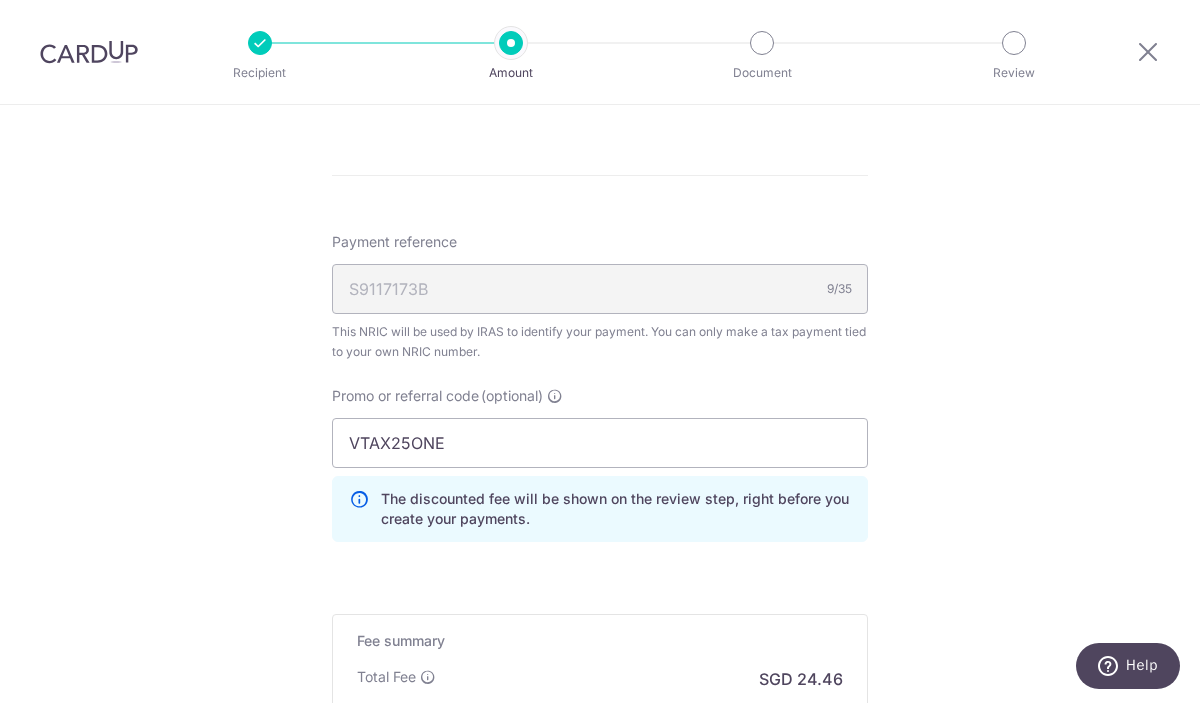 click on "Tell us more about your payment
Enter one-time or monthly payment amount
SGD
940.70
940.70
The  total tax payment amounts scheduled  should not exceed the outstanding balance in your latest Statement of Account.
Select Card
**** 5139
Add credit card
Your Cards
**** 5840
**** 1873
**** 1505
**** 2974
**** 5139
Secure 256-bit SSL" at bounding box center (600, -43) 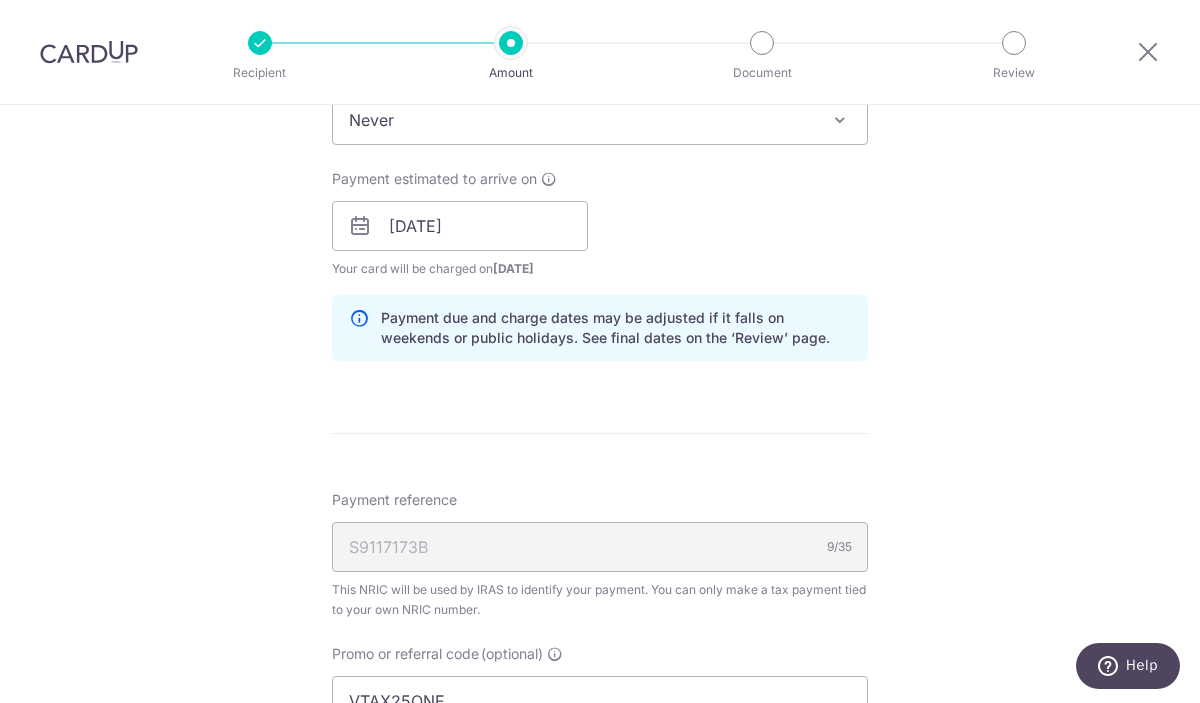 scroll, scrollTop: 1431, scrollLeft: 0, axis: vertical 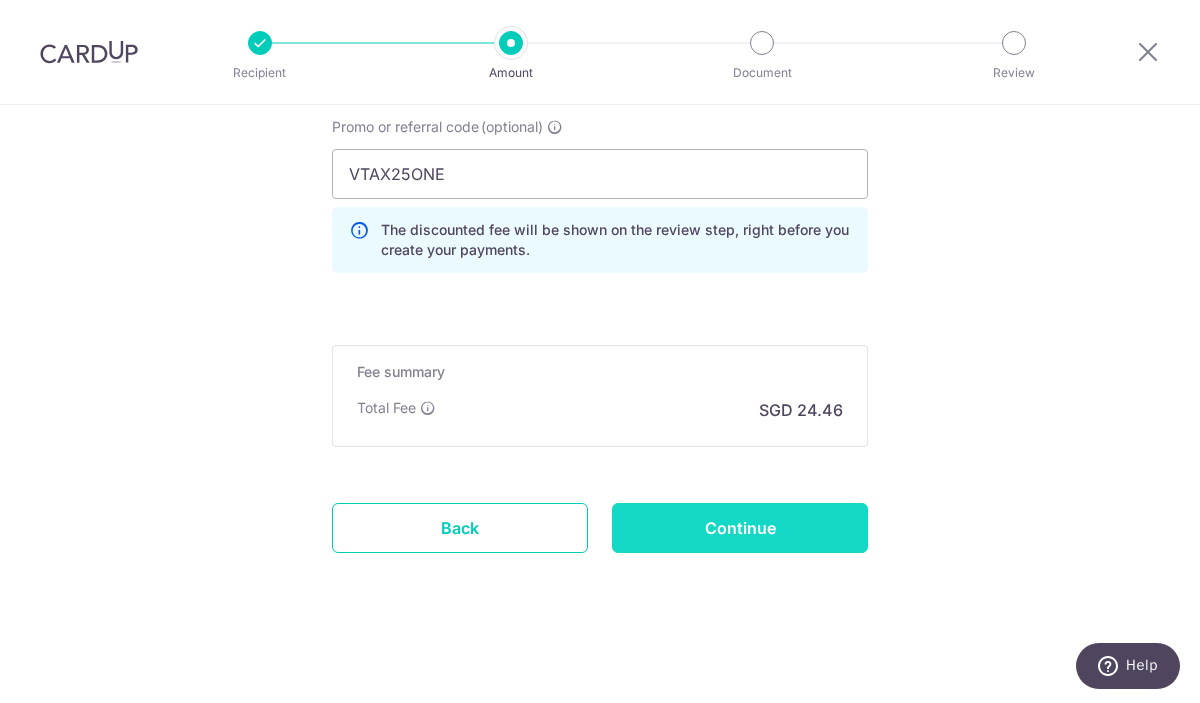 click on "Continue" at bounding box center (740, 528) 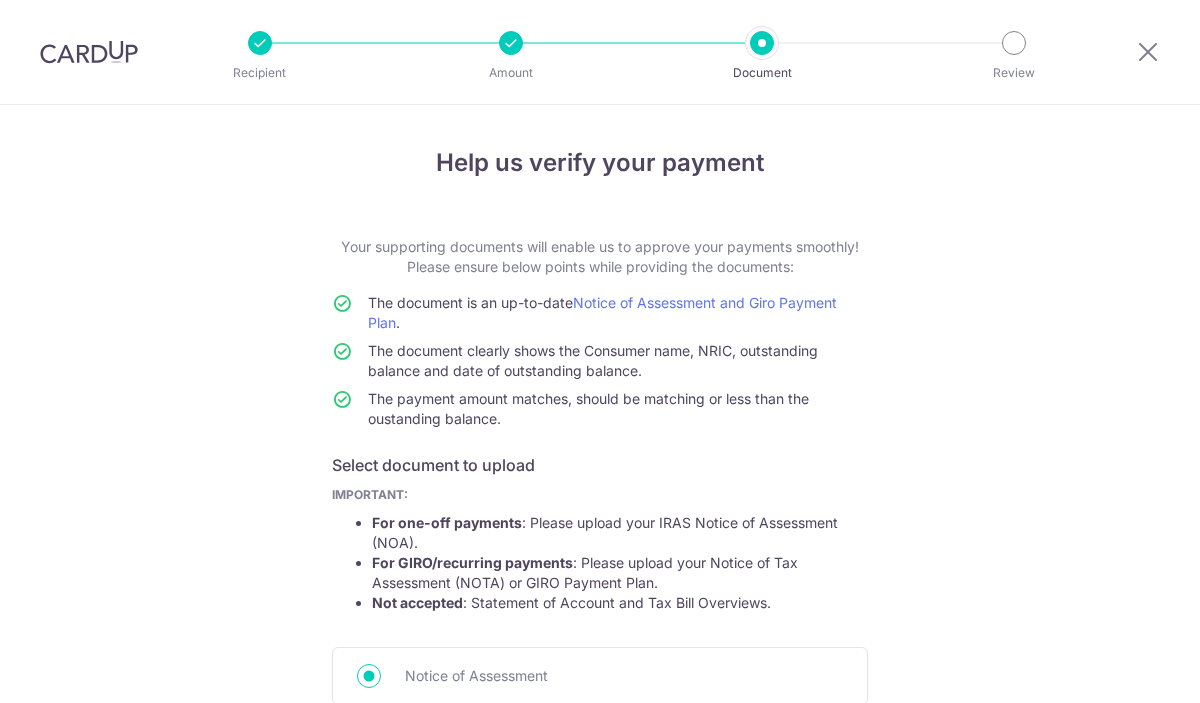 scroll, scrollTop: 0, scrollLeft: 0, axis: both 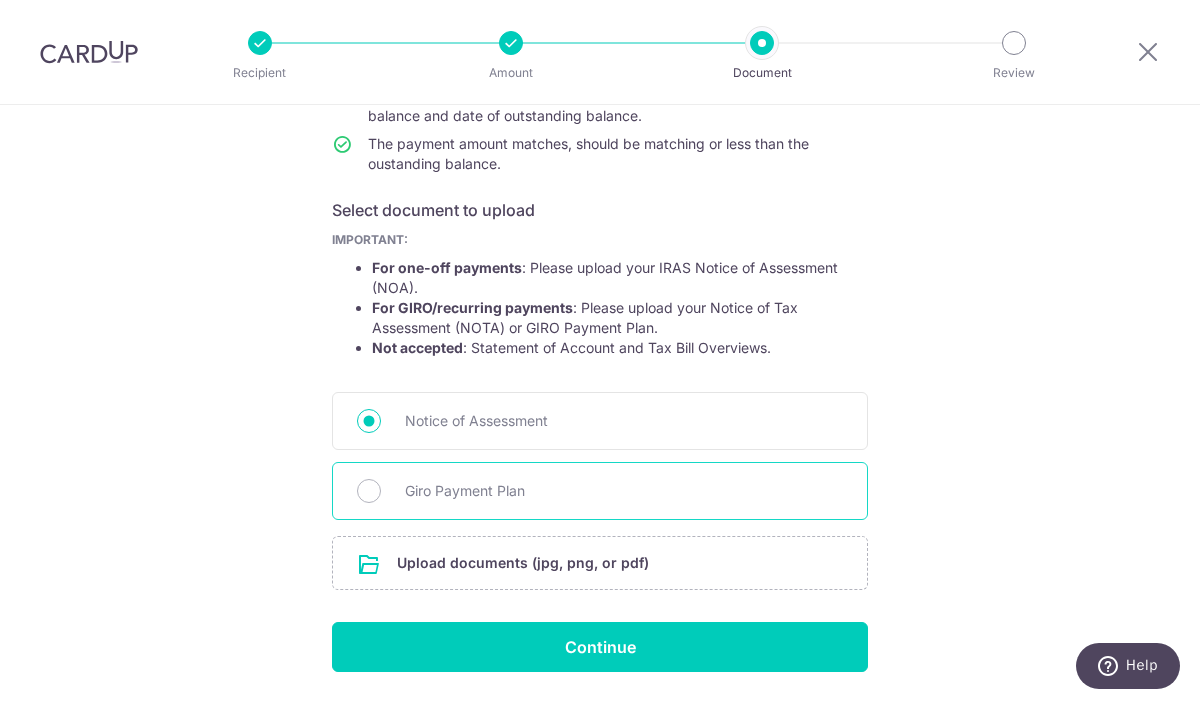 click on "Giro Payment Plan" at bounding box center [624, 491] 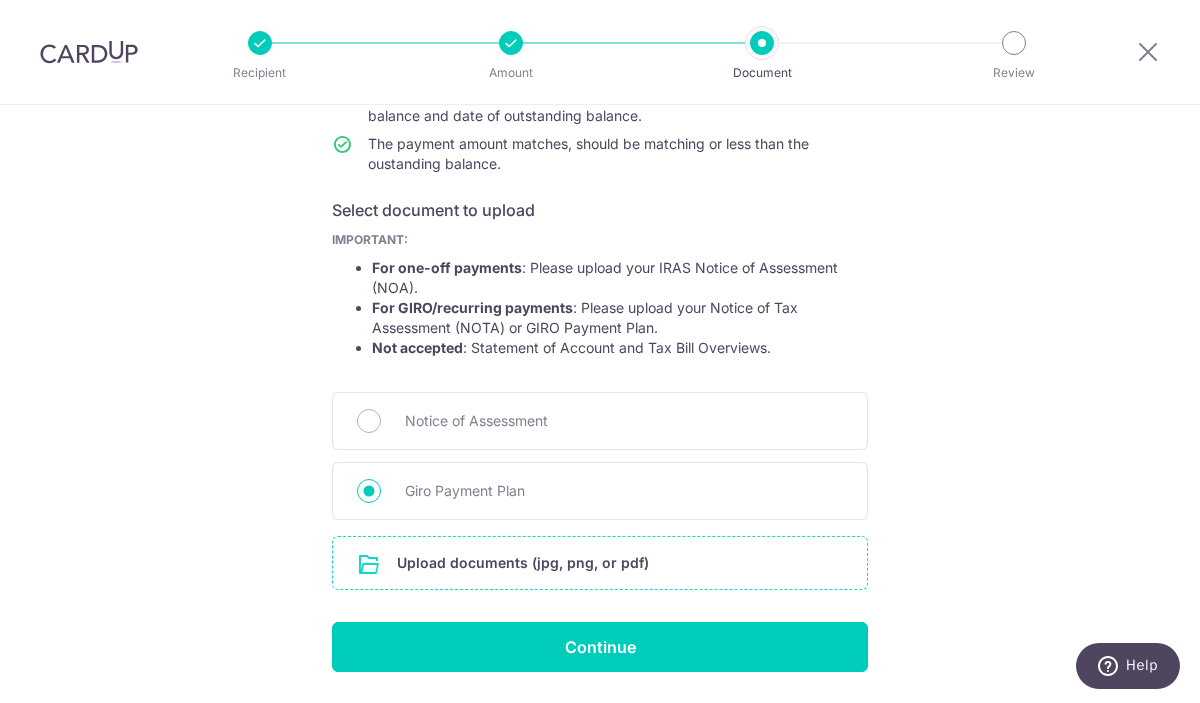 click at bounding box center (600, 563) 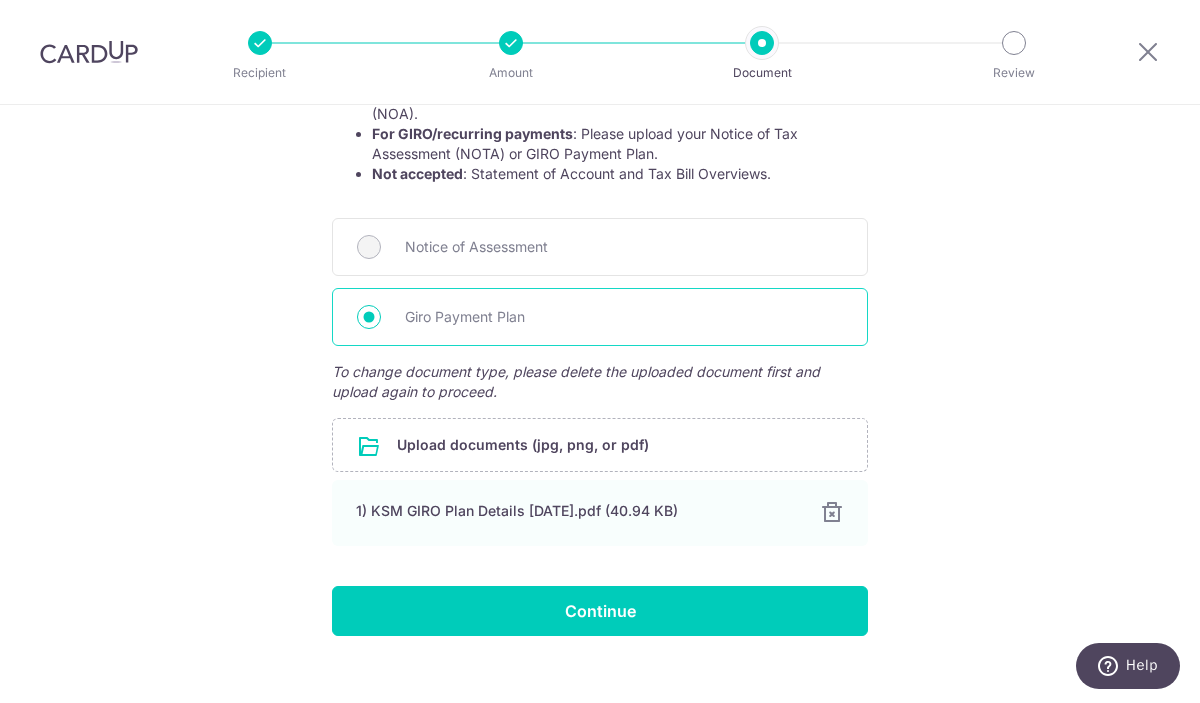 scroll, scrollTop: 456, scrollLeft: 0, axis: vertical 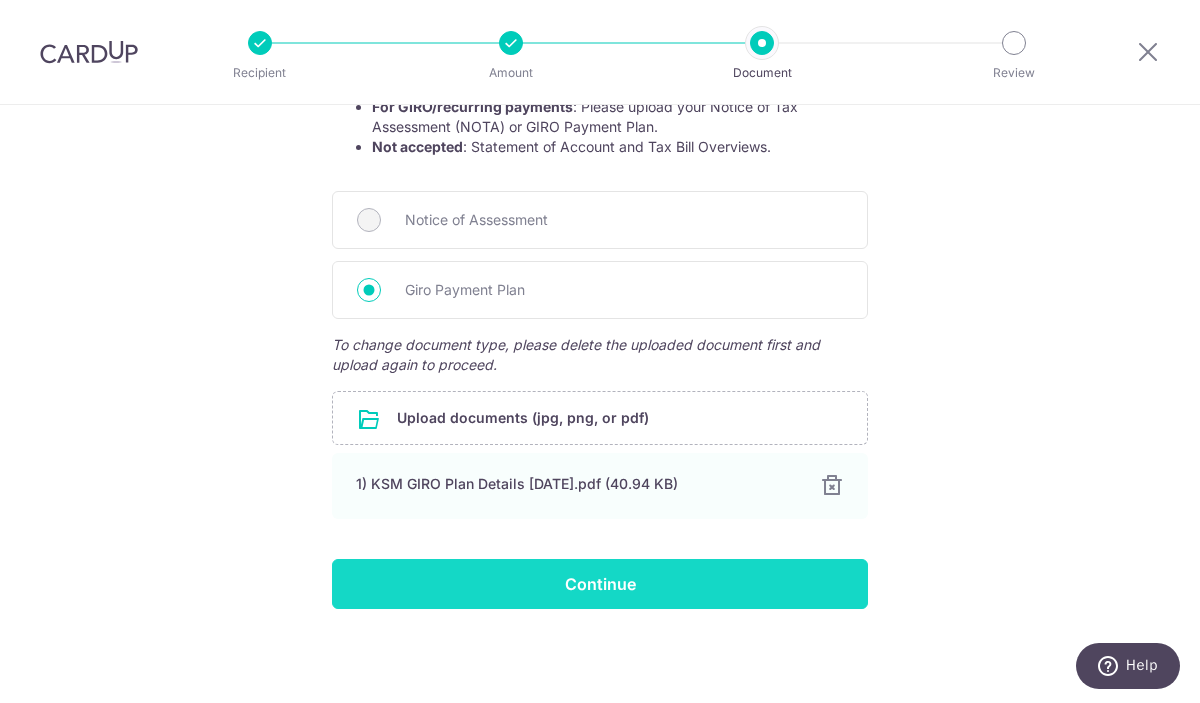 click on "Continue" at bounding box center [600, 584] 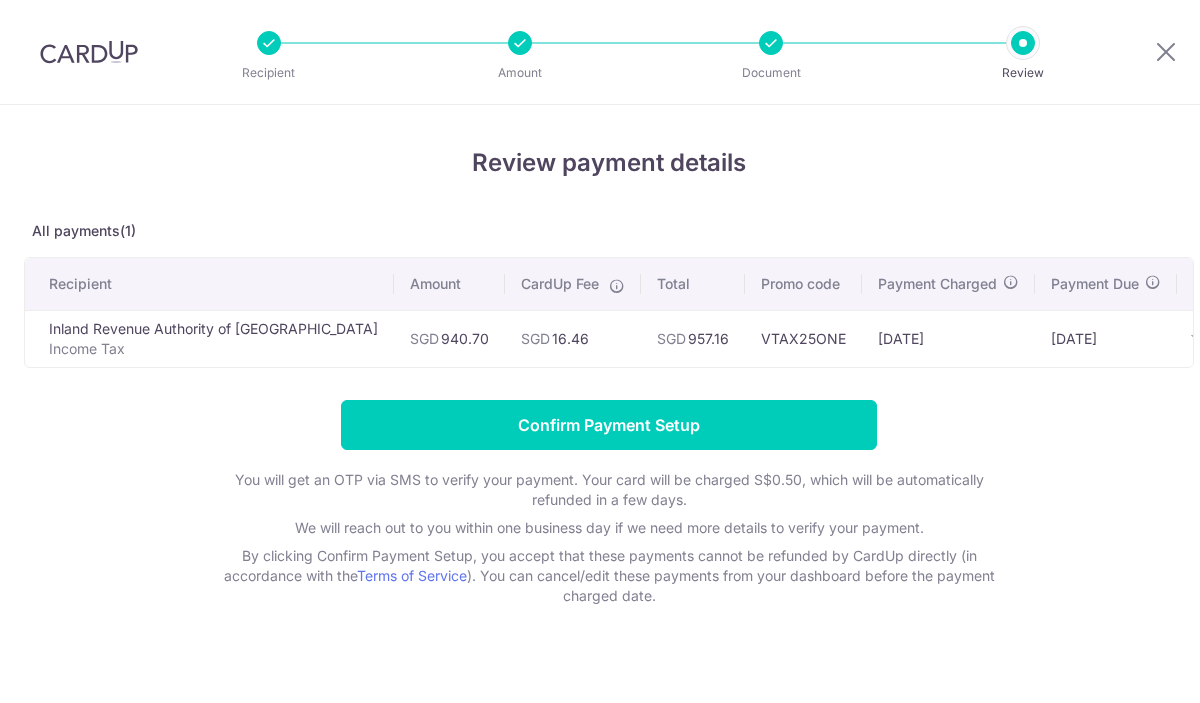 scroll, scrollTop: 0, scrollLeft: 0, axis: both 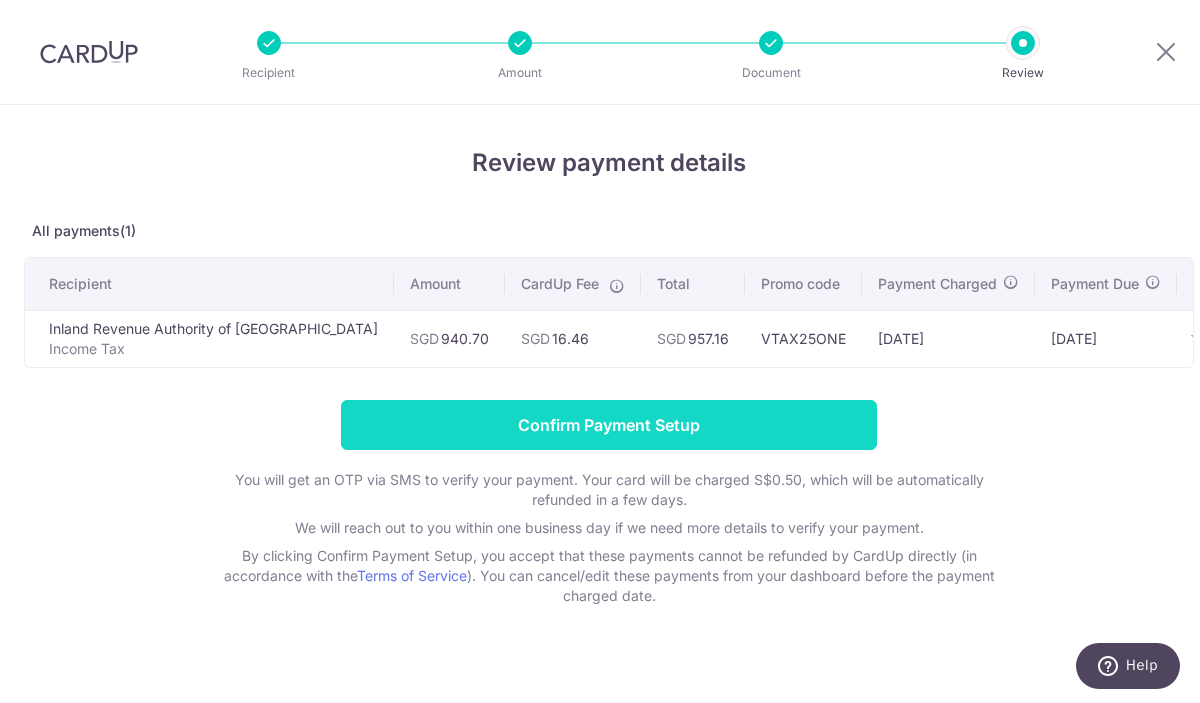 click on "Confirm Payment Setup" at bounding box center [609, 425] 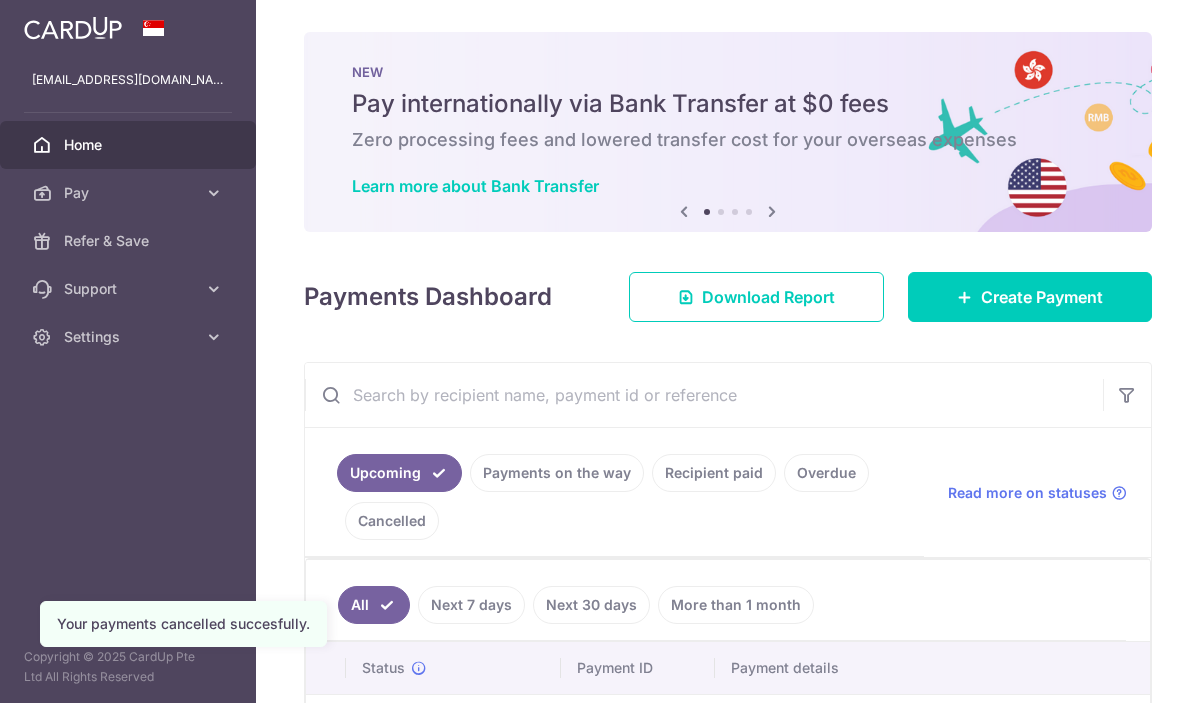 scroll, scrollTop: 0, scrollLeft: 0, axis: both 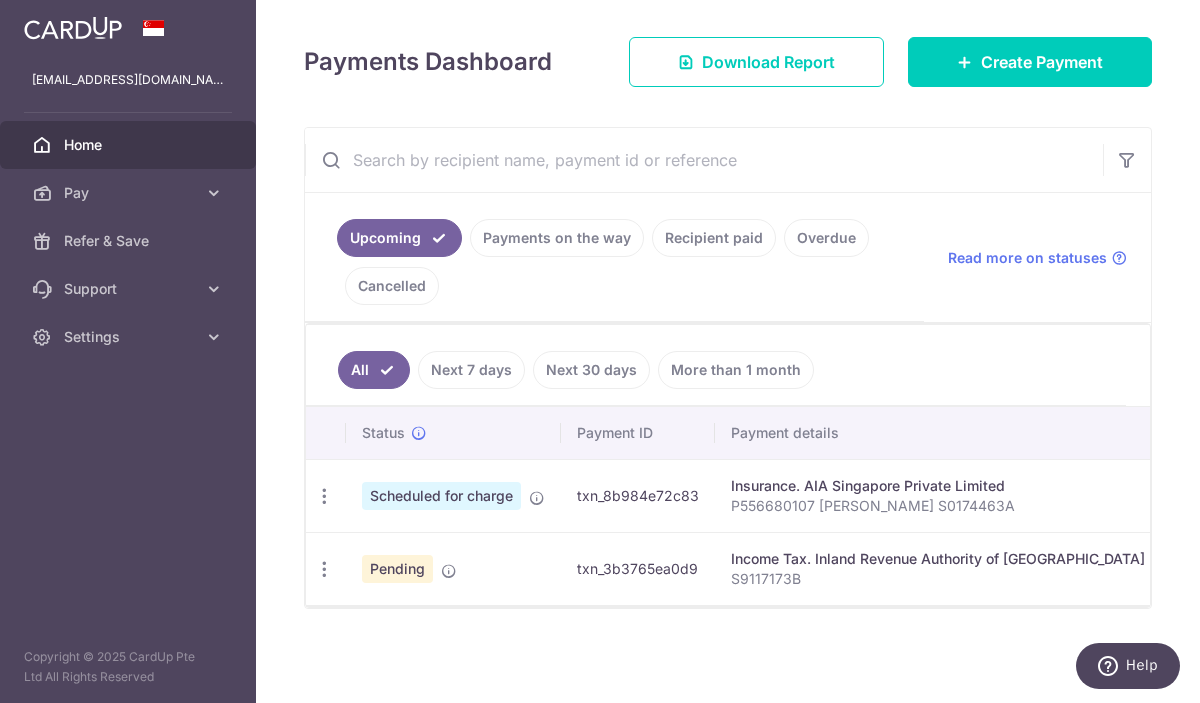 click on "Payments on the way" at bounding box center (557, 238) 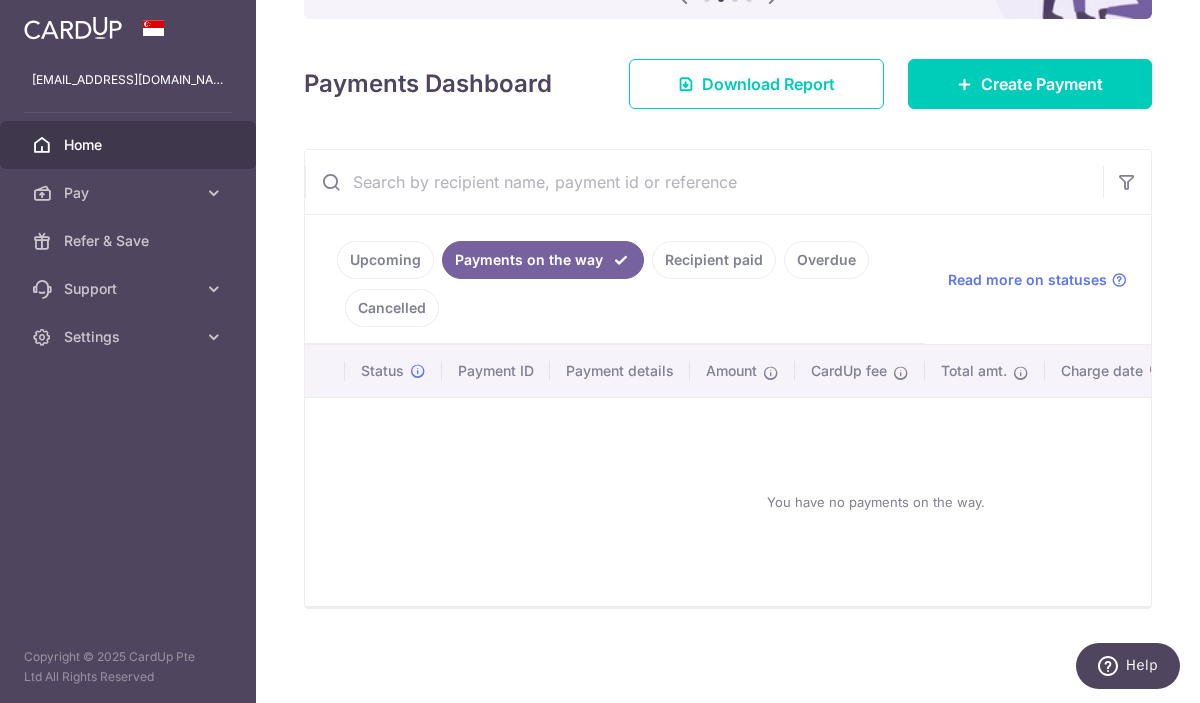 click on "Recipient paid" at bounding box center (714, 260) 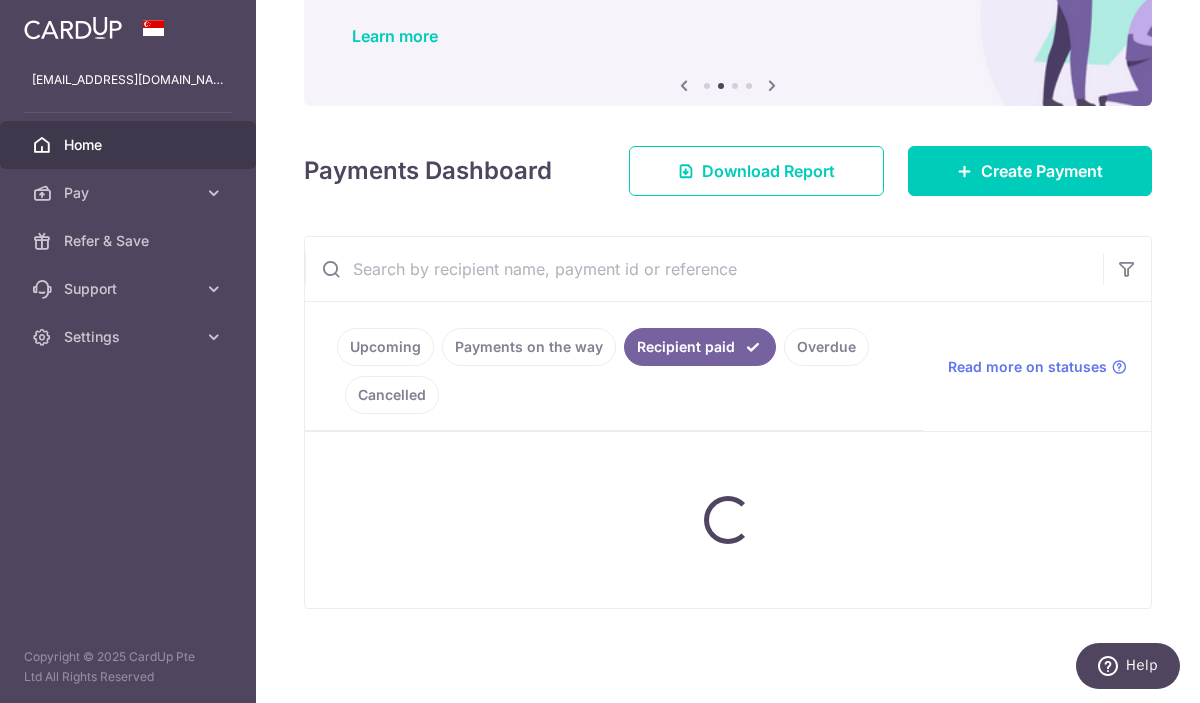 click on "Upcoming
Payments on the way
Recipient paid
Overdue
Cancelled" at bounding box center (614, 366) 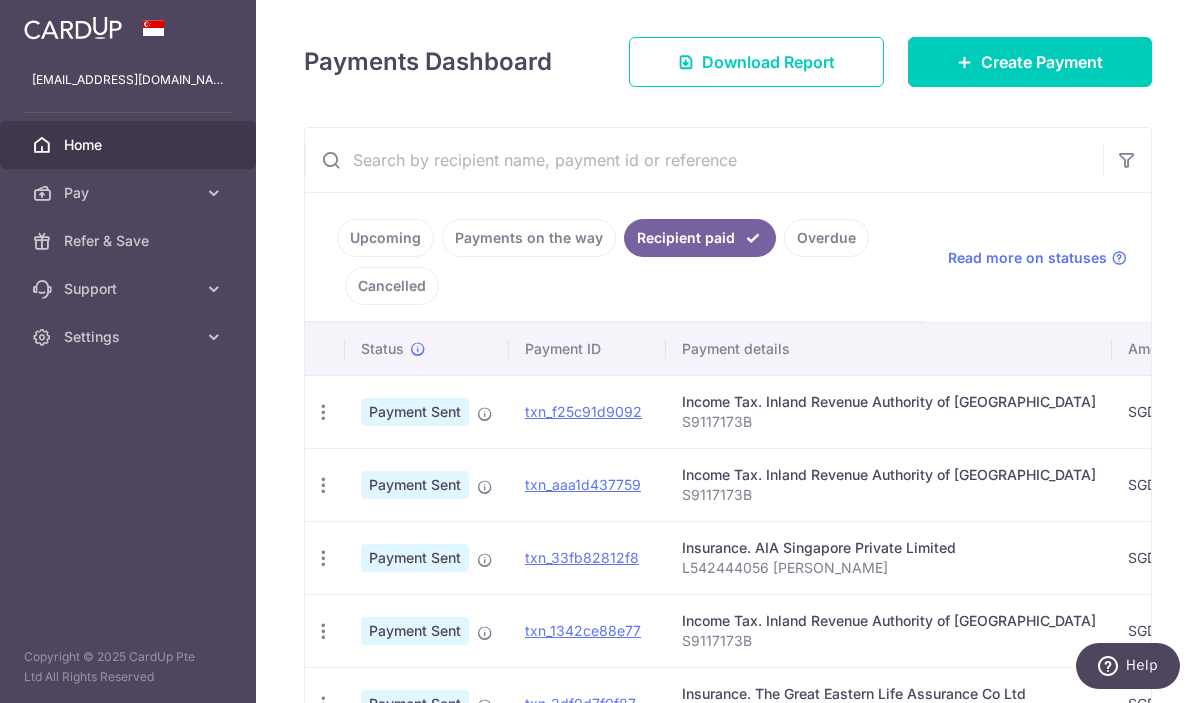 click on "Overdue" at bounding box center (826, 238) 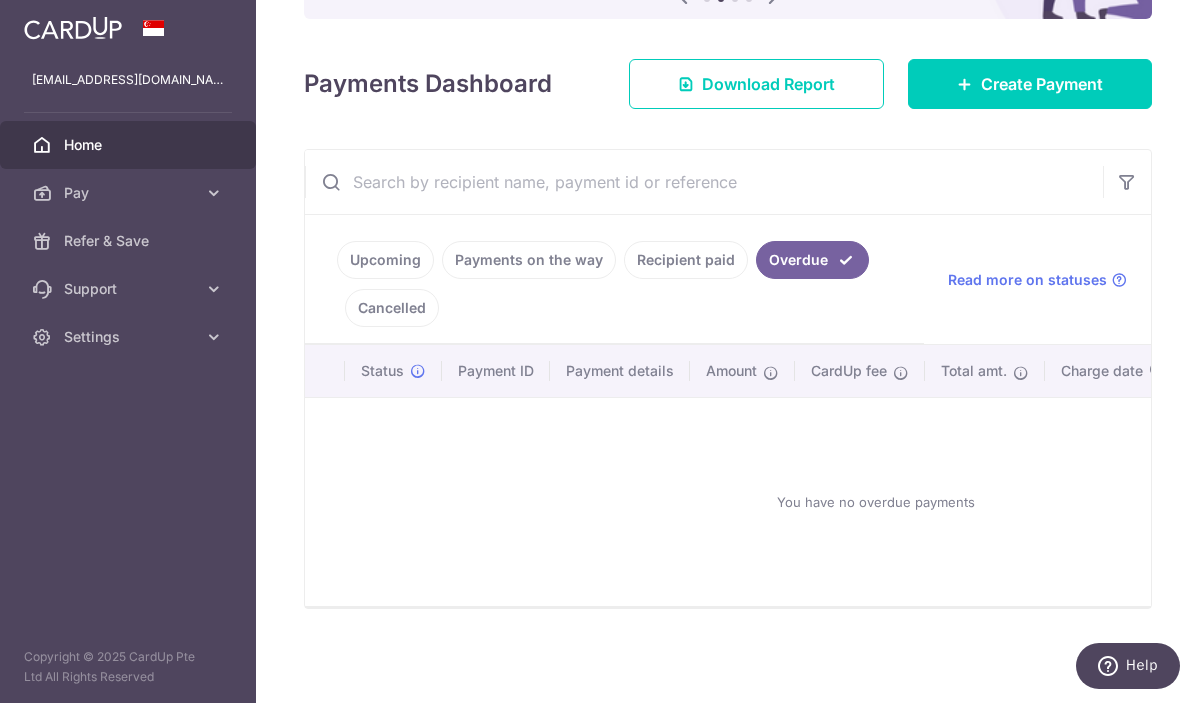 click on "Cancelled" at bounding box center [392, 308] 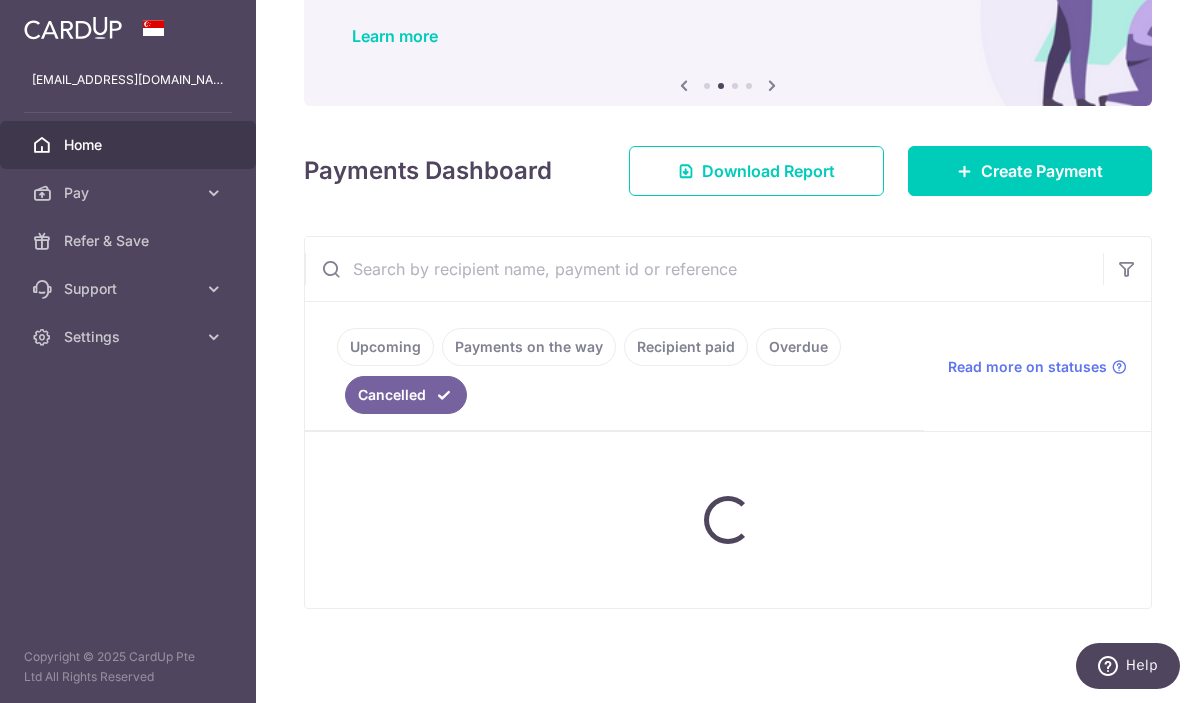 scroll, scrollTop: 259, scrollLeft: 0, axis: vertical 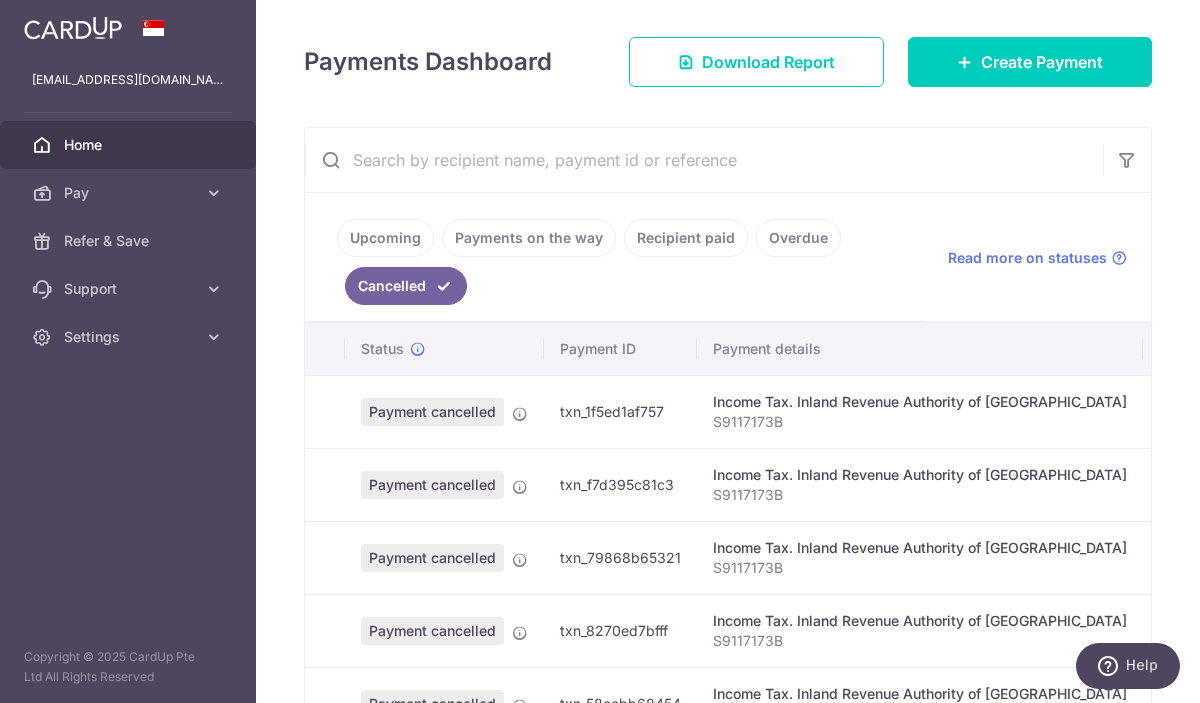 click on "Upcoming" at bounding box center [385, 238] 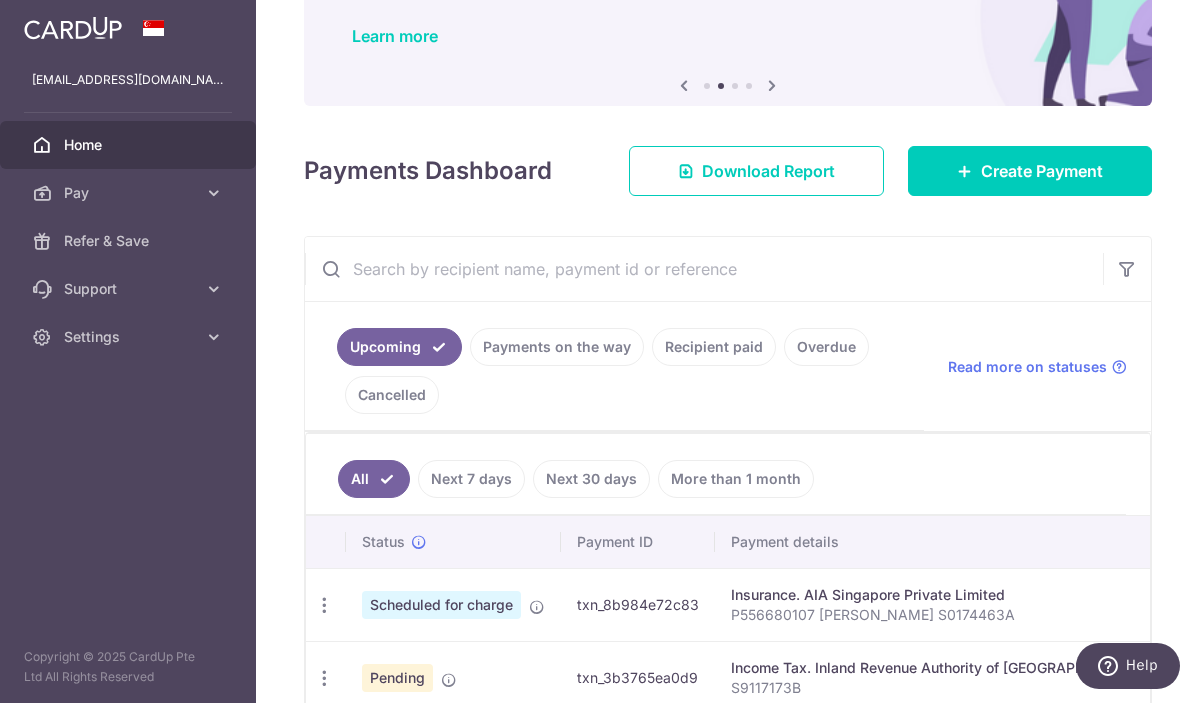 scroll, scrollTop: 259, scrollLeft: 0, axis: vertical 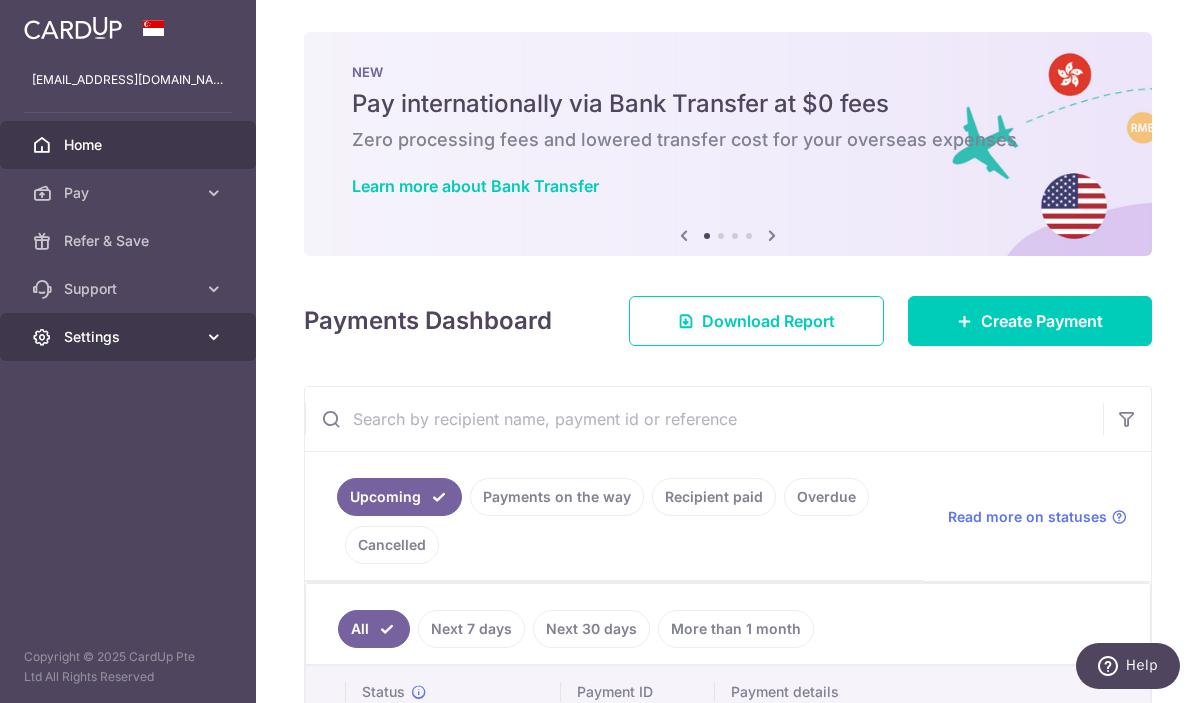 click on "Settings" at bounding box center [130, 337] 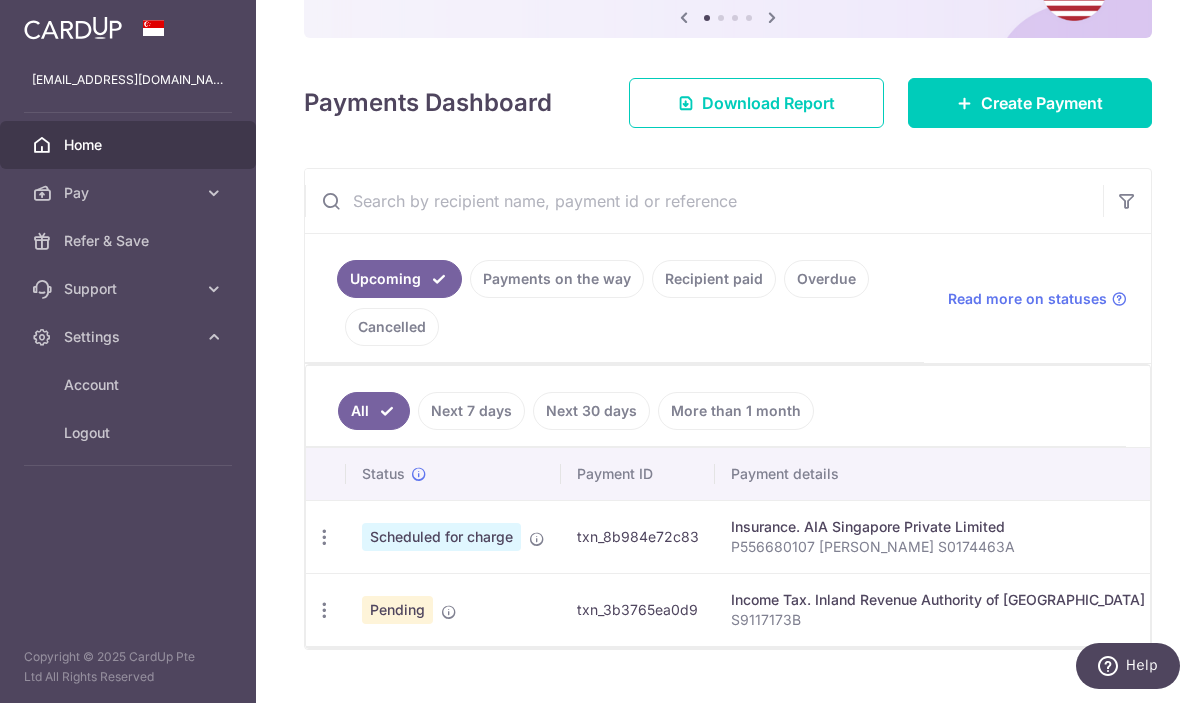 scroll, scrollTop: 259, scrollLeft: 0, axis: vertical 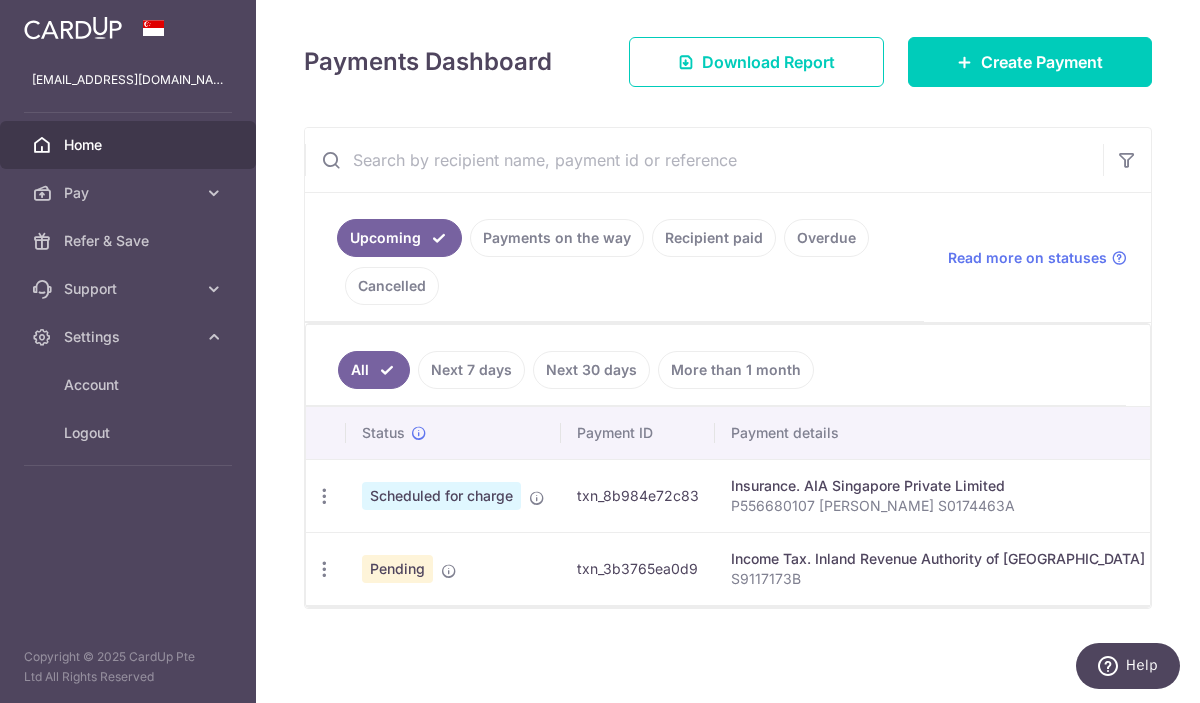 click on "Recipient paid" at bounding box center (714, 238) 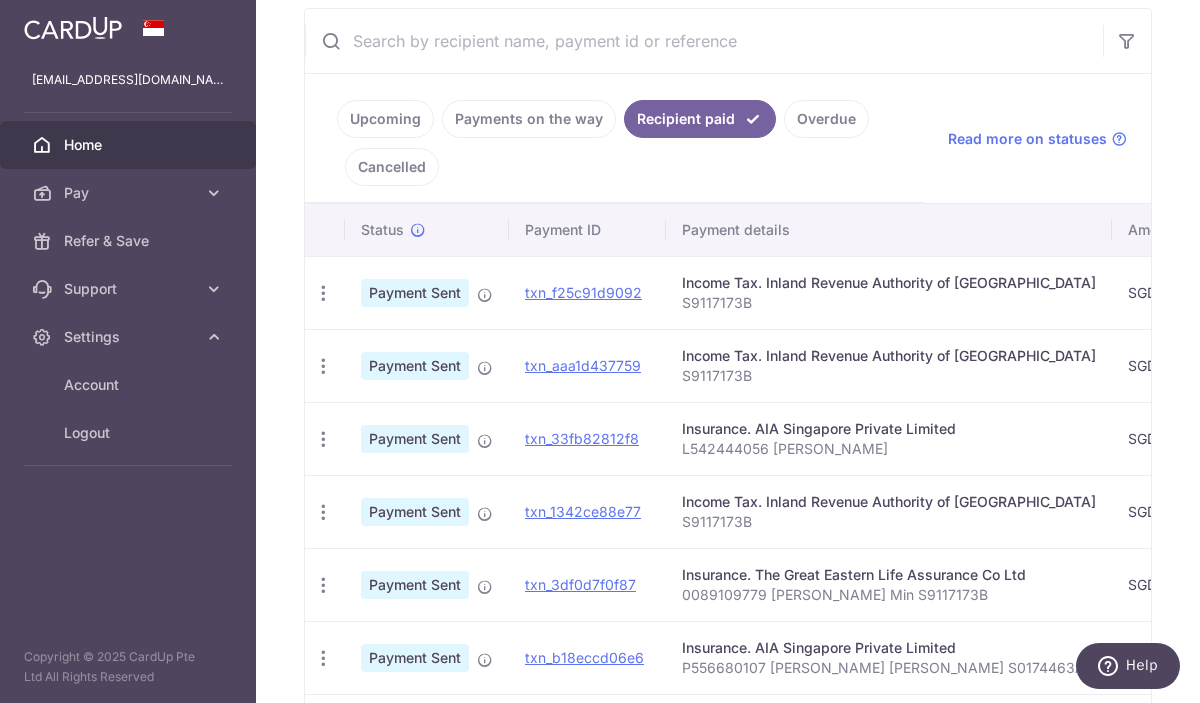 scroll, scrollTop: 403, scrollLeft: 0, axis: vertical 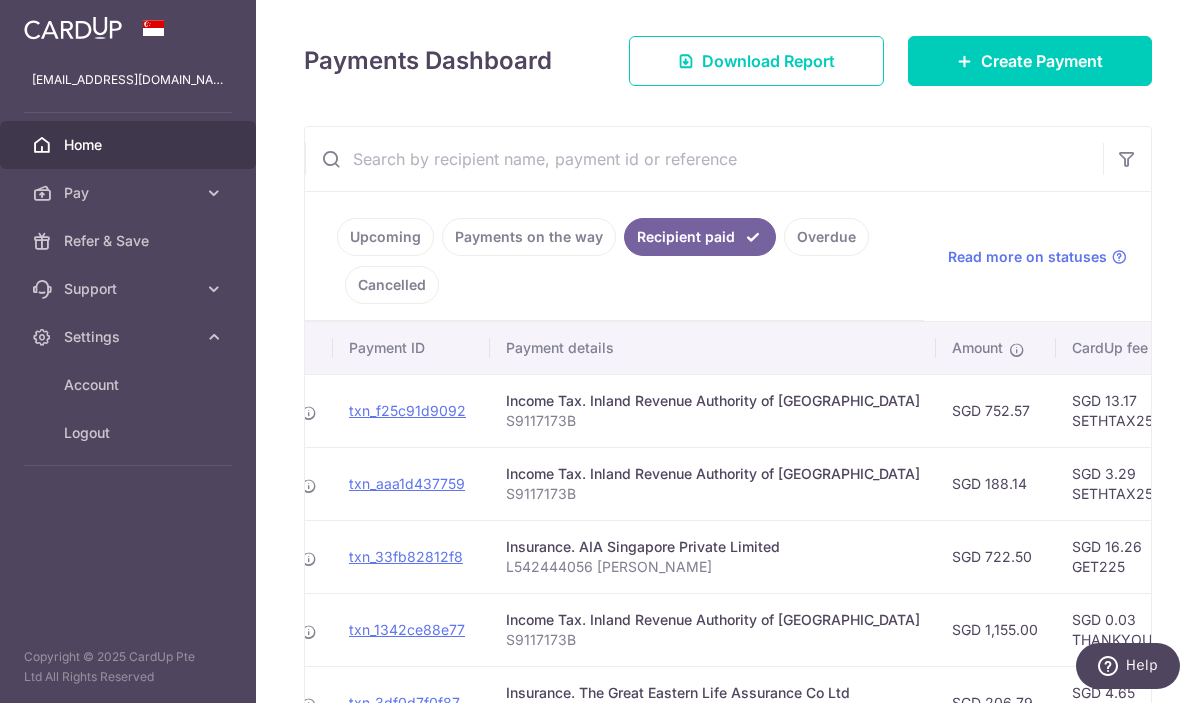 click on "Upcoming" at bounding box center (385, 237) 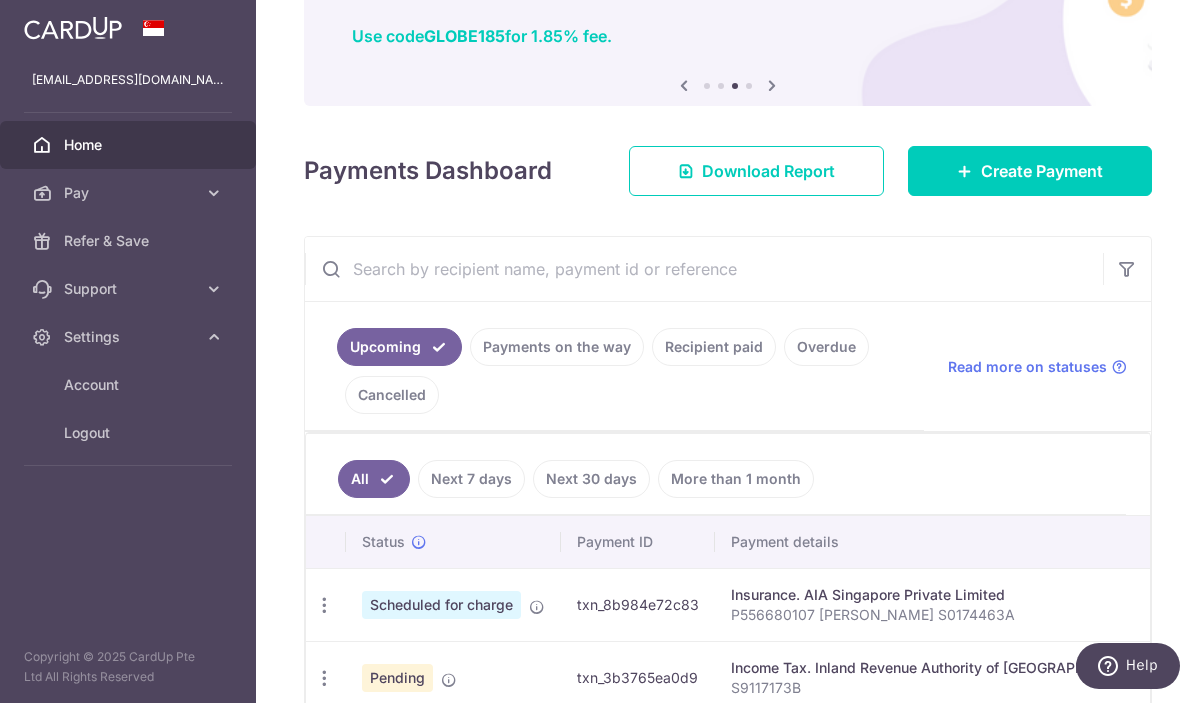 scroll, scrollTop: 259, scrollLeft: 0, axis: vertical 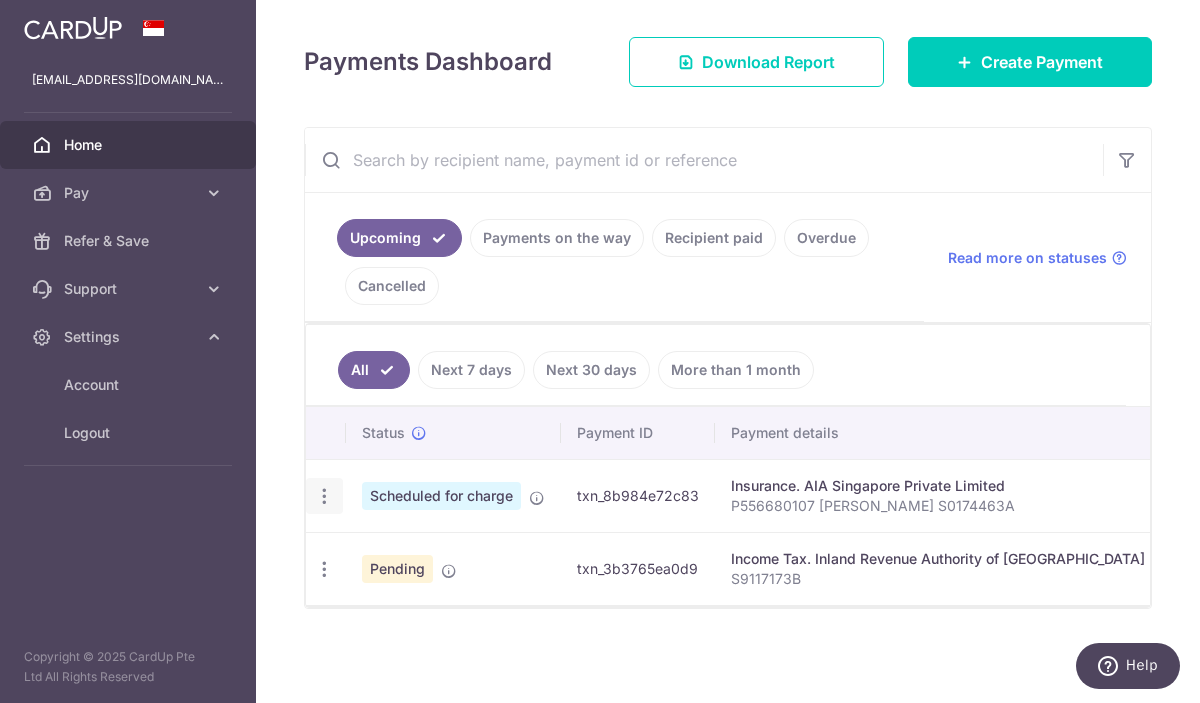 click at bounding box center [324, 496] 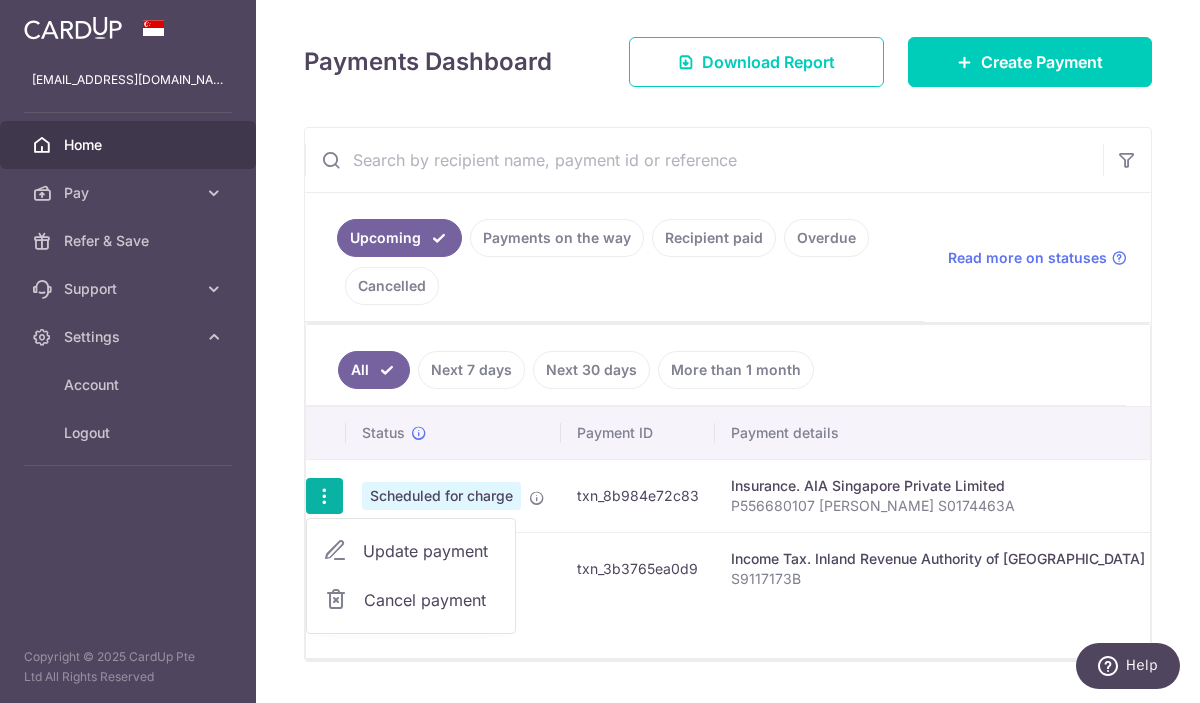 click on "Update payment" at bounding box center [411, 551] 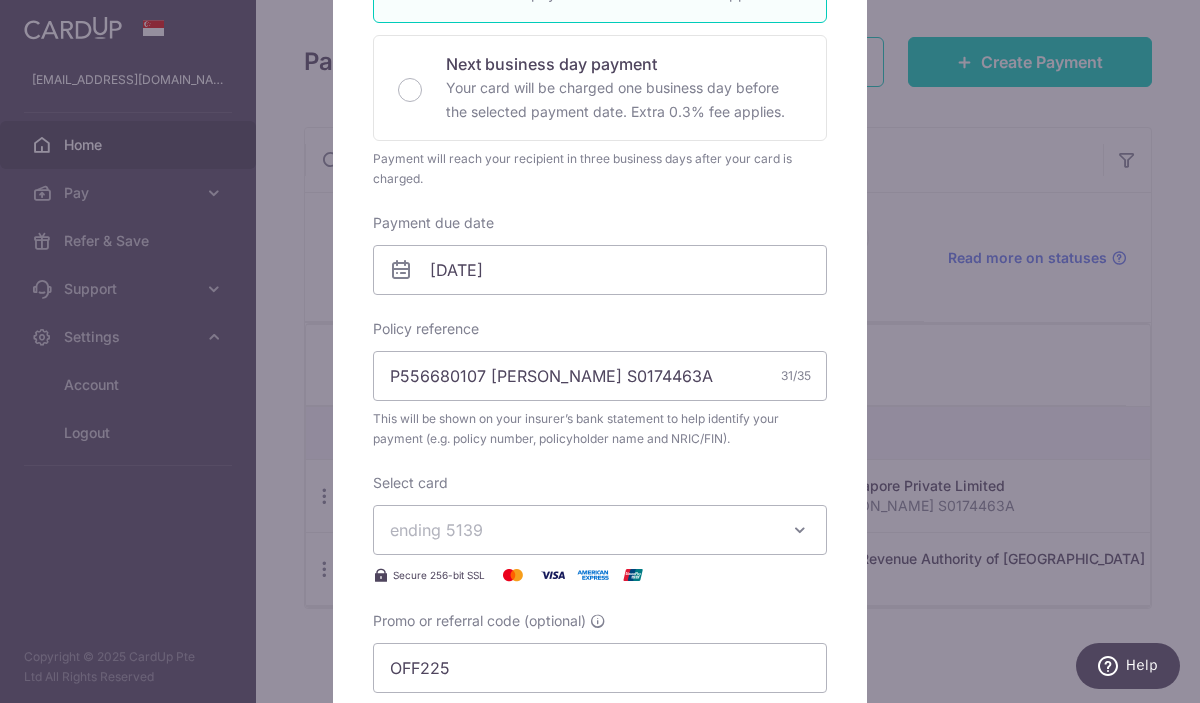 scroll, scrollTop: 440, scrollLeft: 0, axis: vertical 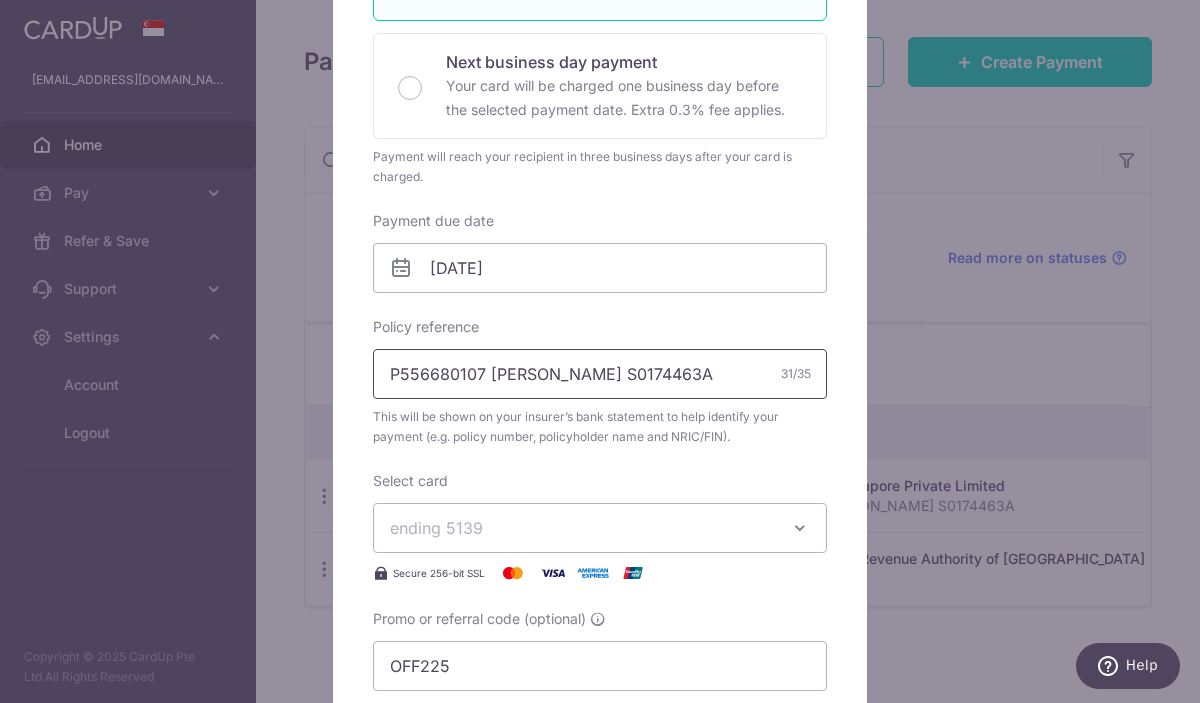 drag, startPoint x: 571, startPoint y: 377, endPoint x: 493, endPoint y: 376, distance: 78.00641 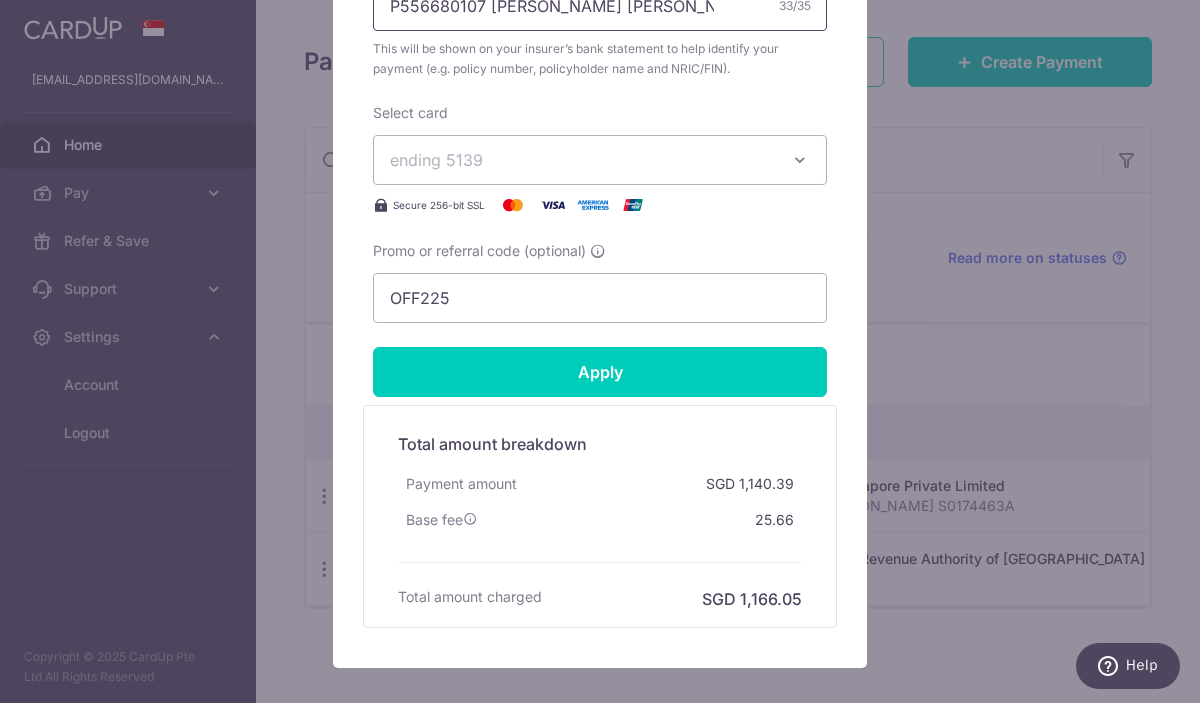 scroll, scrollTop: 918, scrollLeft: 0, axis: vertical 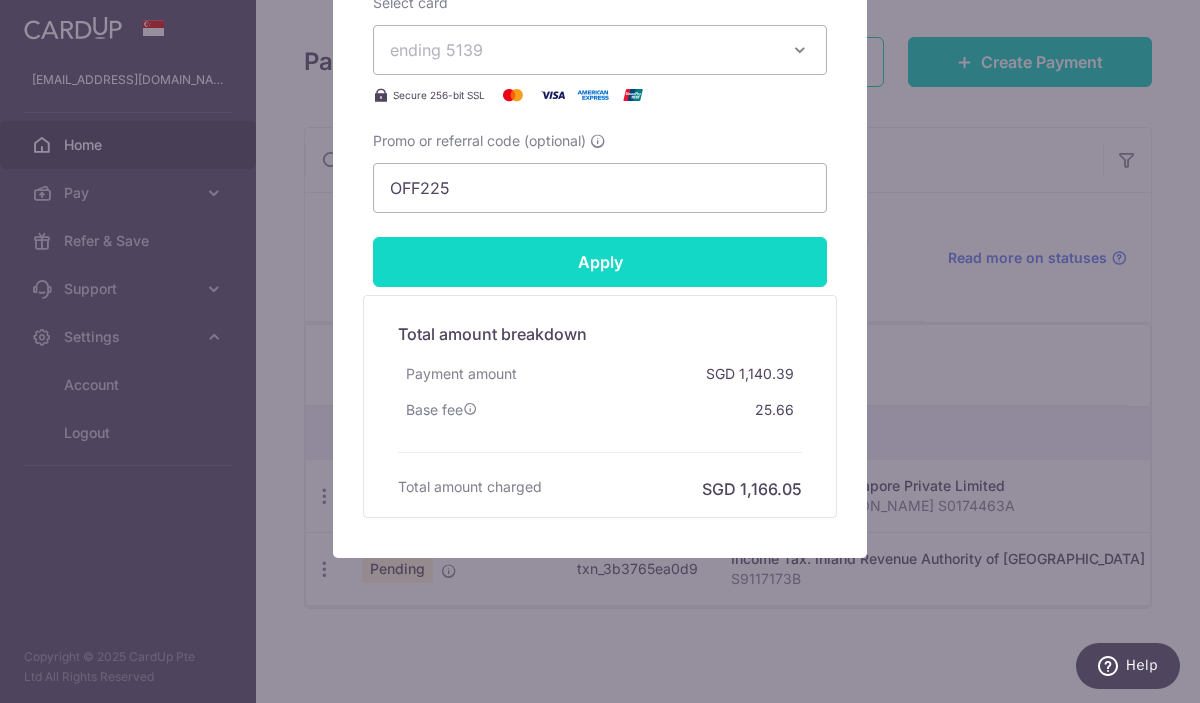 type on "P556680107 Lee Kek Chin S0174463A" 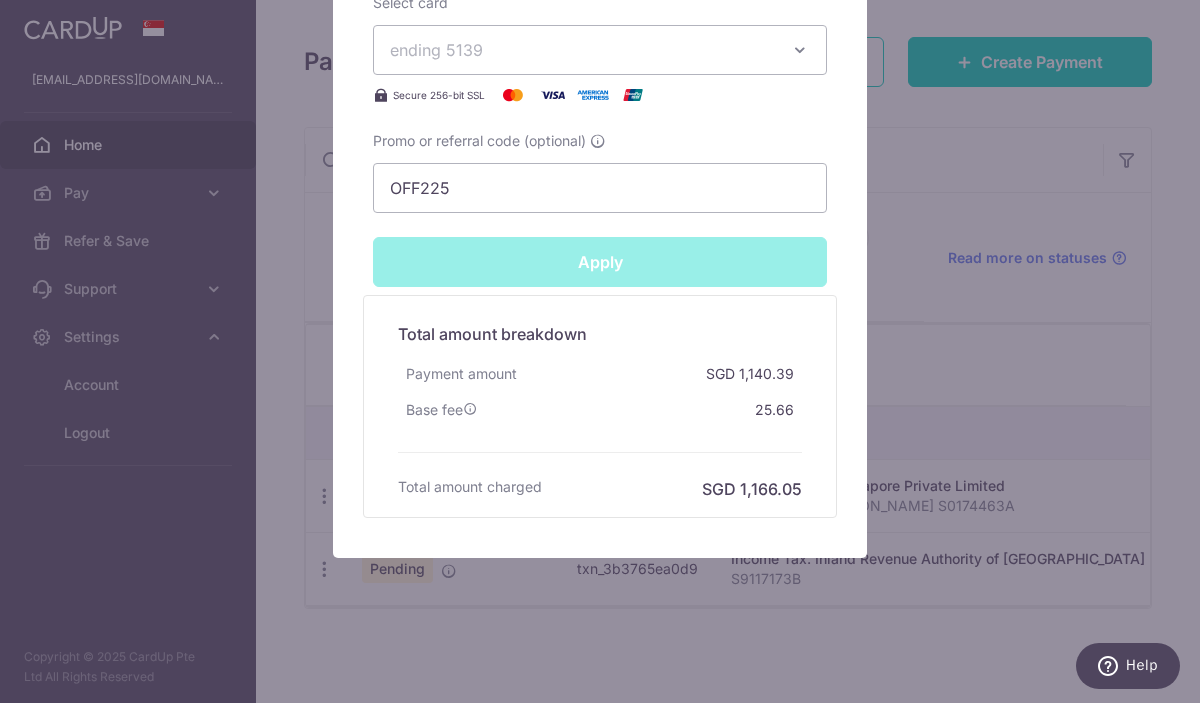 type on "Successfully Applied" 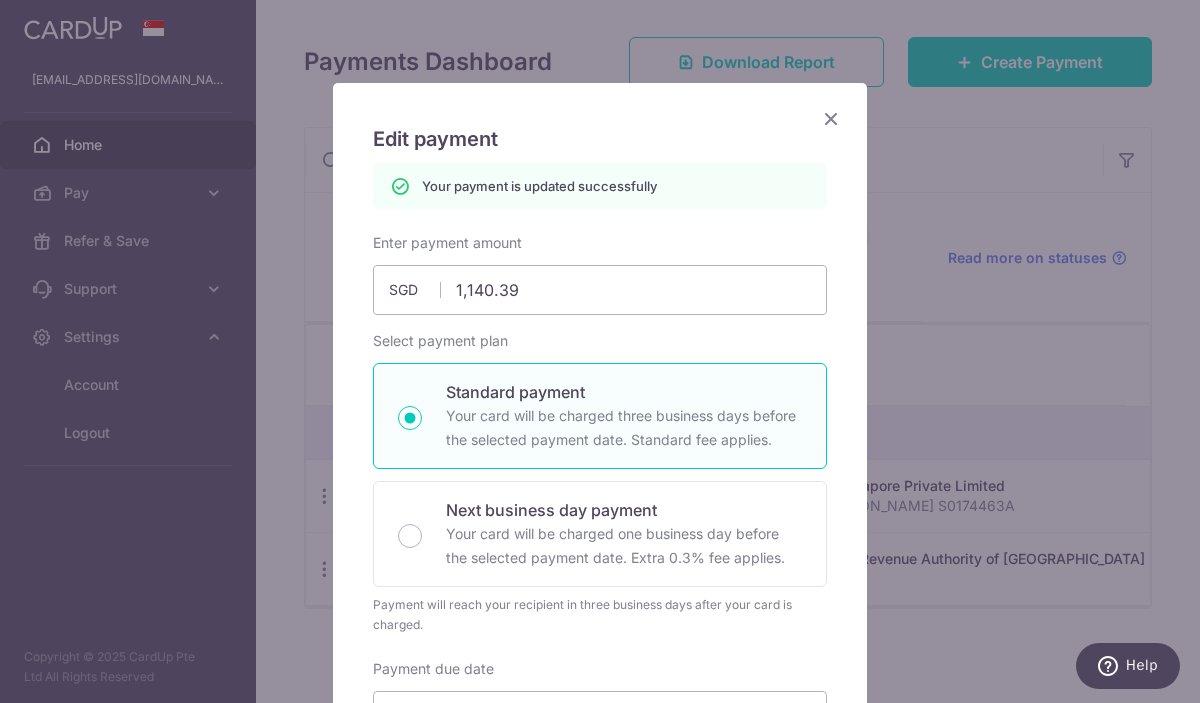 scroll, scrollTop: 0, scrollLeft: 0, axis: both 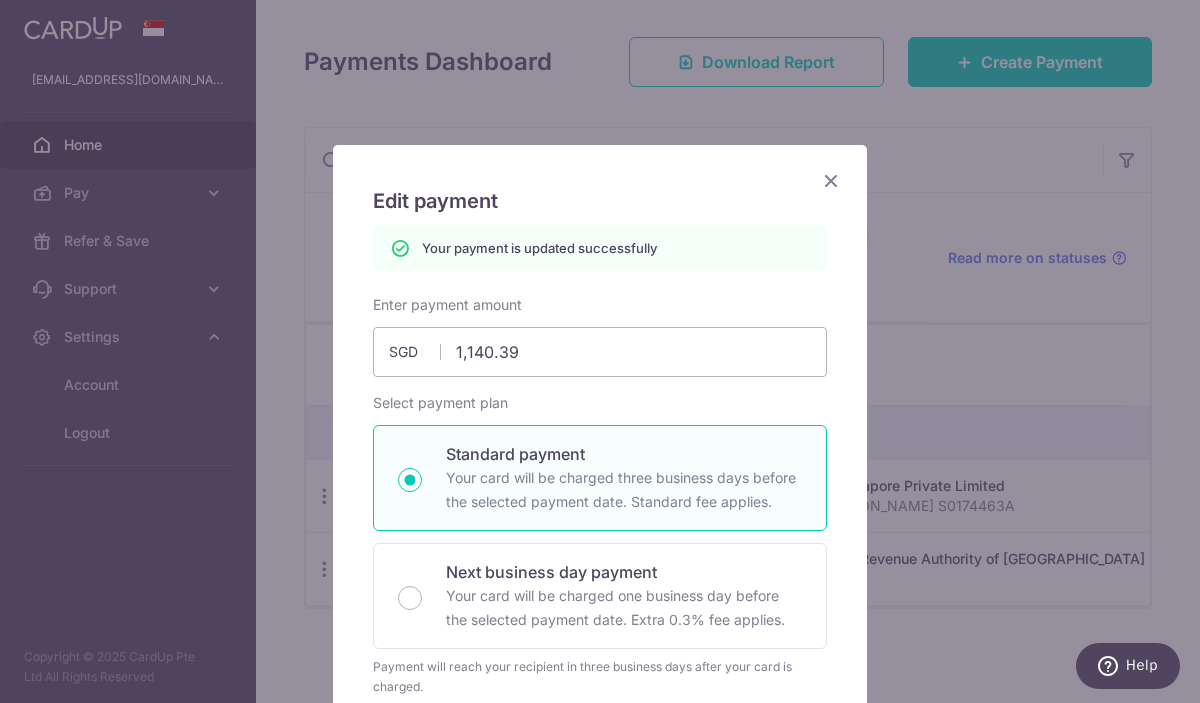click at bounding box center (831, 180) 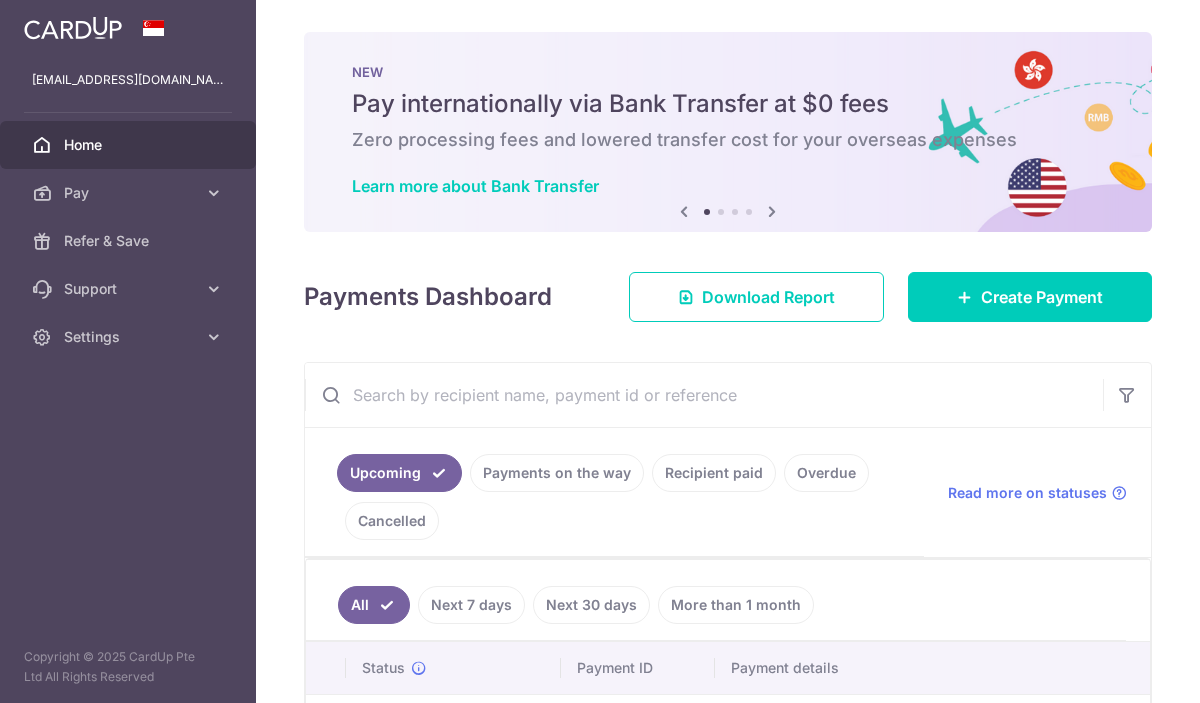 scroll, scrollTop: 0, scrollLeft: 0, axis: both 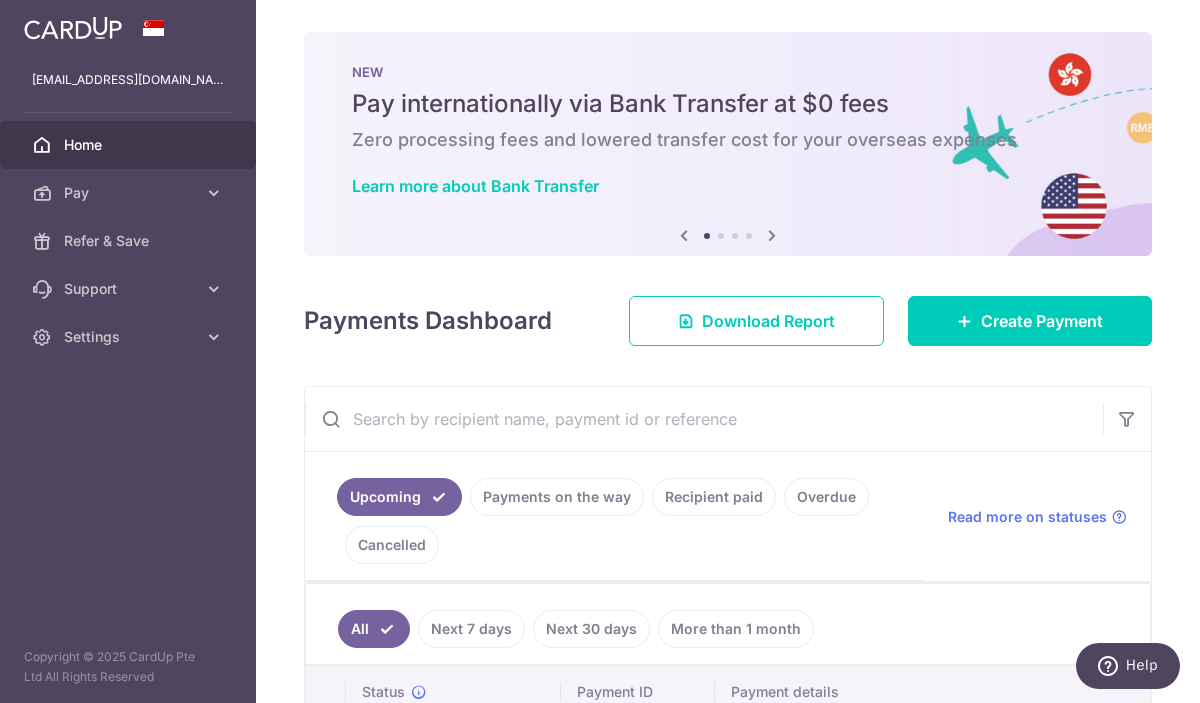 click on "Upcoming
Payments on the way
Recipient paid
Overdue
Cancelled" at bounding box center [614, 516] 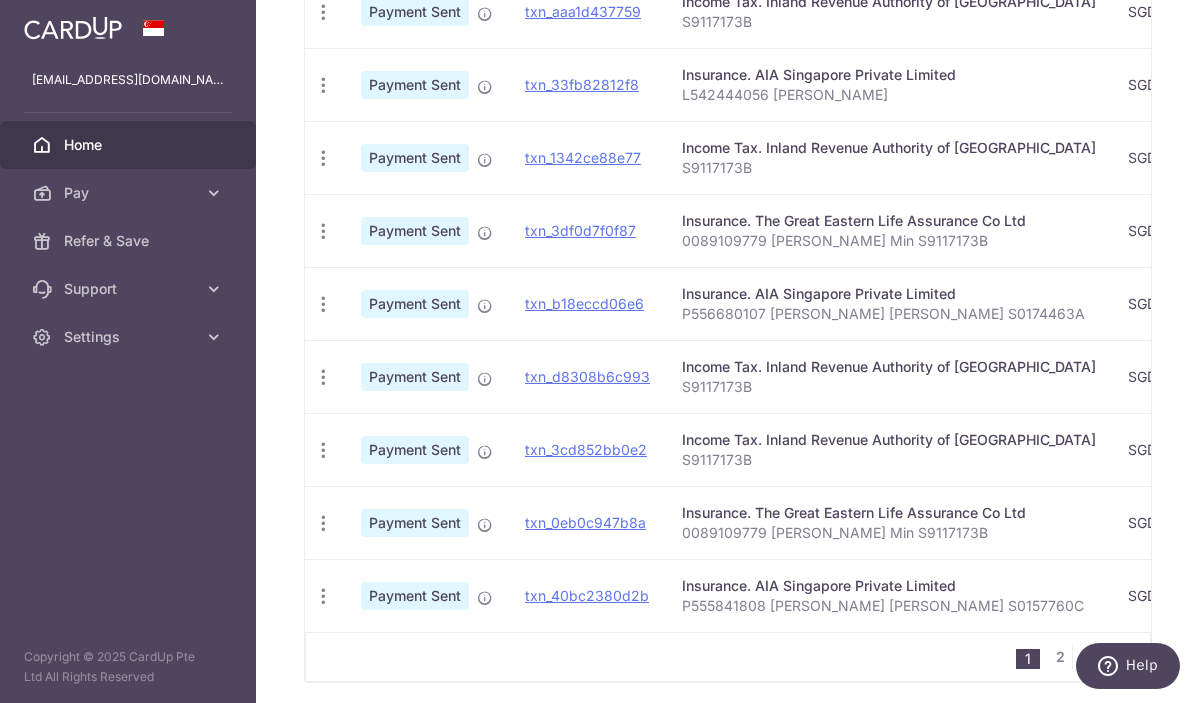scroll, scrollTop: 733, scrollLeft: 0, axis: vertical 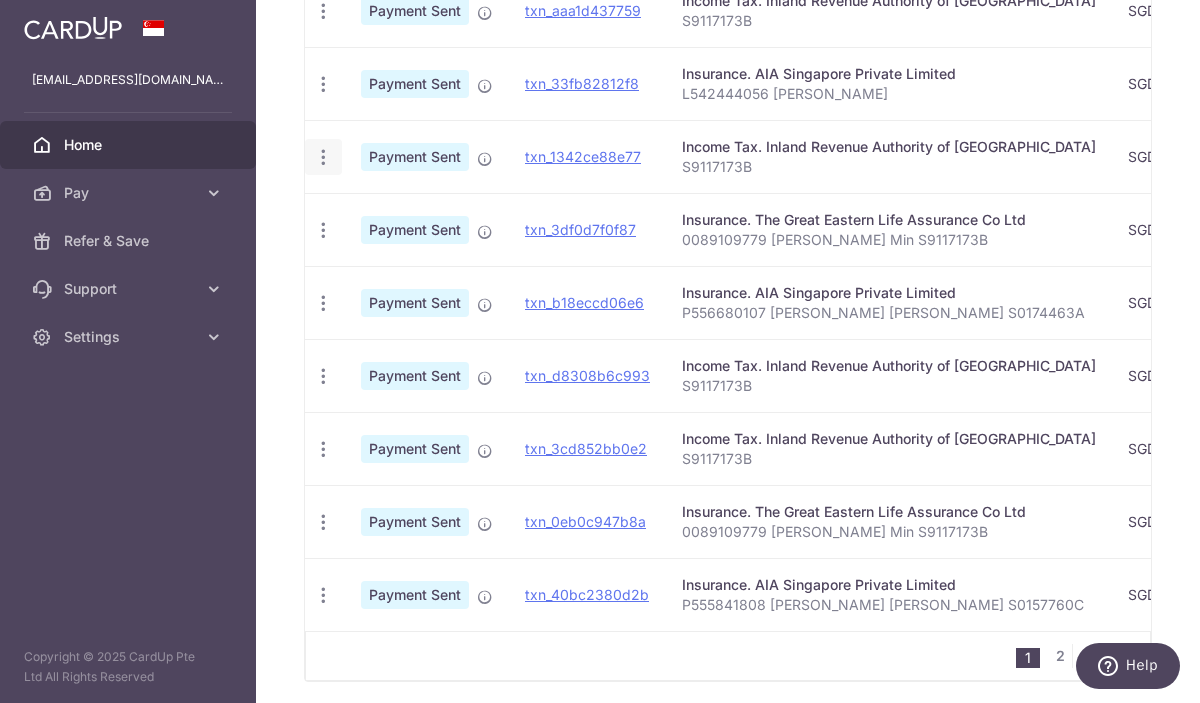 click at bounding box center (323, -62) 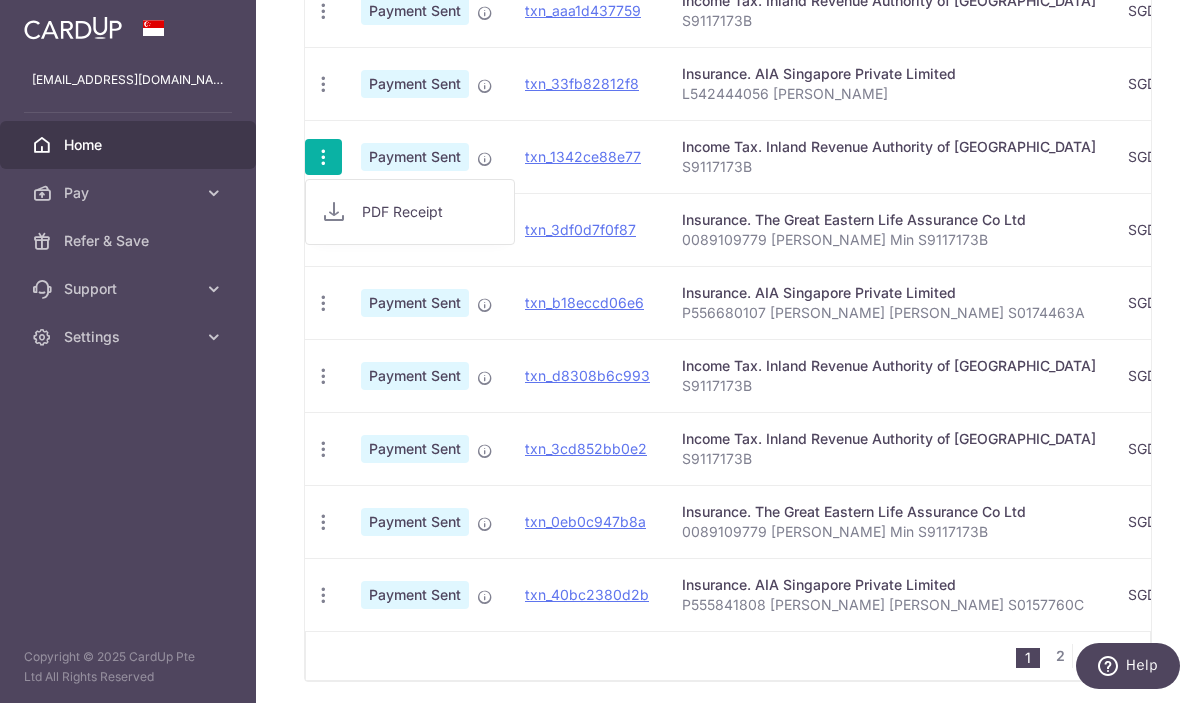 click at bounding box center [323, 157] 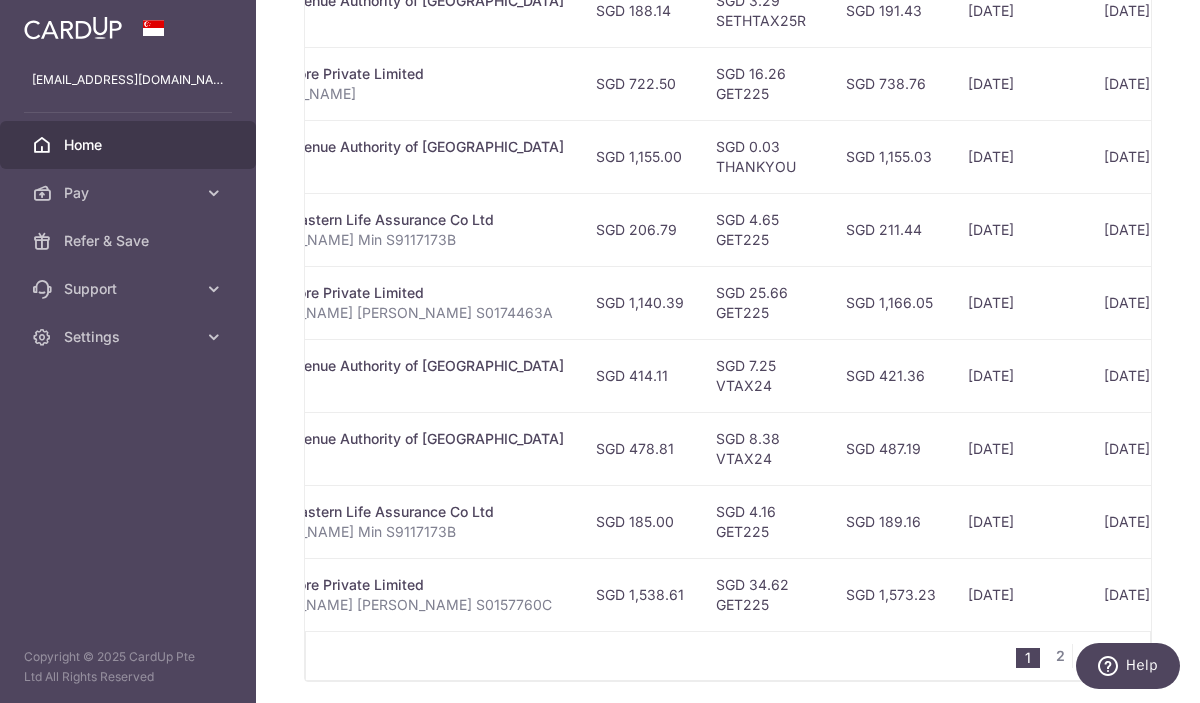 scroll, scrollTop: 0, scrollLeft: 521, axis: horizontal 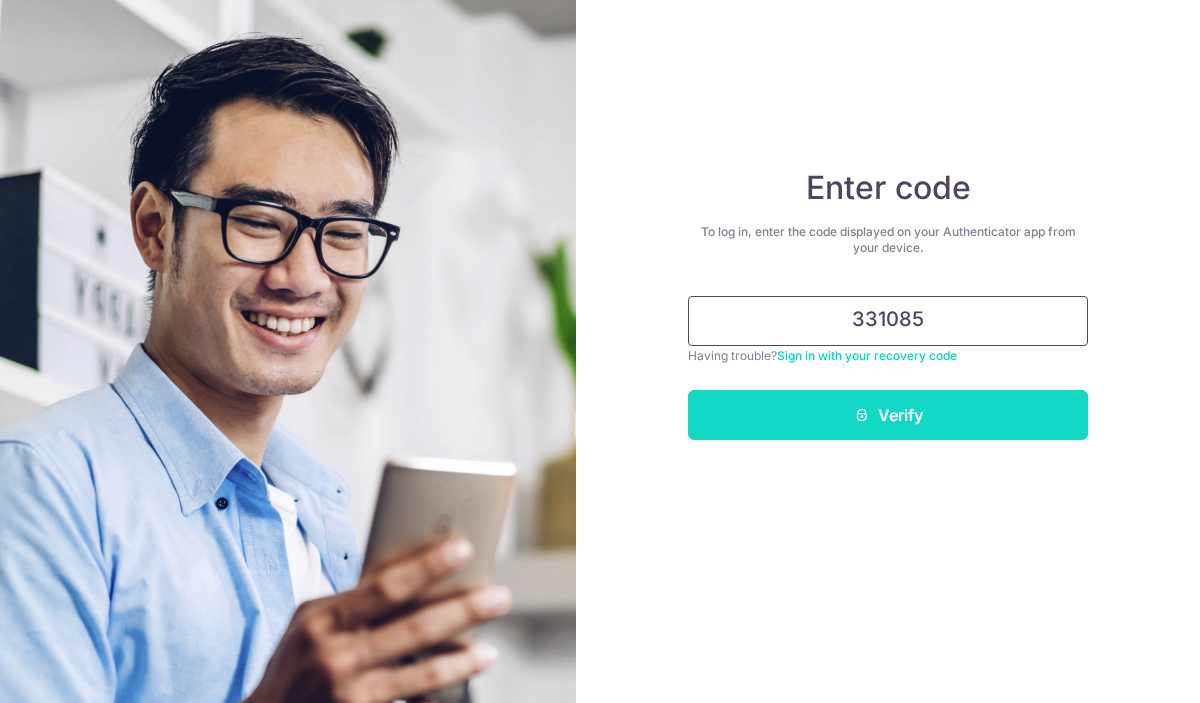 type on "331085" 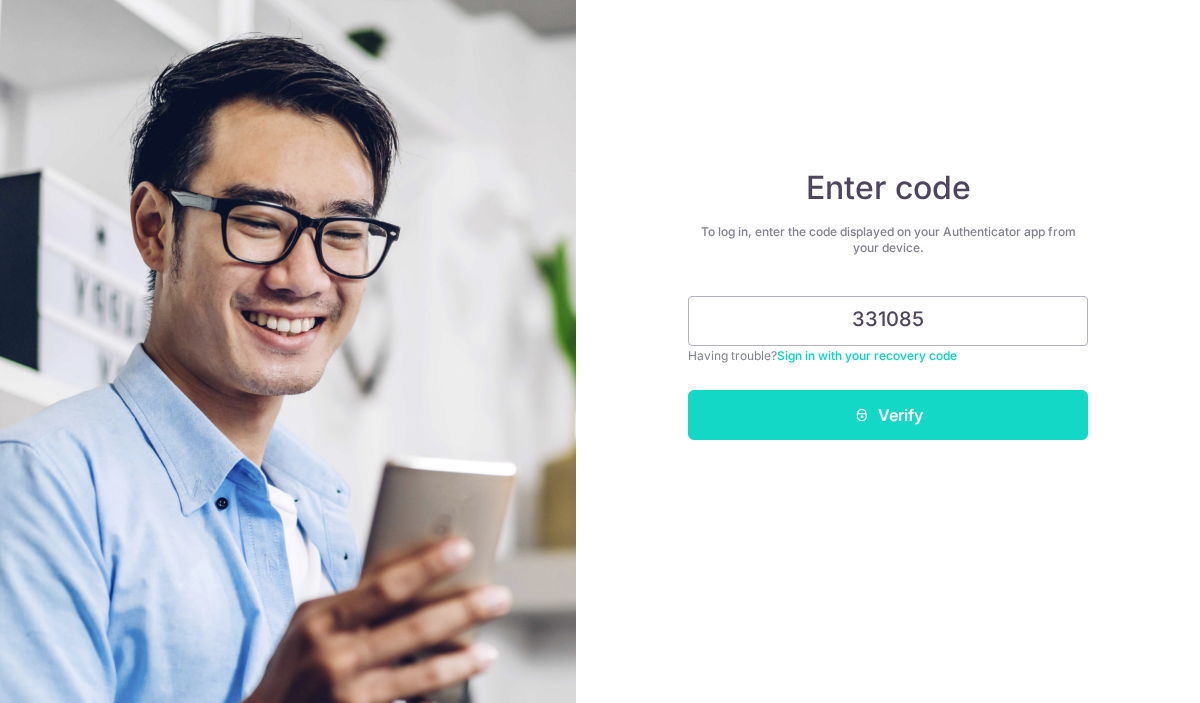 click on "Verify" at bounding box center (888, 415) 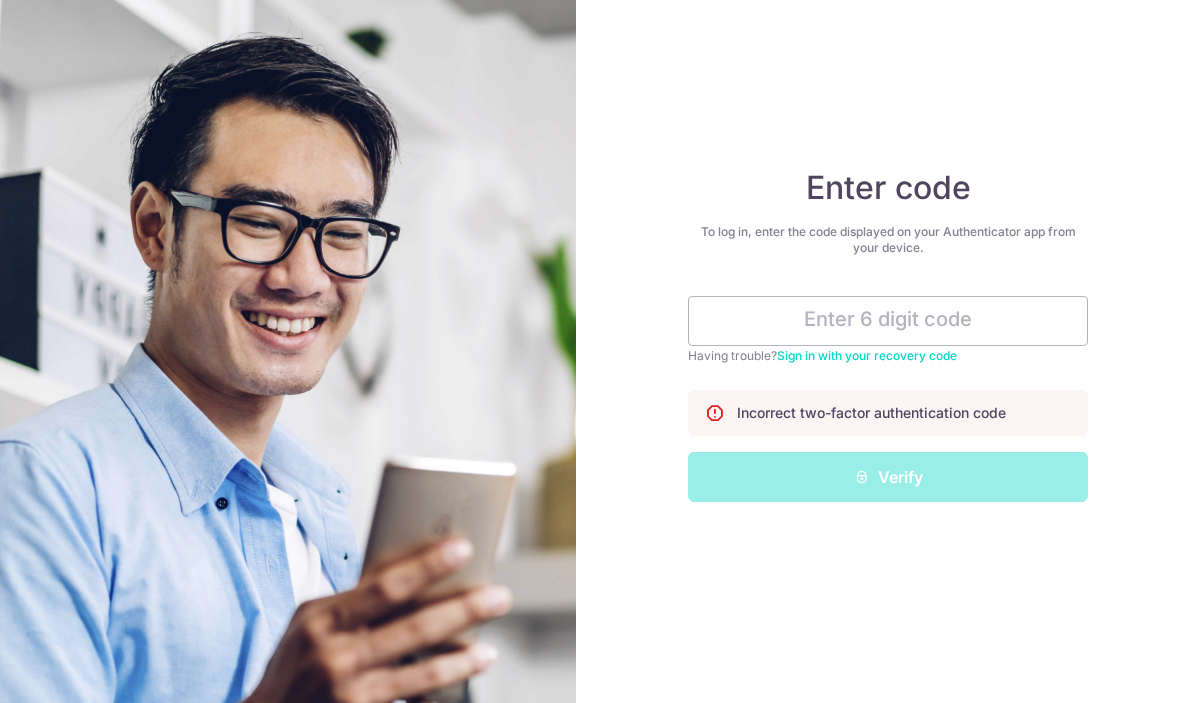 scroll, scrollTop: 0, scrollLeft: 0, axis: both 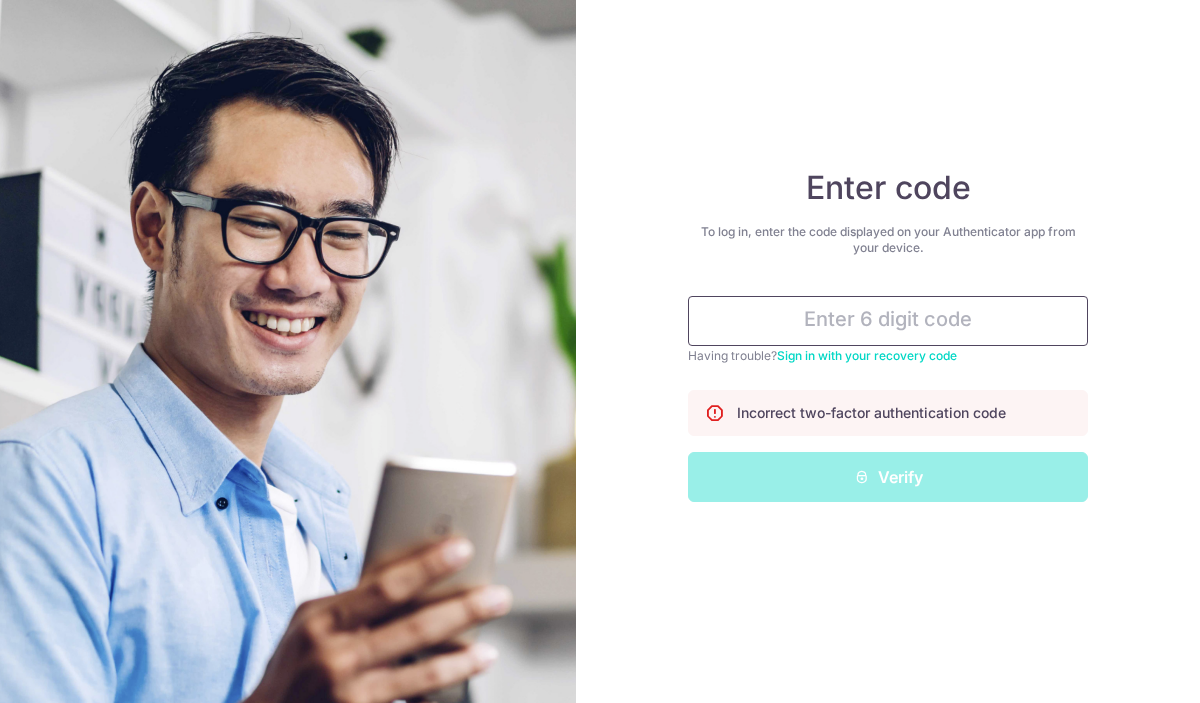 click at bounding box center [888, 321] 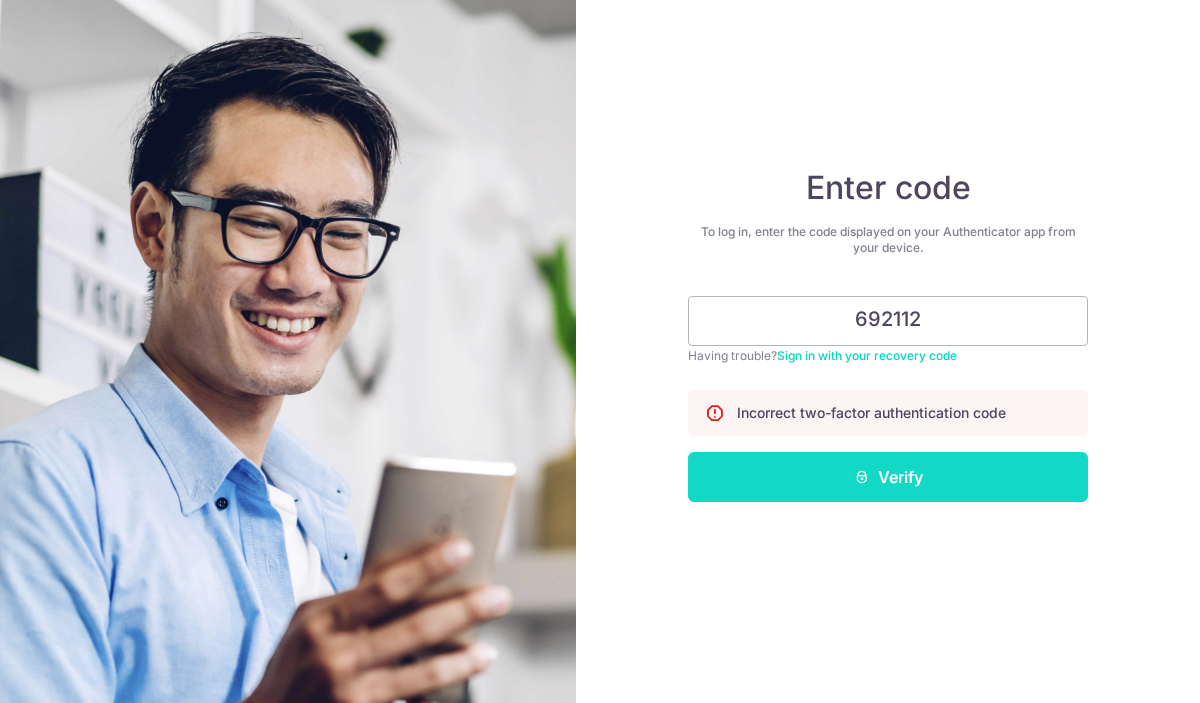 type on "692112" 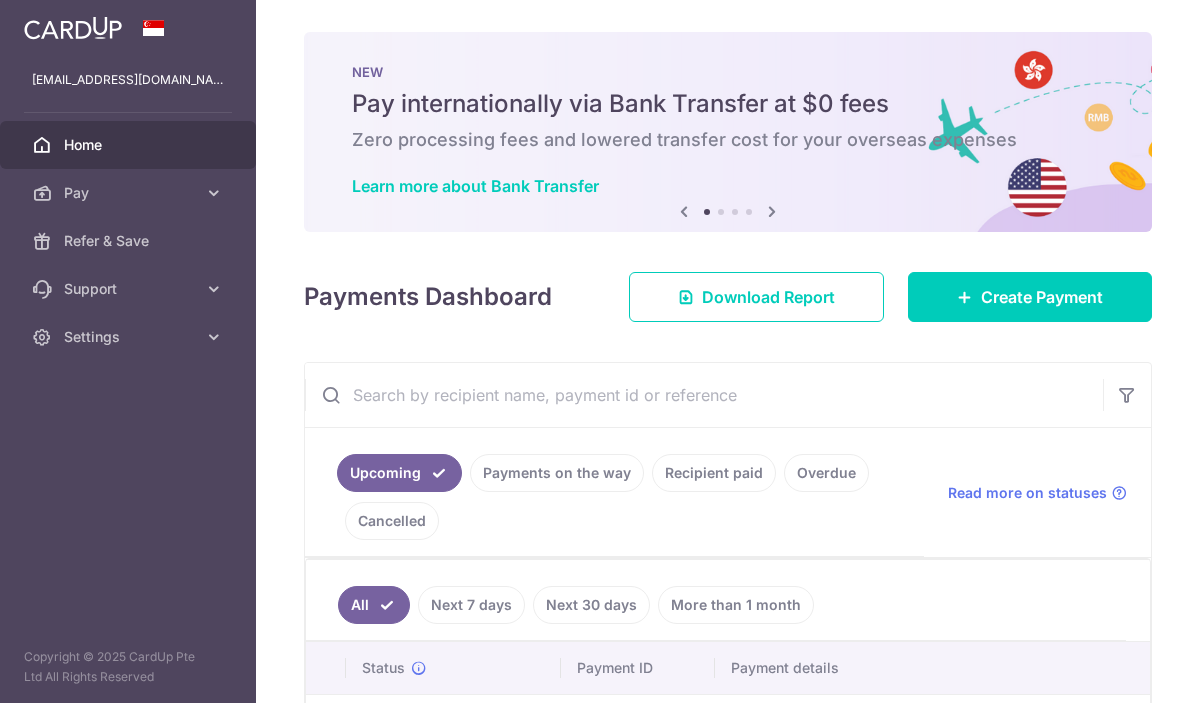 scroll, scrollTop: 0, scrollLeft: 0, axis: both 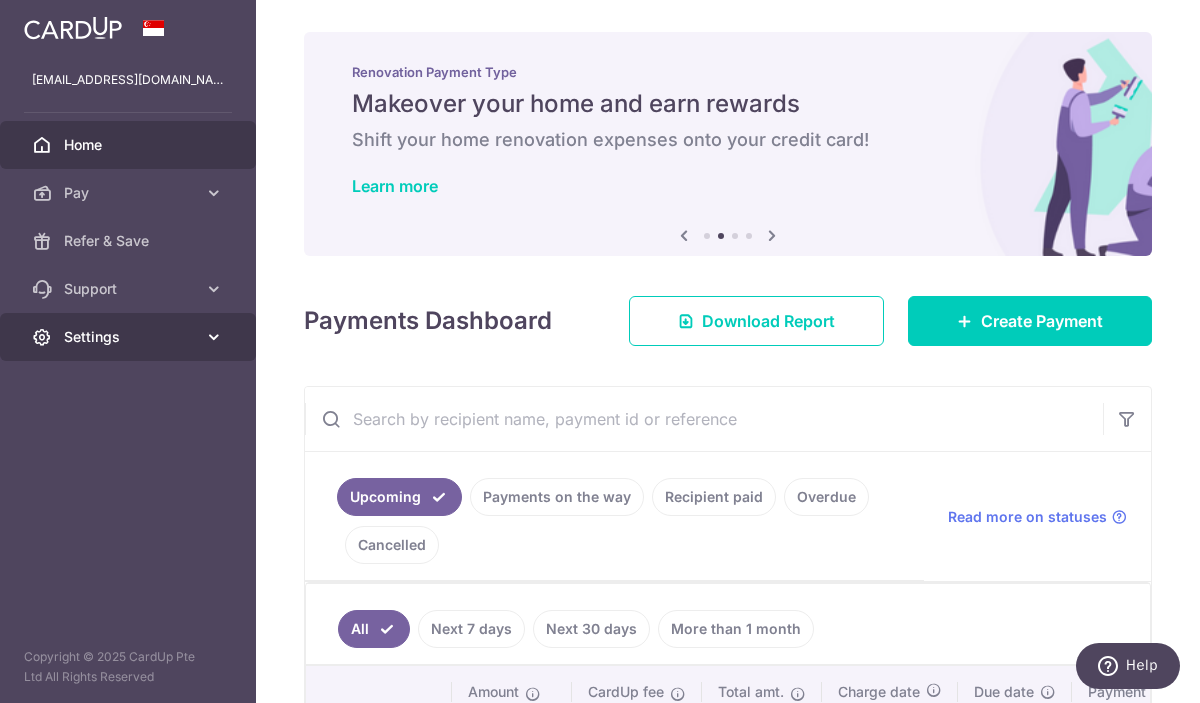 click on "Settings" at bounding box center (128, 337) 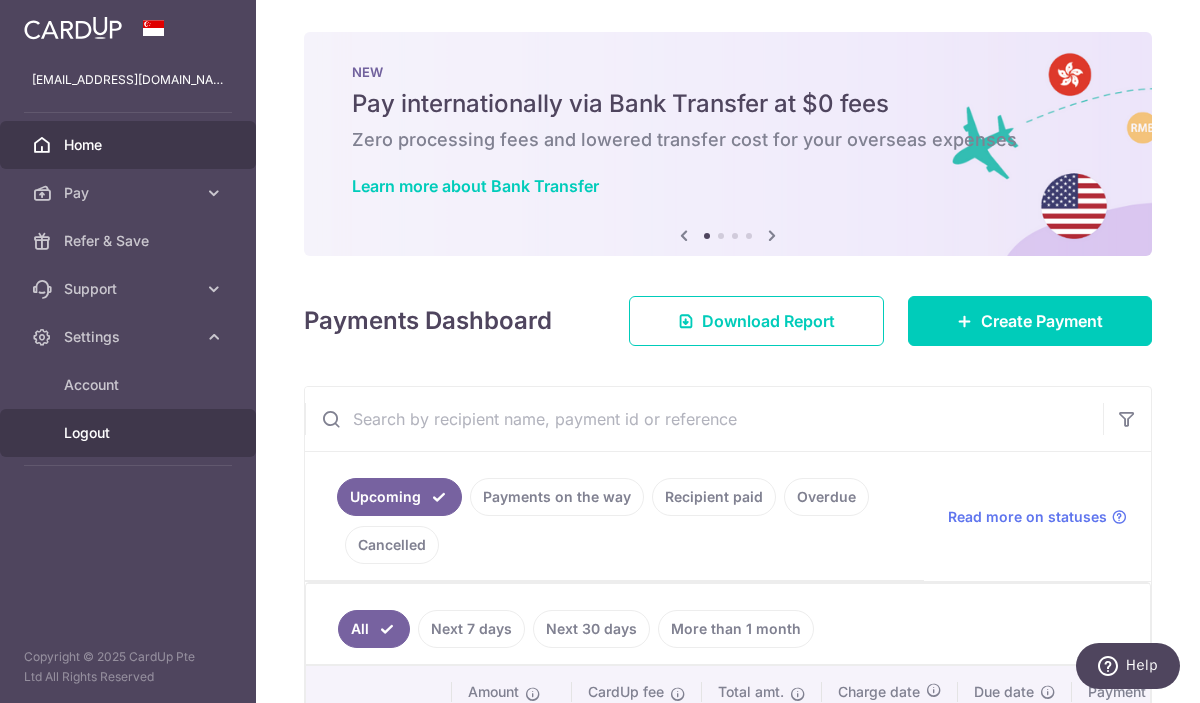 click on "Logout" at bounding box center (130, 433) 